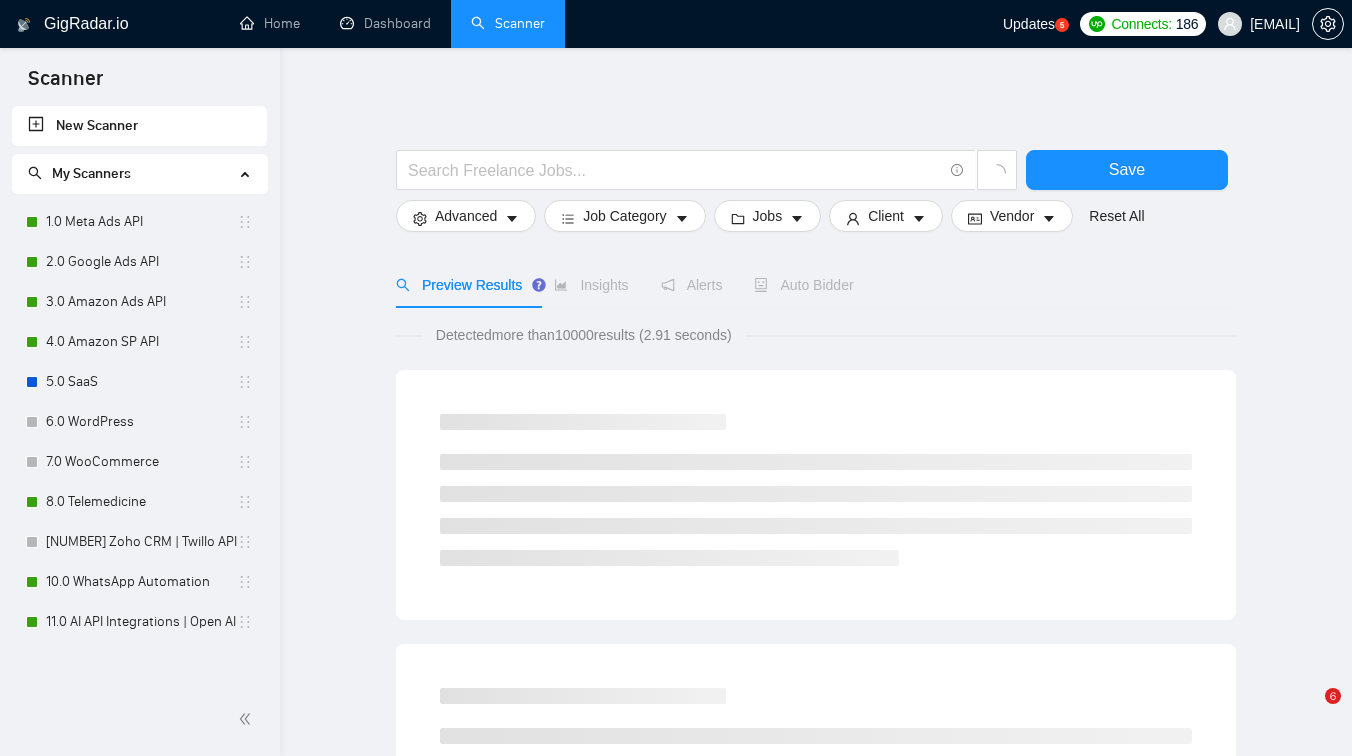 scroll, scrollTop: 0, scrollLeft: 0, axis: both 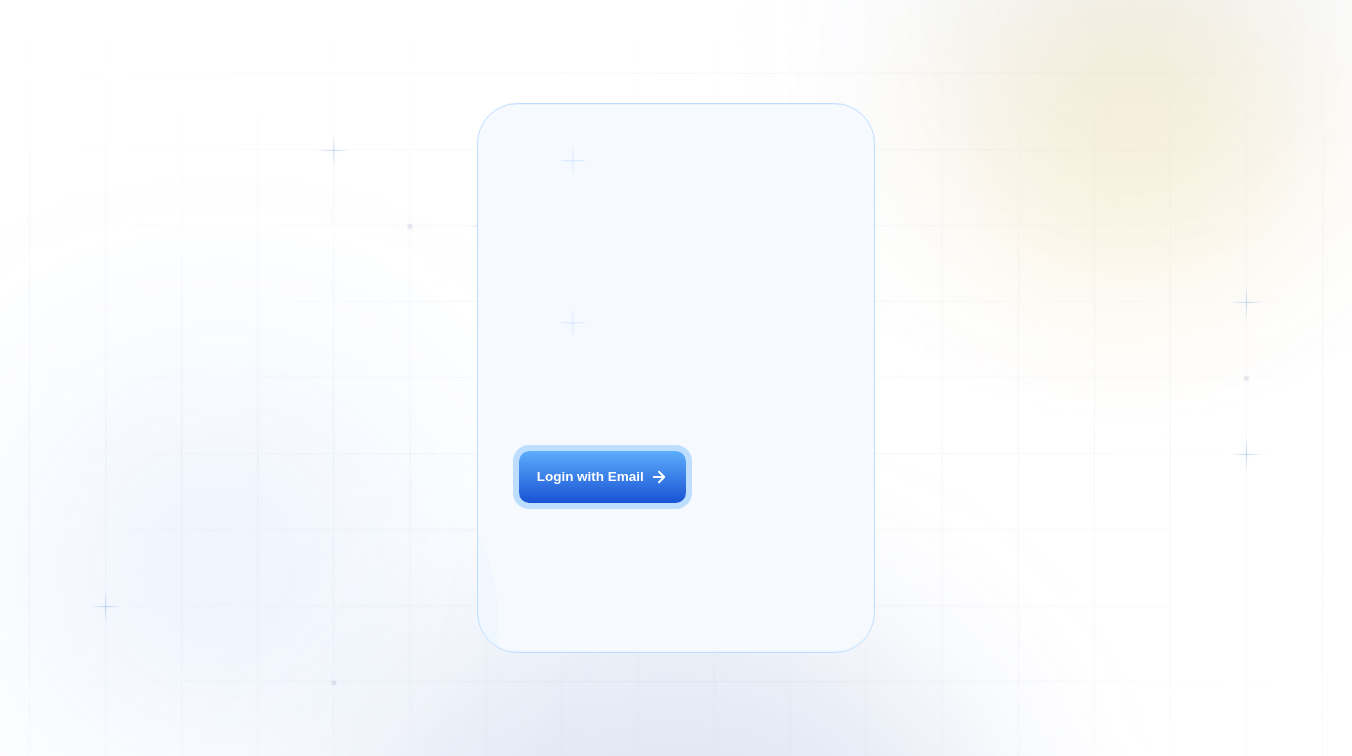 click on "Login with Email" at bounding box center (590, 477) 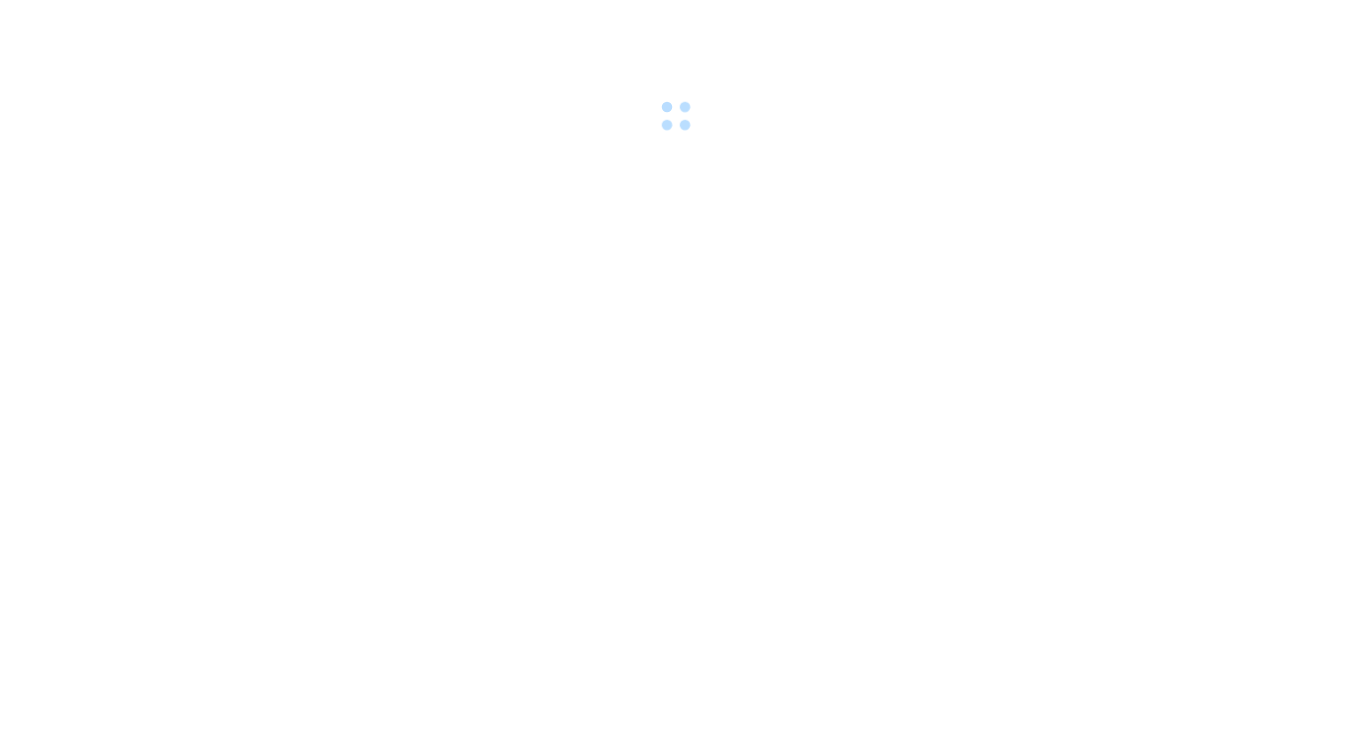scroll, scrollTop: 0, scrollLeft: 0, axis: both 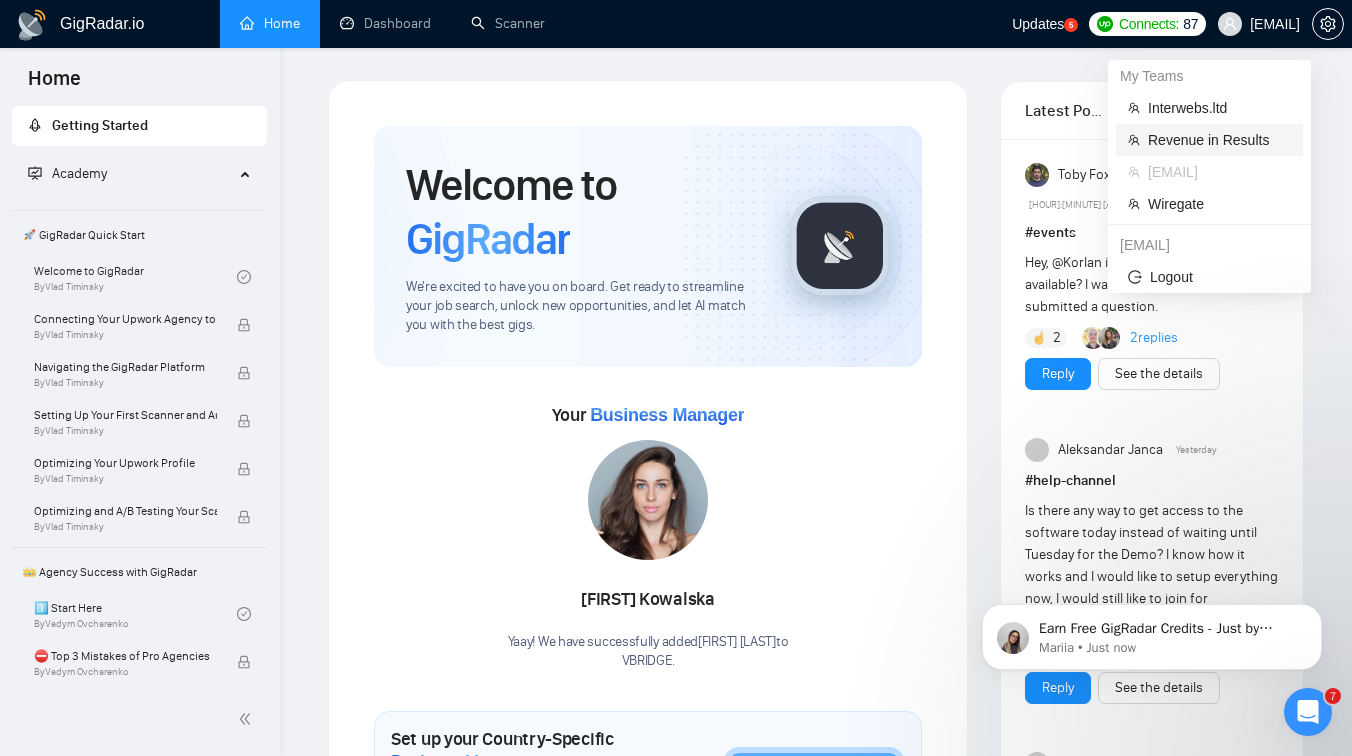 click on "Revenue in Results" at bounding box center (1219, 140) 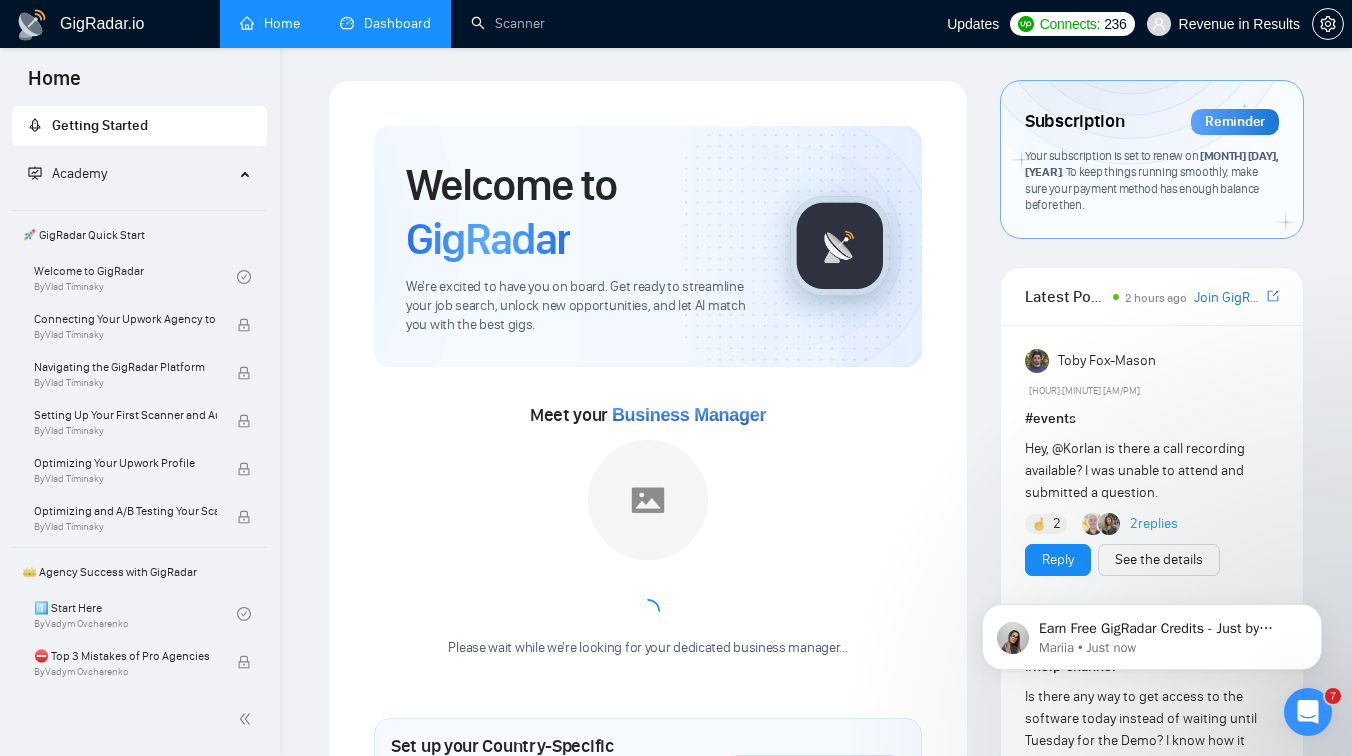 click on "Dashboard" at bounding box center [385, 23] 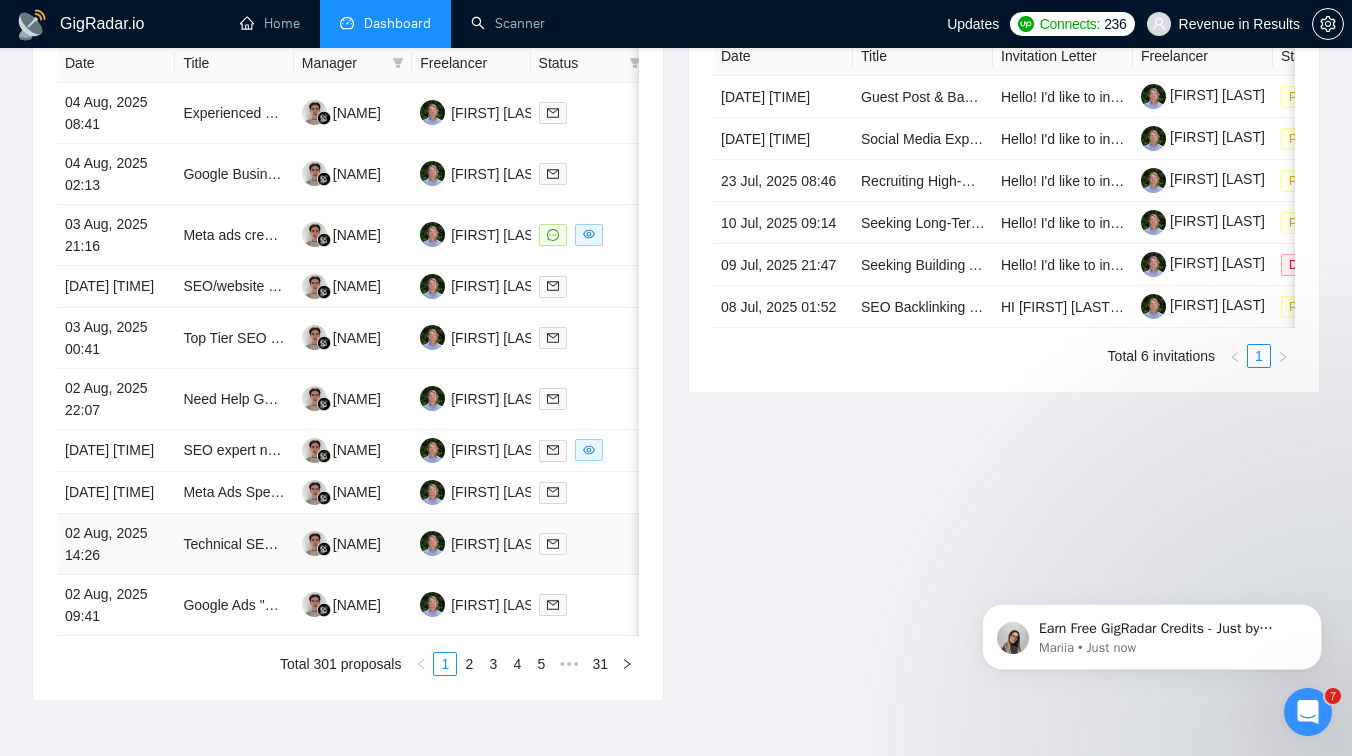 scroll, scrollTop: 820, scrollLeft: 0, axis: vertical 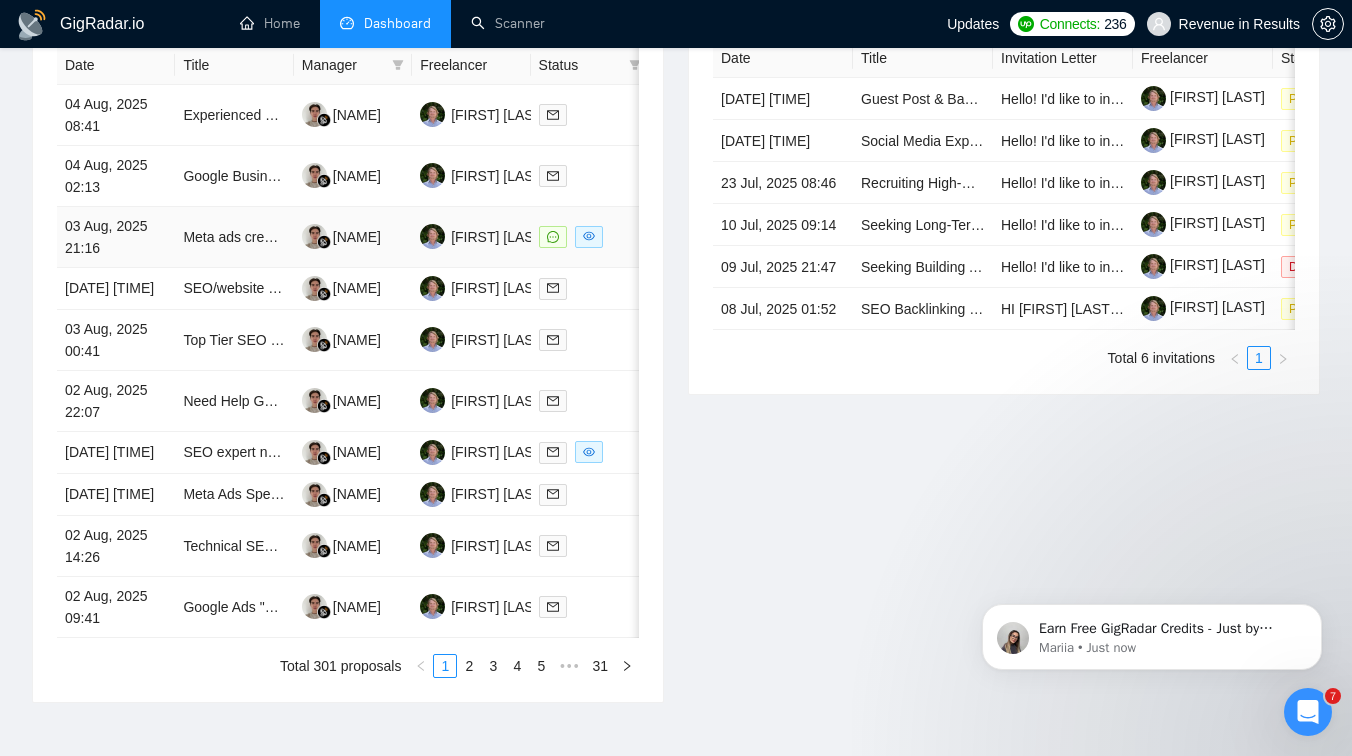 click on "Meta ads creatives" at bounding box center (234, 237) 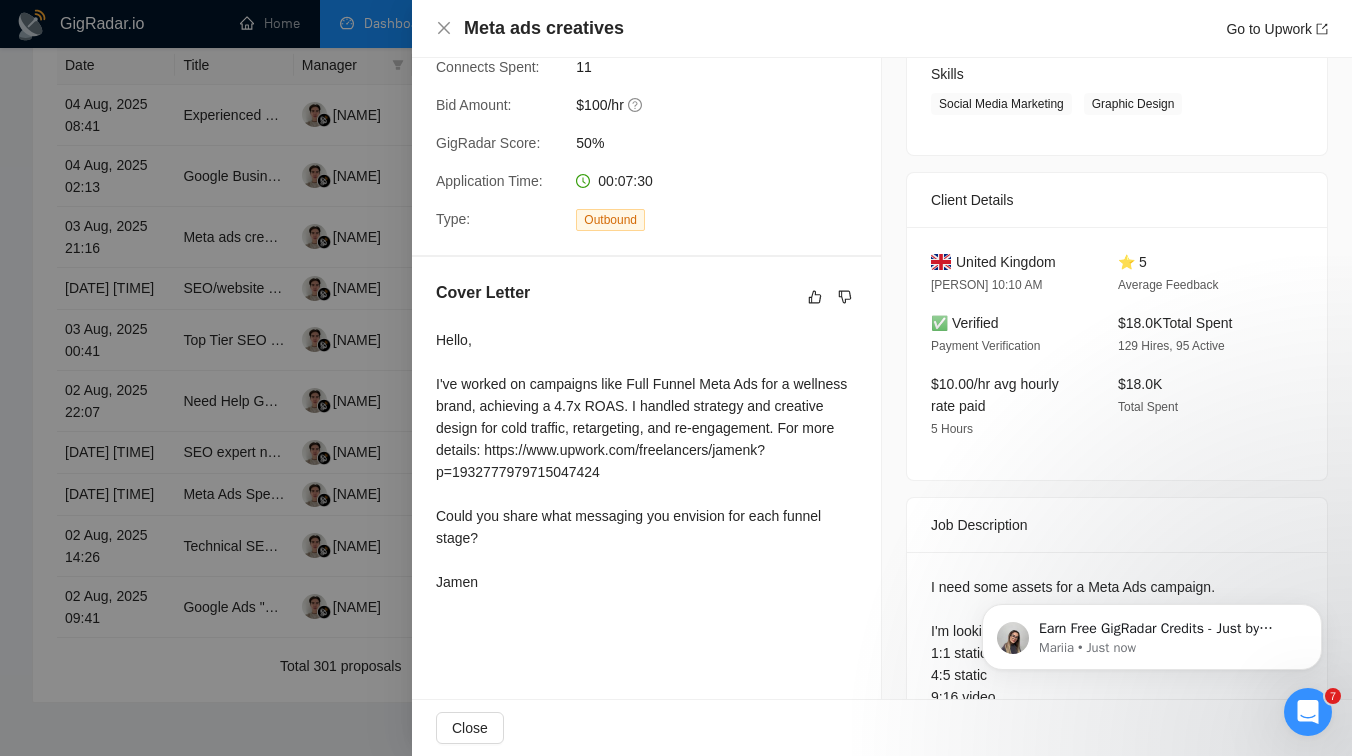 scroll, scrollTop: 328, scrollLeft: 0, axis: vertical 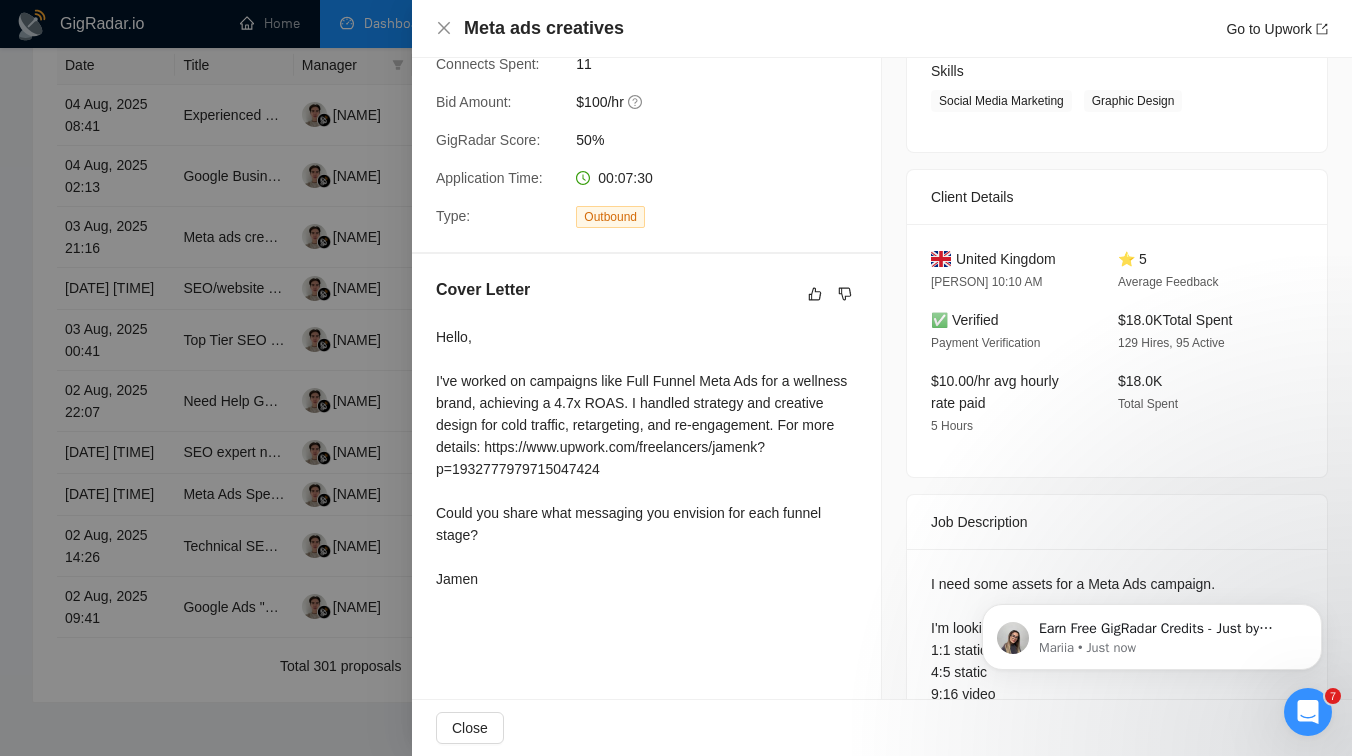 click at bounding box center (676, 378) 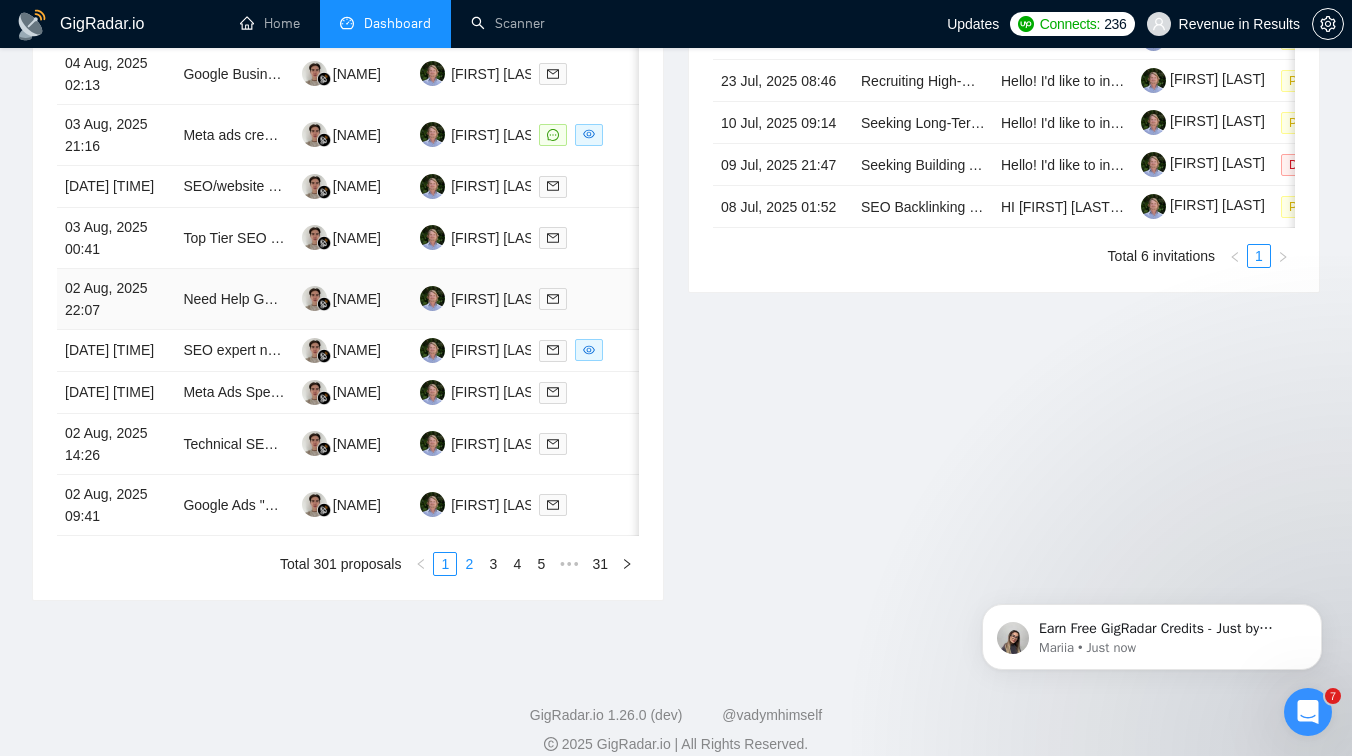 scroll, scrollTop: 927, scrollLeft: 0, axis: vertical 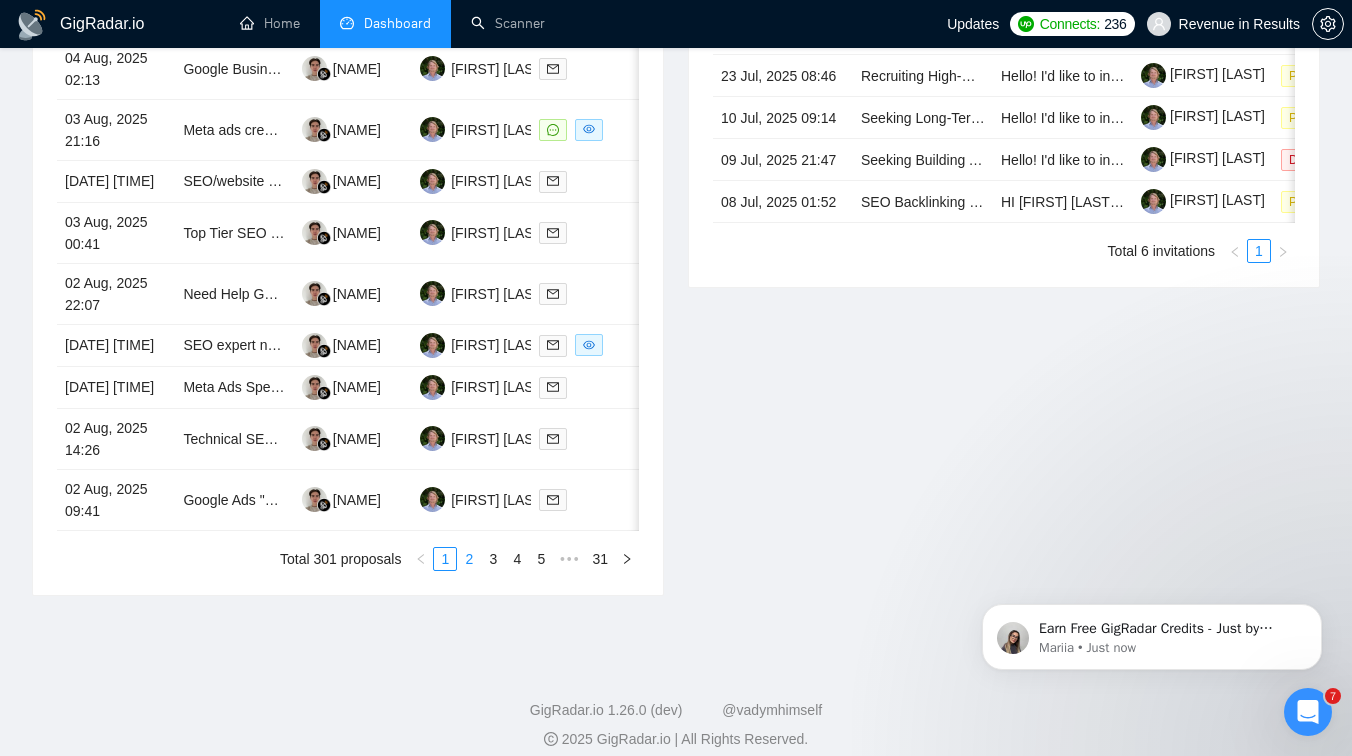 click on "2" at bounding box center (469, 559) 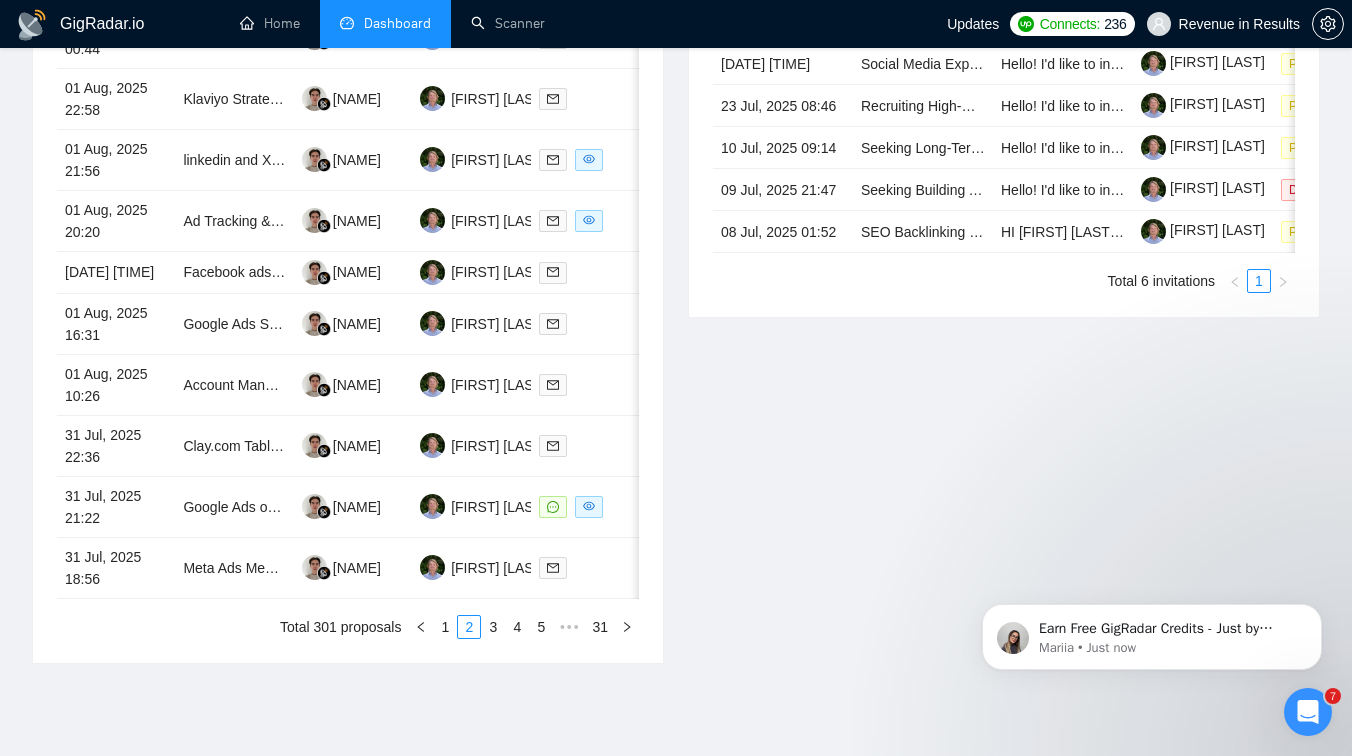 scroll, scrollTop: 905, scrollLeft: 0, axis: vertical 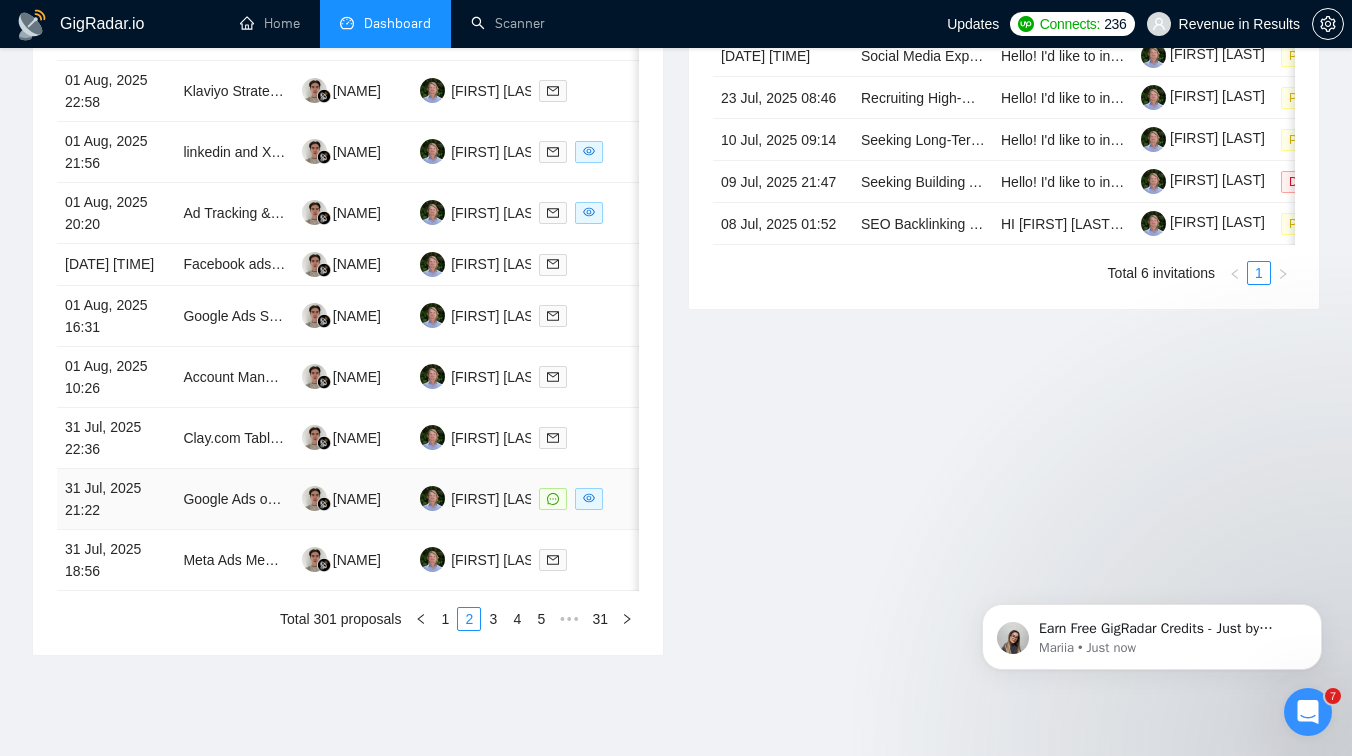 click on "Google Ads optimization for a Lead Funnel (Performance-based Job)" at bounding box center [234, 499] 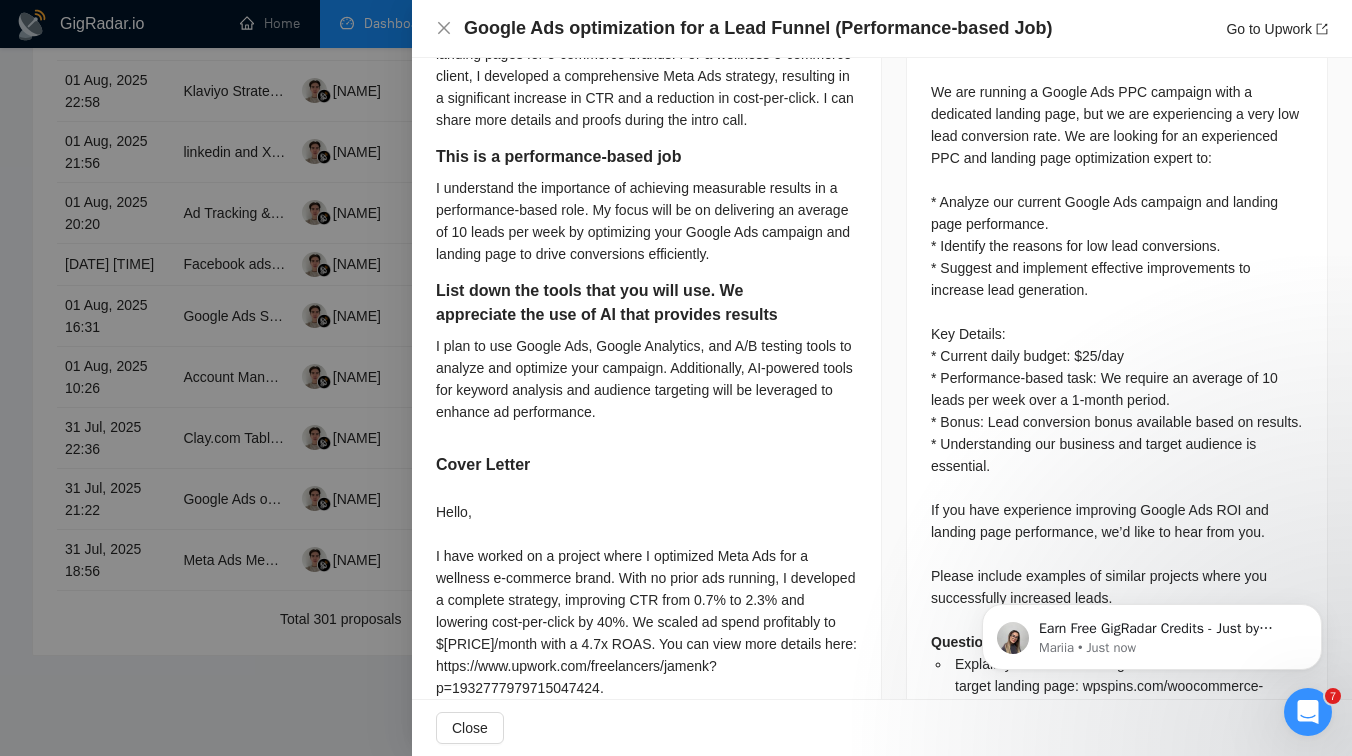 scroll, scrollTop: 1080, scrollLeft: 0, axis: vertical 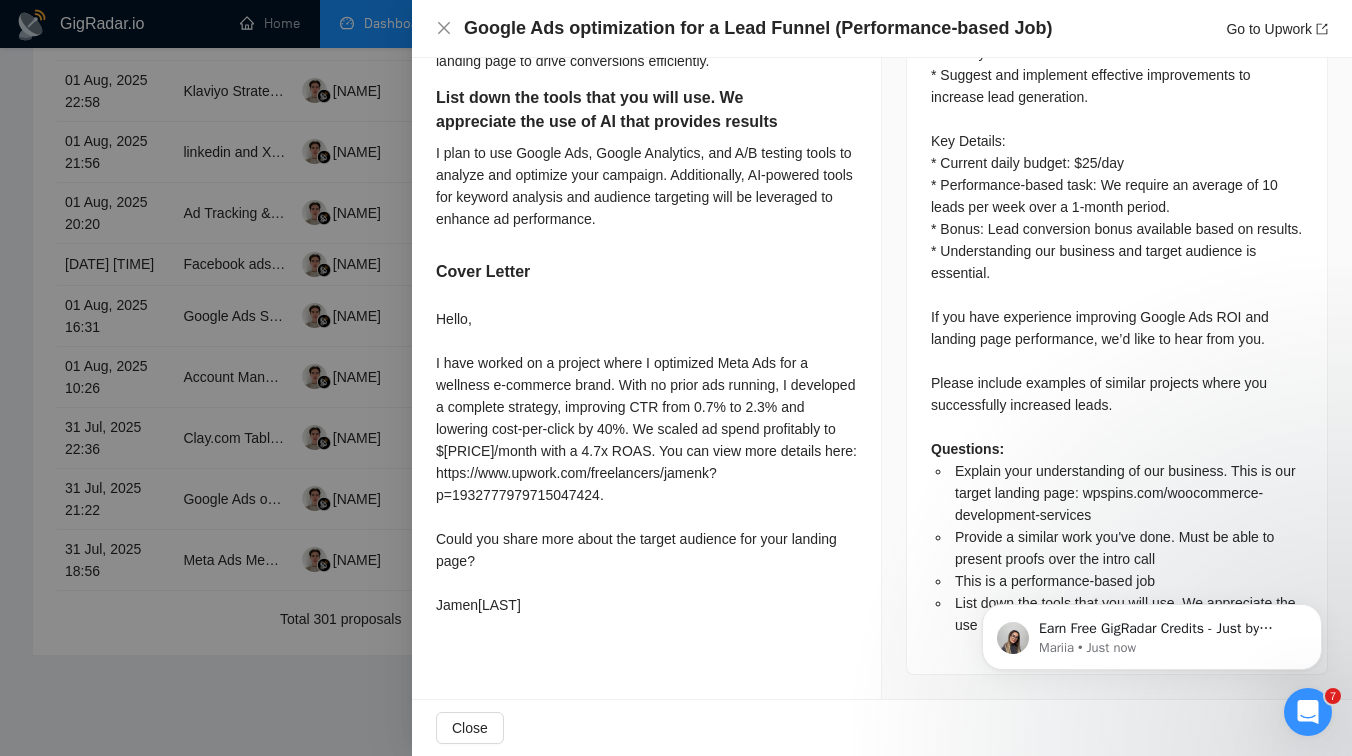 click at bounding box center (676, 378) 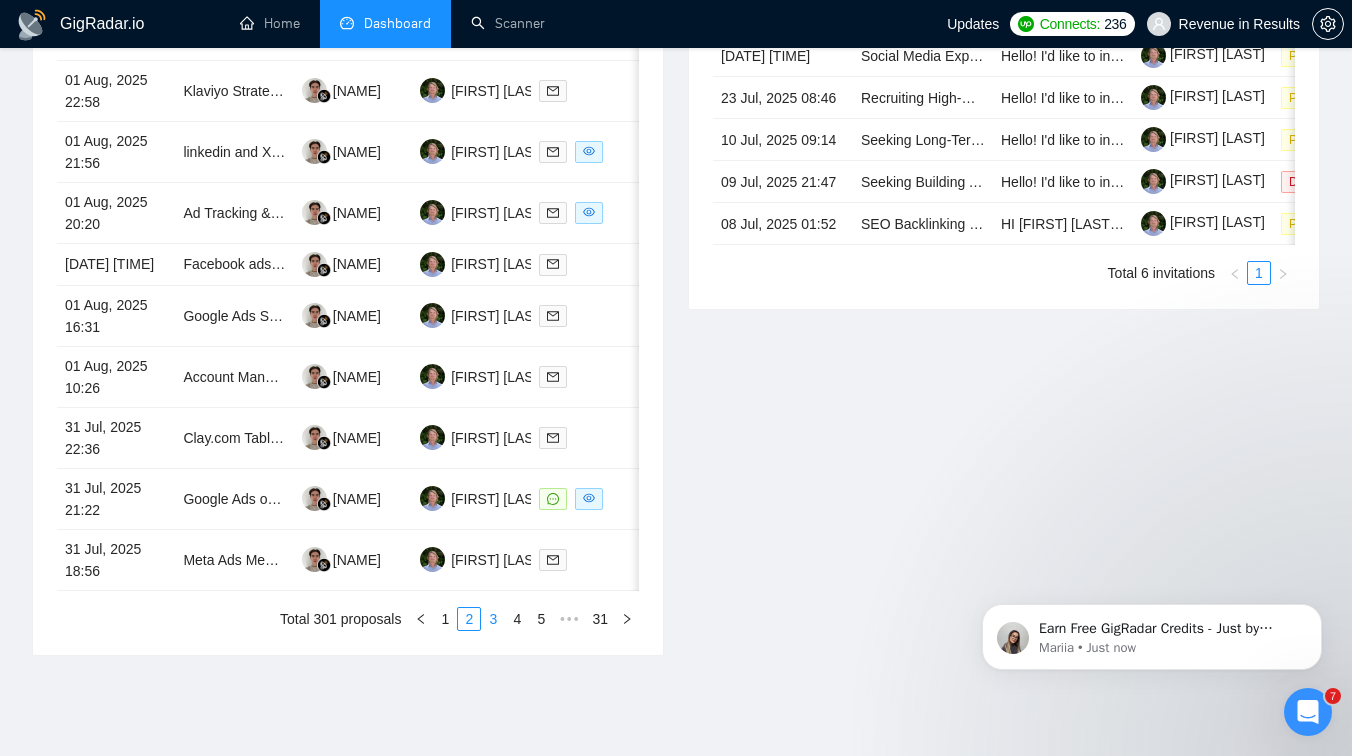 click on "3" at bounding box center [493, 619] 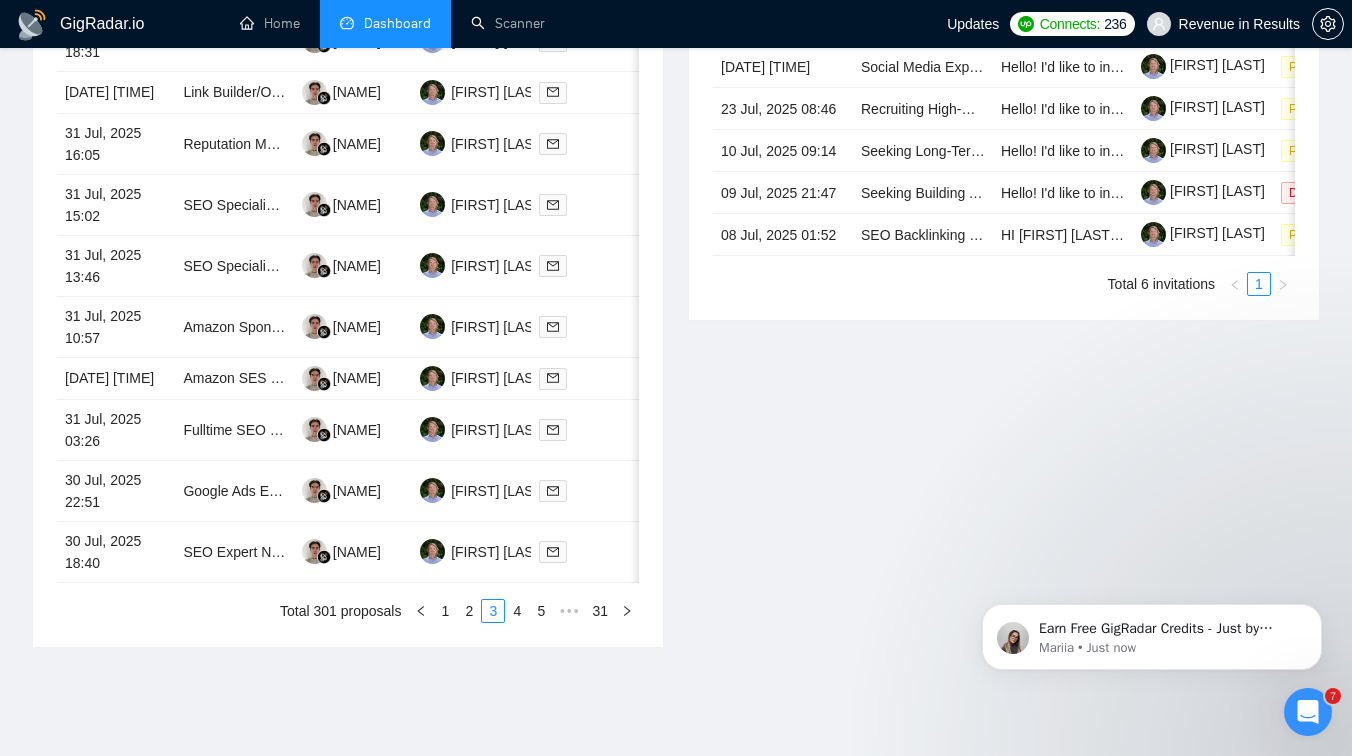 scroll, scrollTop: 917, scrollLeft: 0, axis: vertical 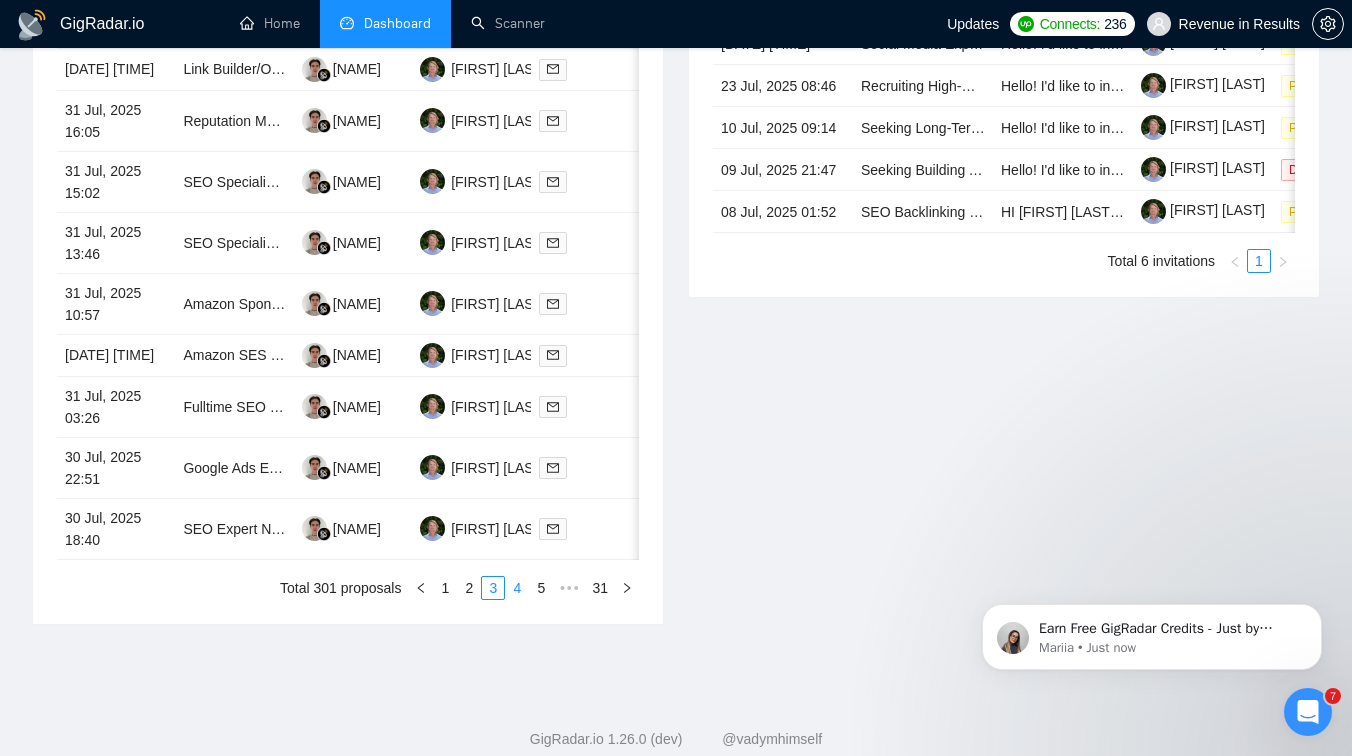 click on "4" at bounding box center [517, 588] 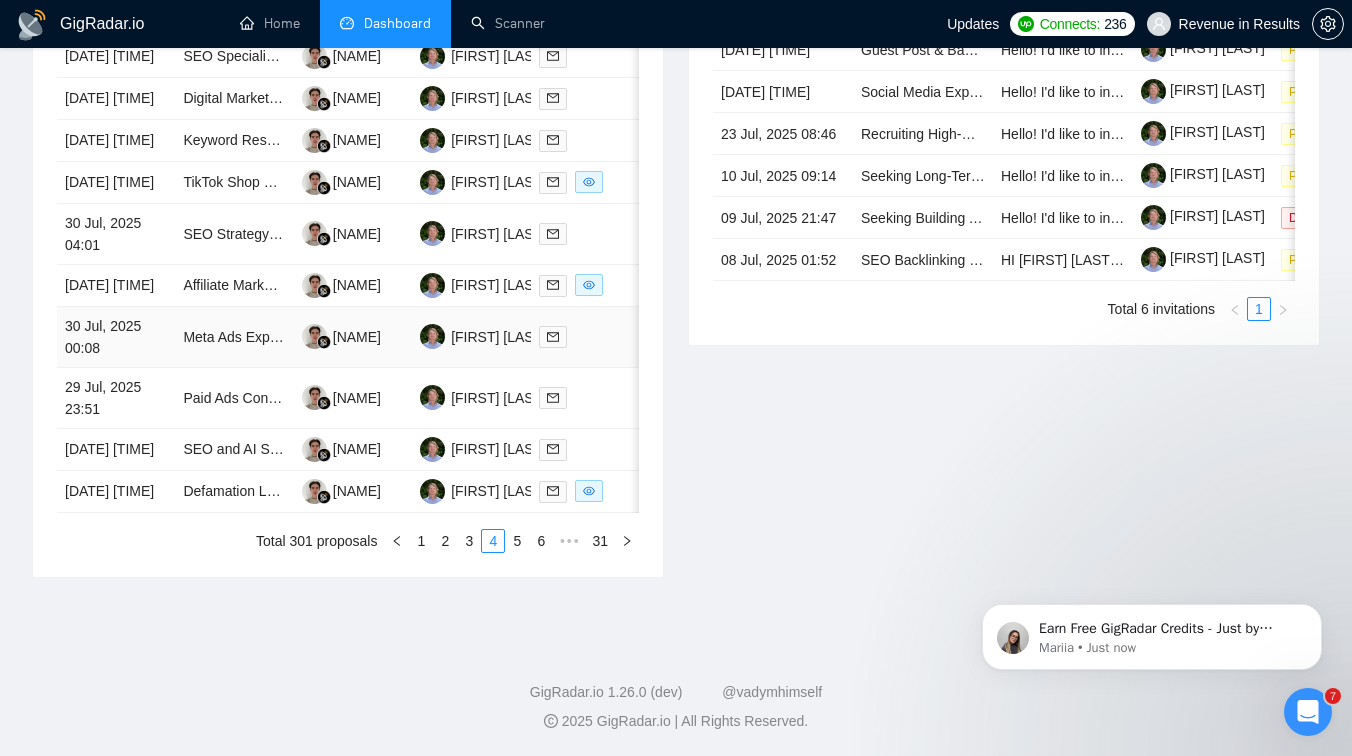 scroll, scrollTop: 1002, scrollLeft: 0, axis: vertical 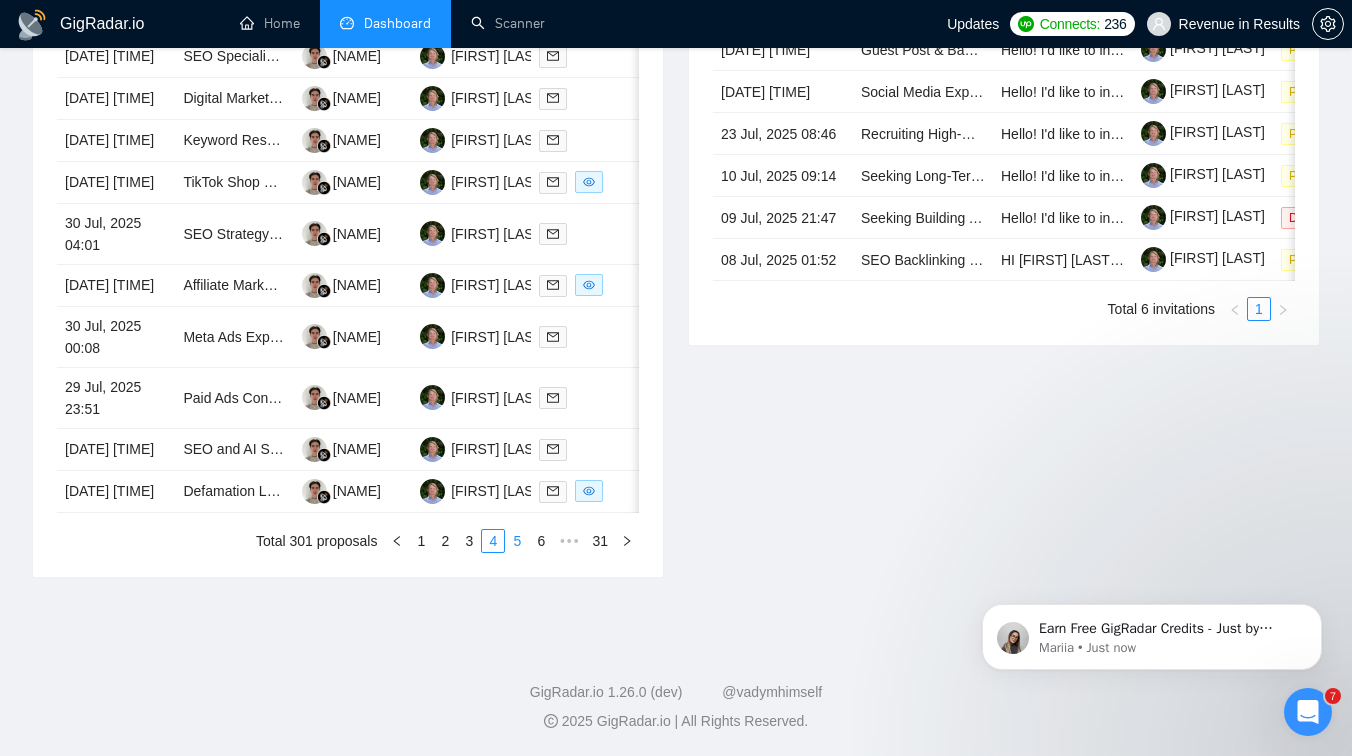 click on "5" at bounding box center (517, 541) 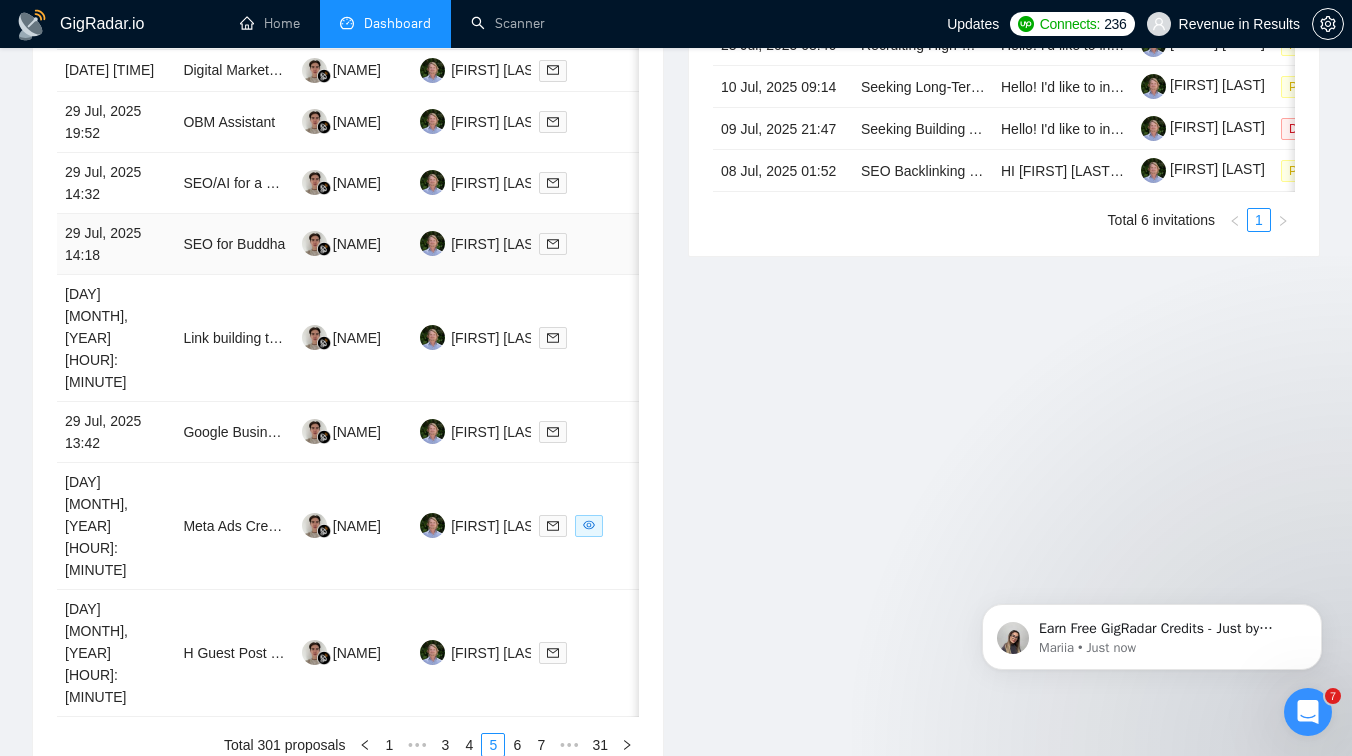scroll, scrollTop: 1002, scrollLeft: 0, axis: vertical 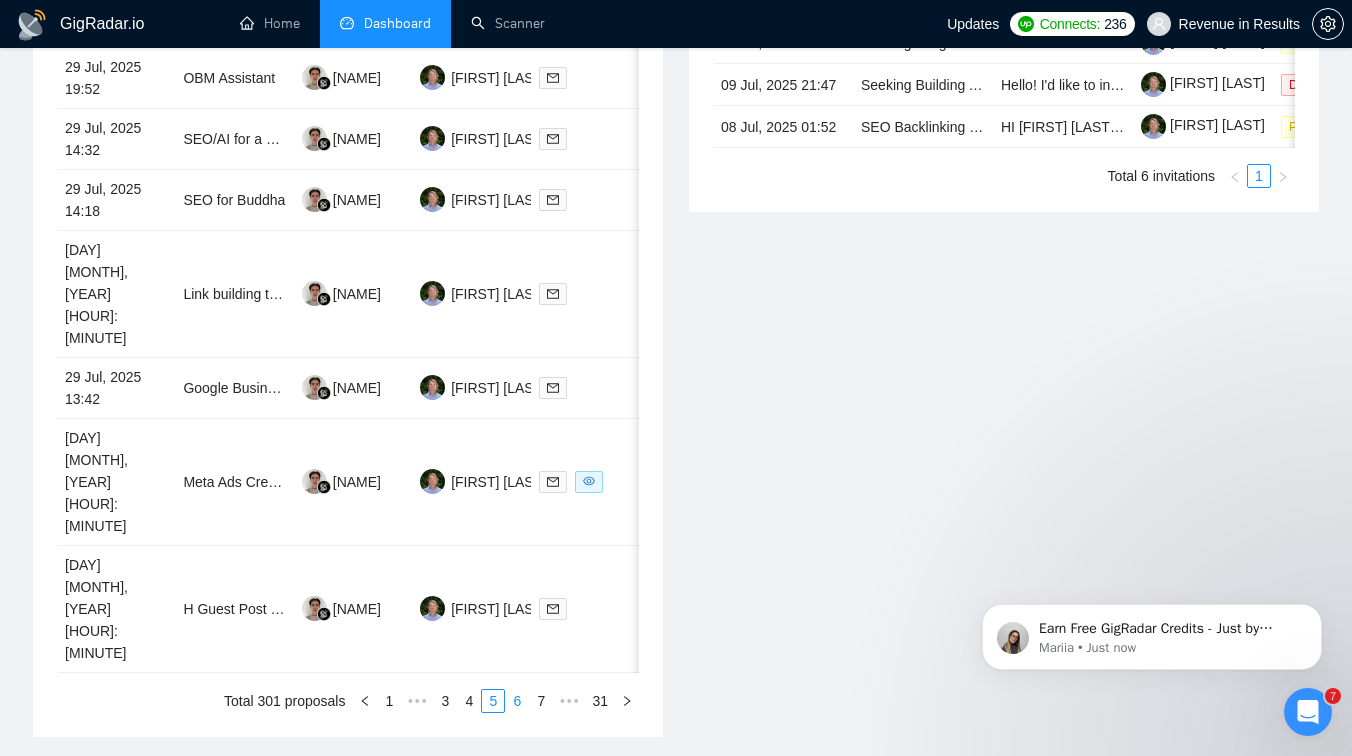 click on "6" at bounding box center (517, 701) 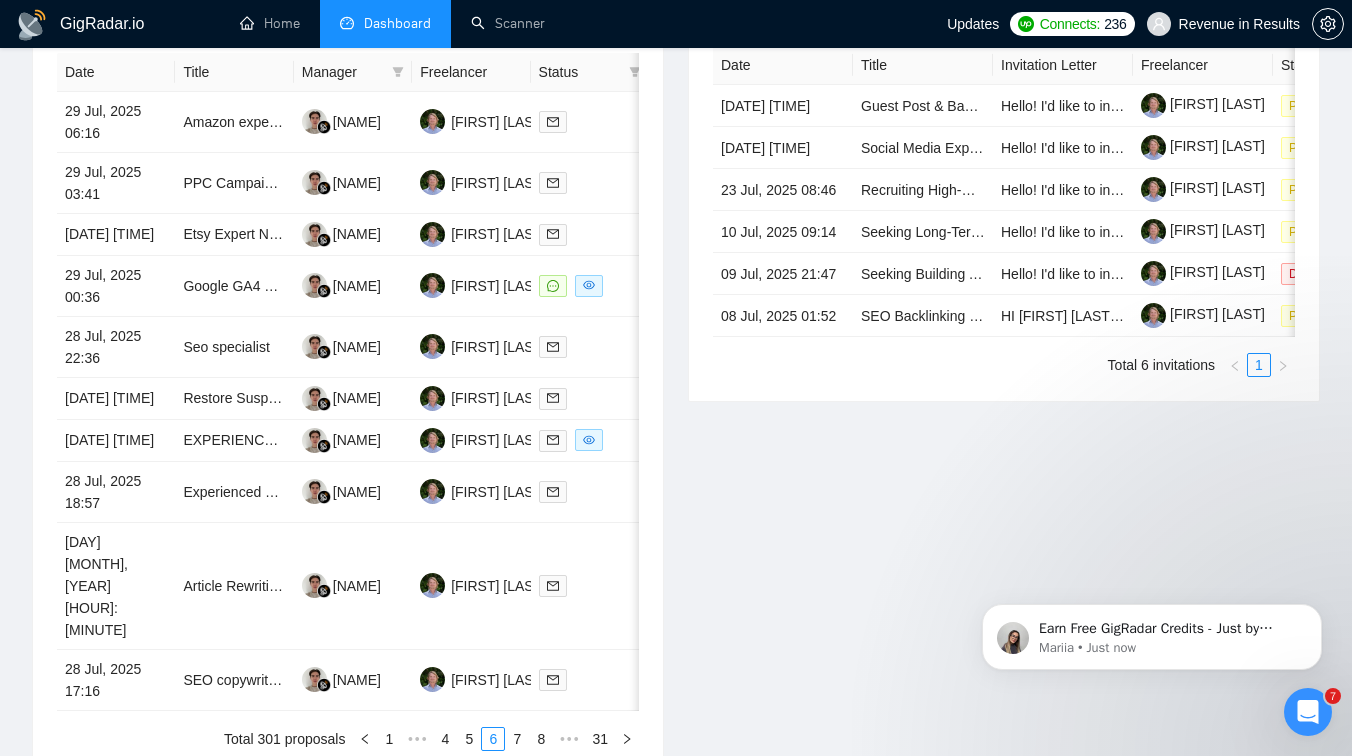 scroll, scrollTop: 868, scrollLeft: 0, axis: vertical 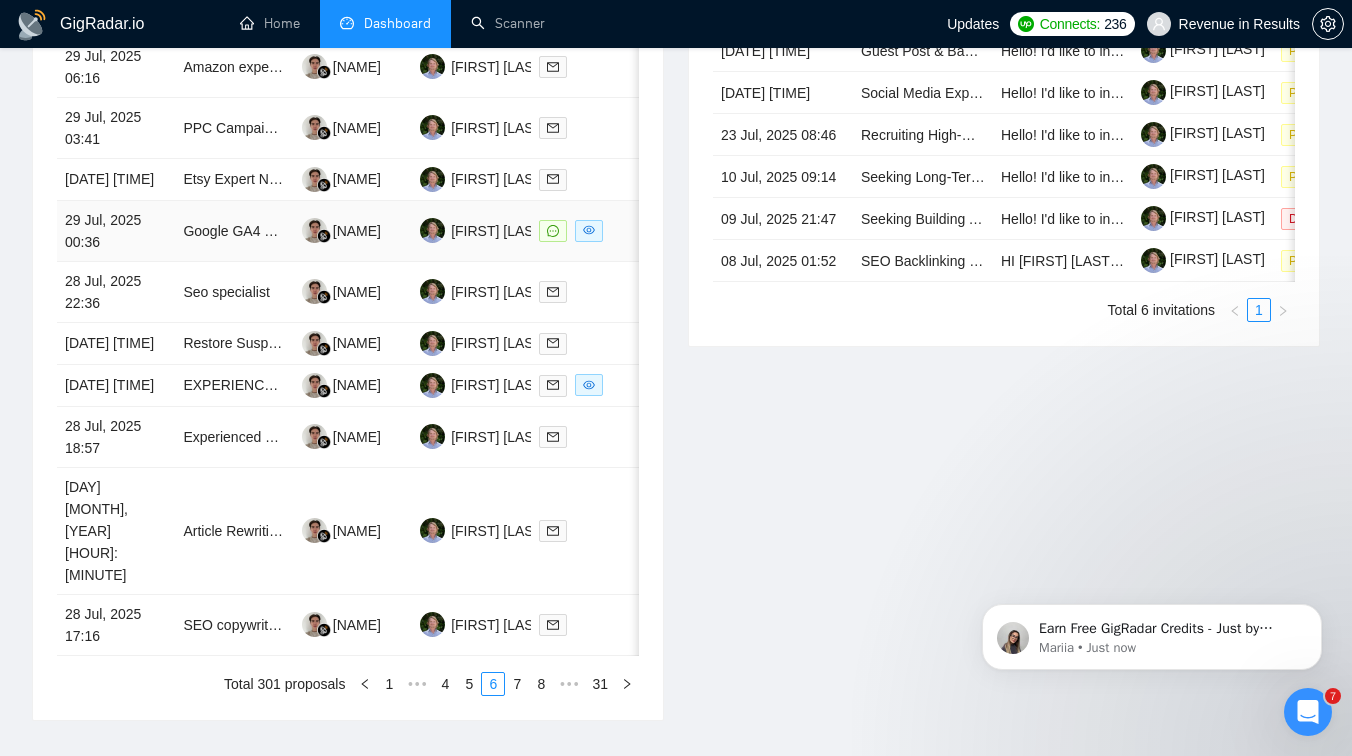 click on "Google GA4 and AdWords integration expert needed" at bounding box center (234, 231) 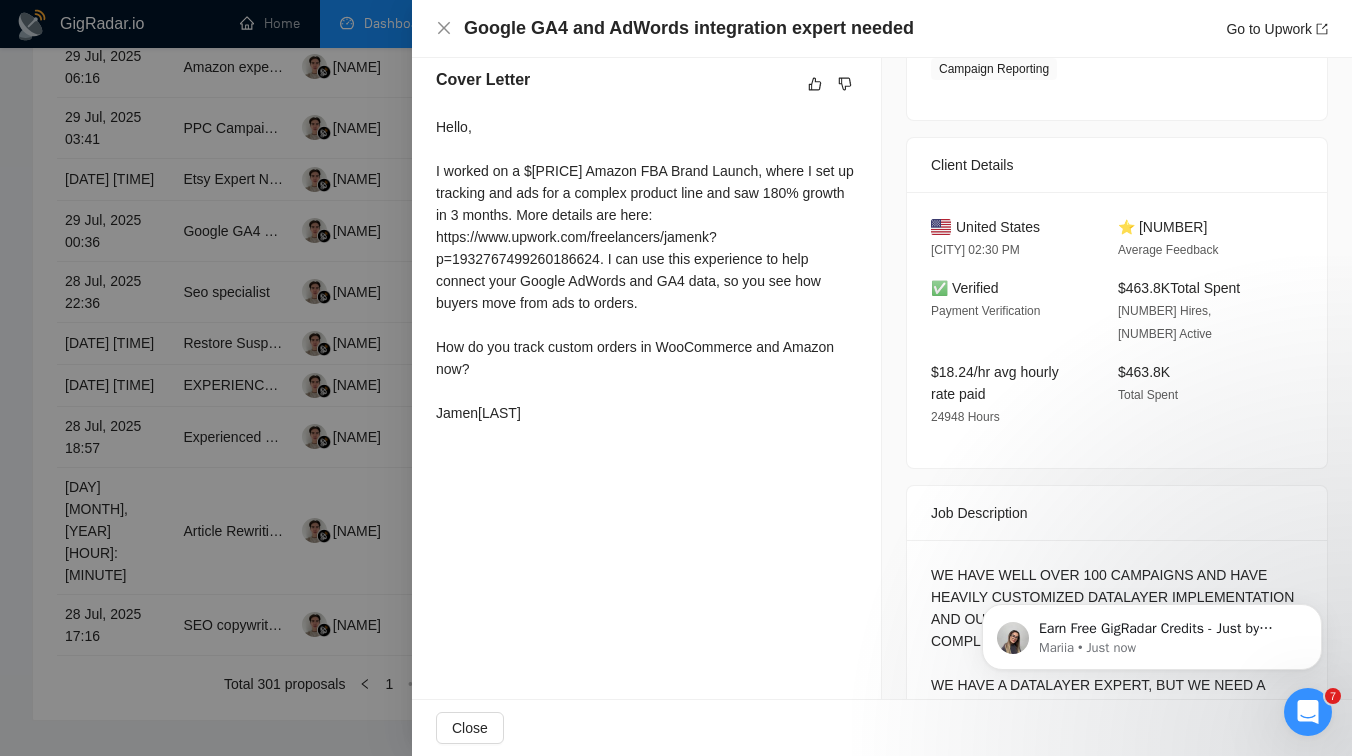 scroll, scrollTop: 195, scrollLeft: 0, axis: vertical 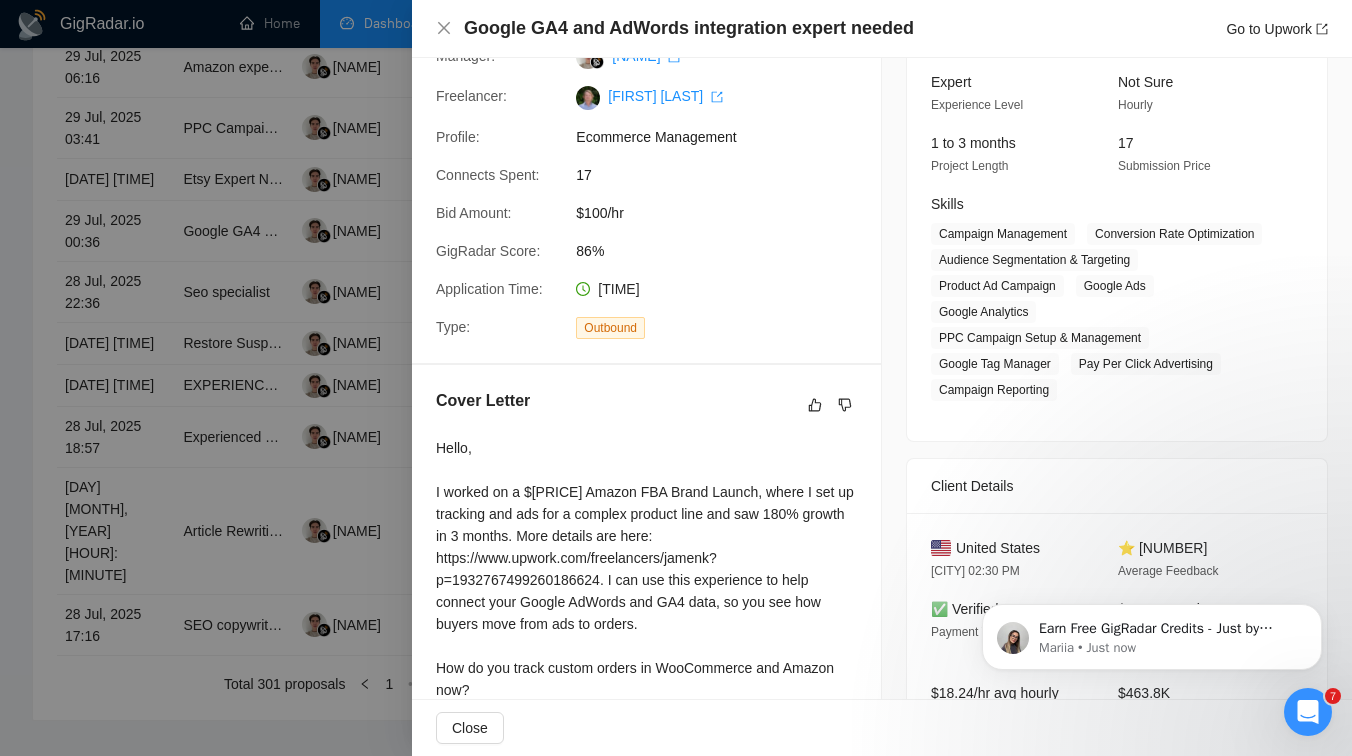 click at bounding box center (676, 378) 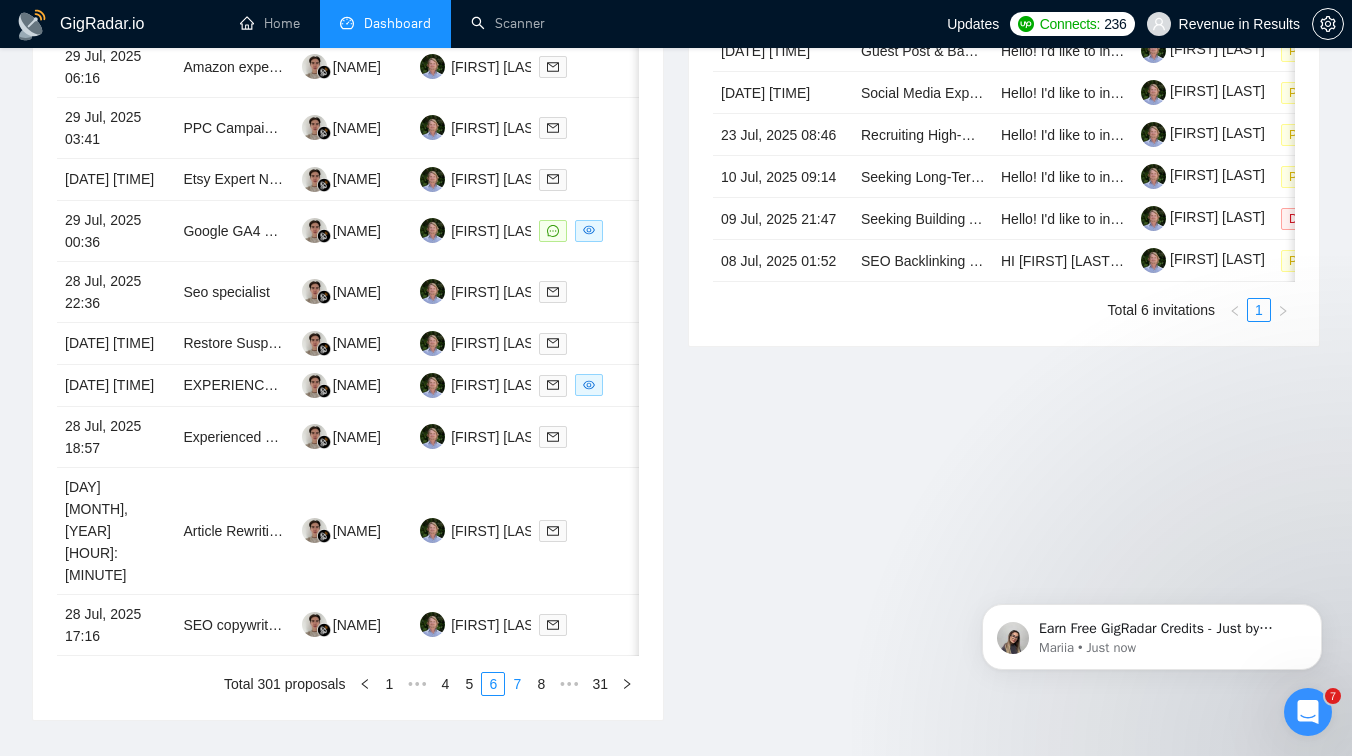 click on "7" at bounding box center [517, 684] 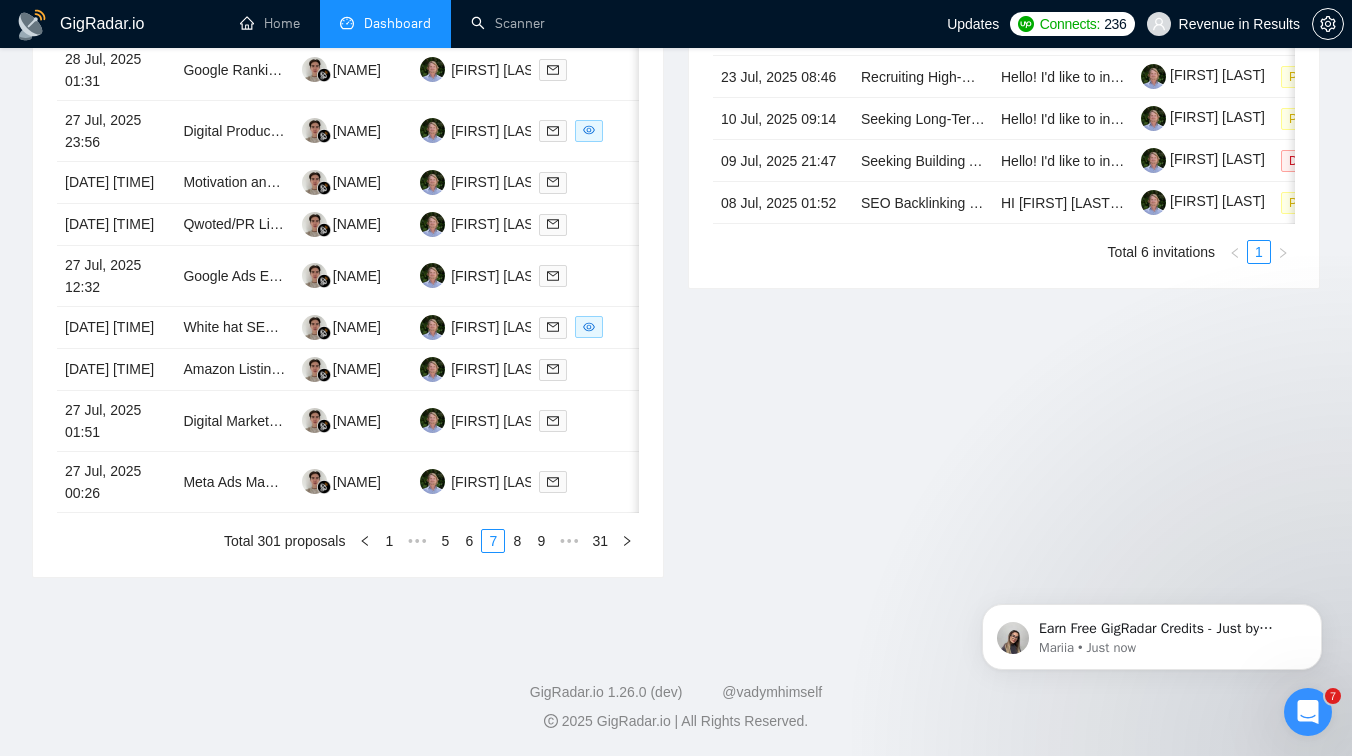 scroll, scrollTop: 974, scrollLeft: 0, axis: vertical 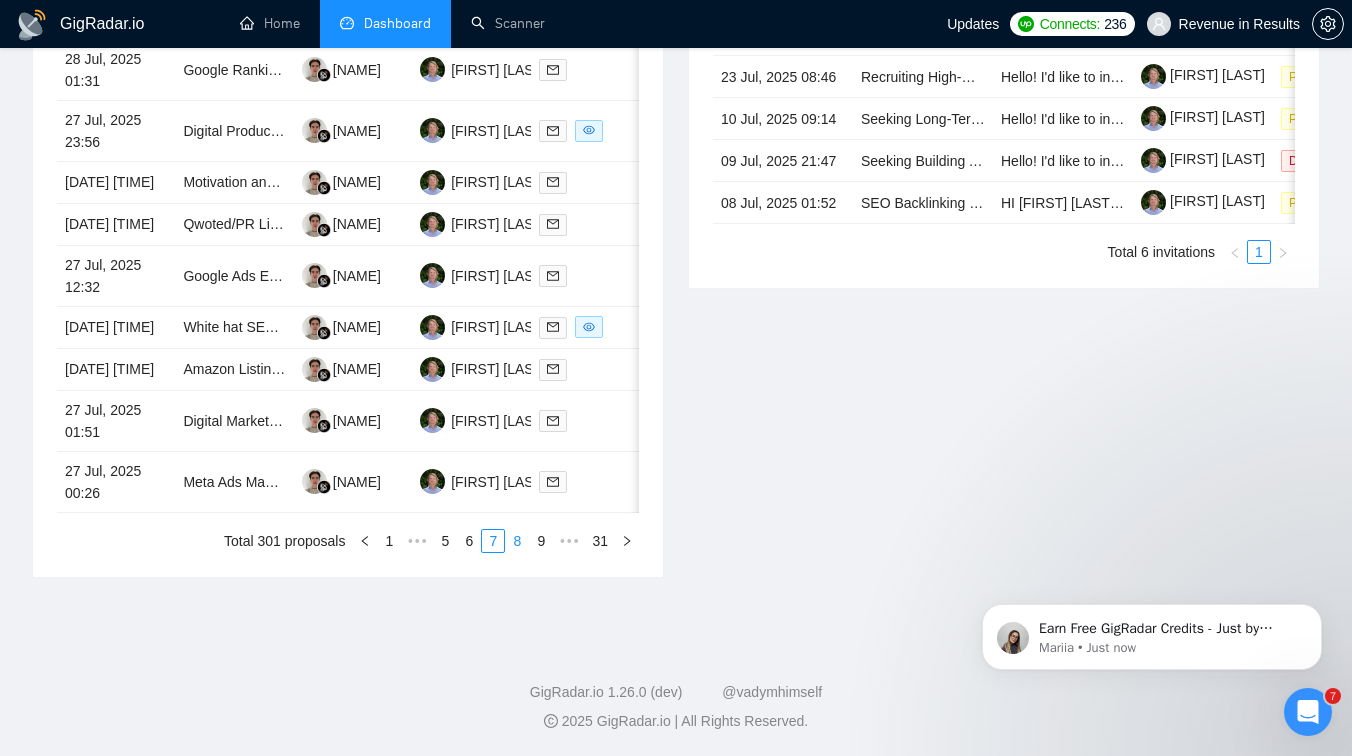 click on "8" at bounding box center (517, 541) 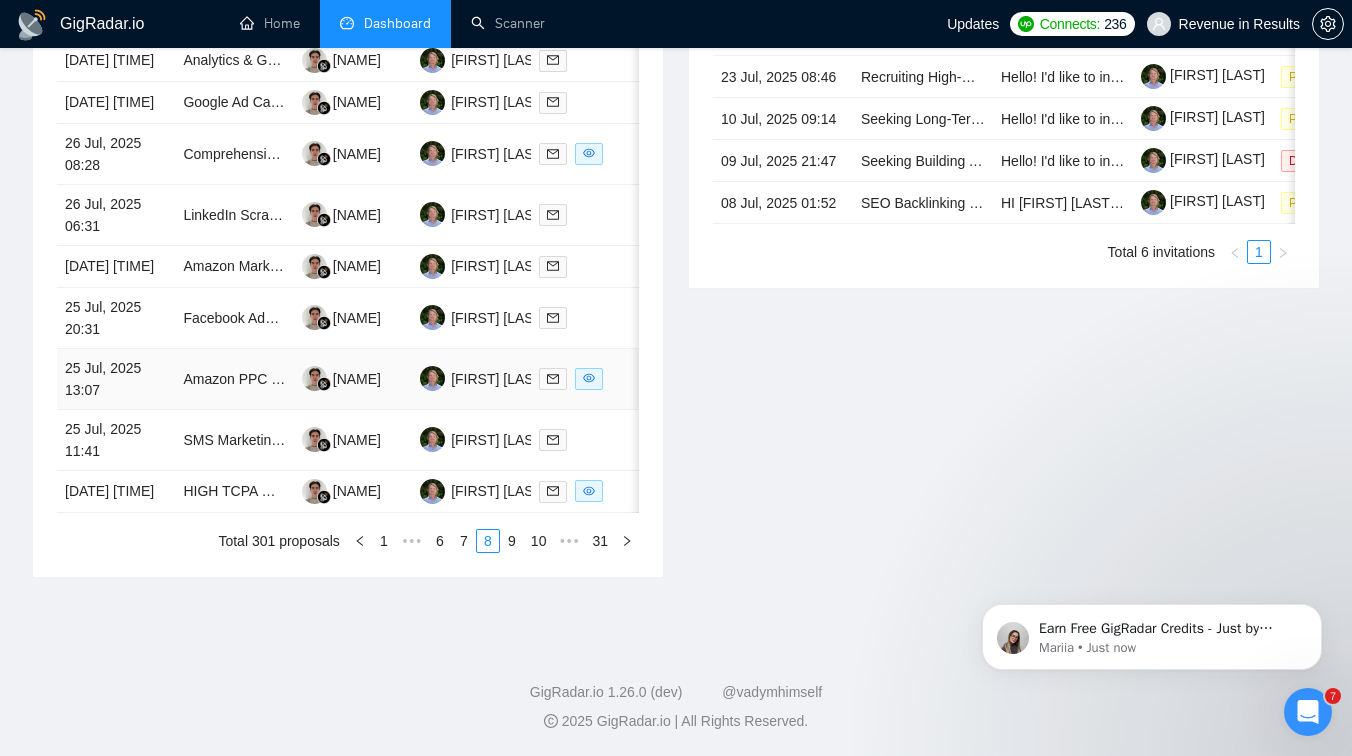 scroll, scrollTop: 994, scrollLeft: 0, axis: vertical 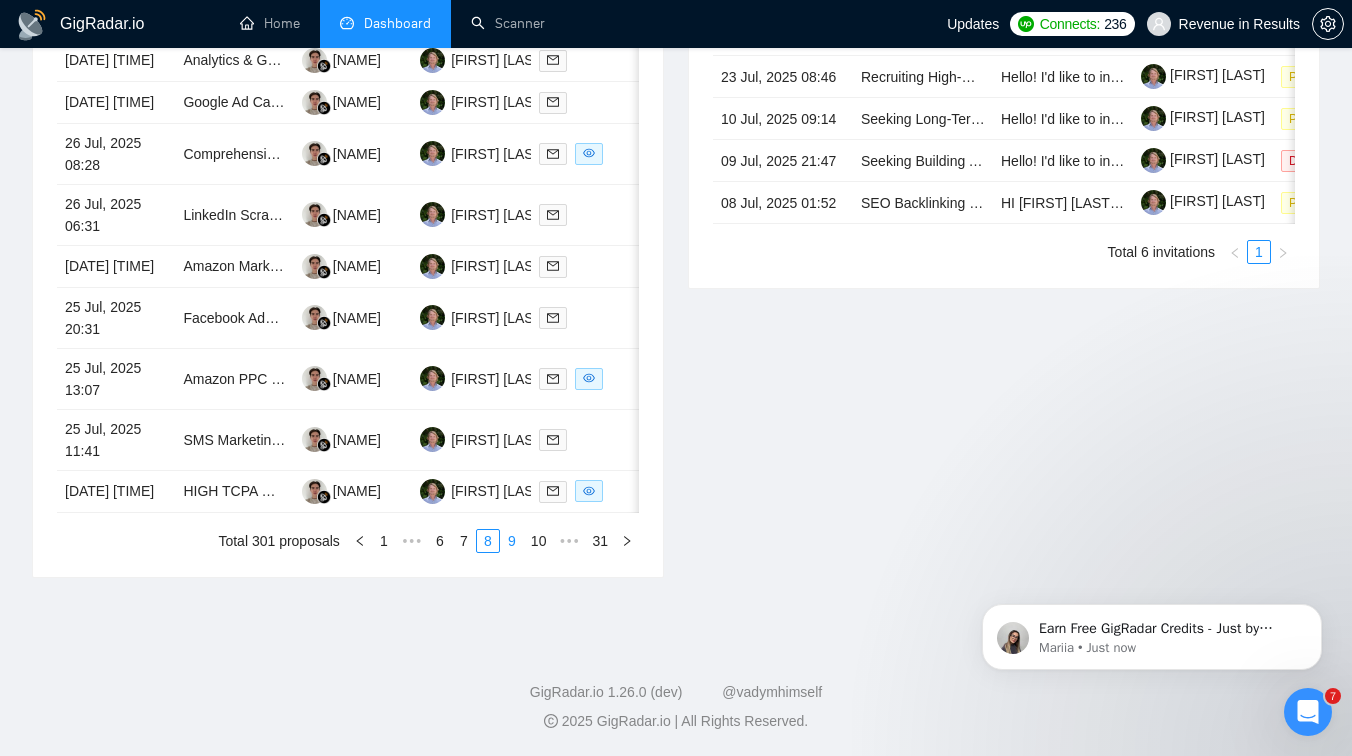 click on "9" at bounding box center (512, 541) 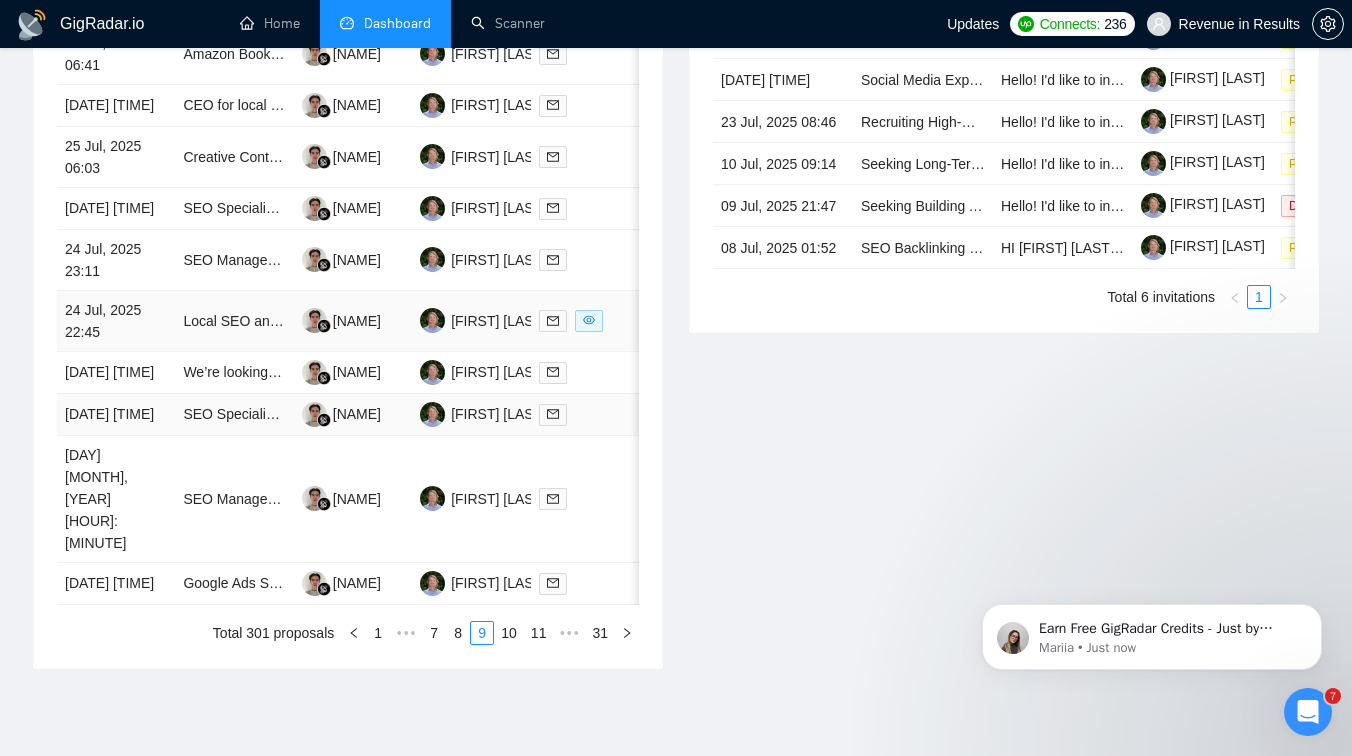 scroll, scrollTop: 889, scrollLeft: 0, axis: vertical 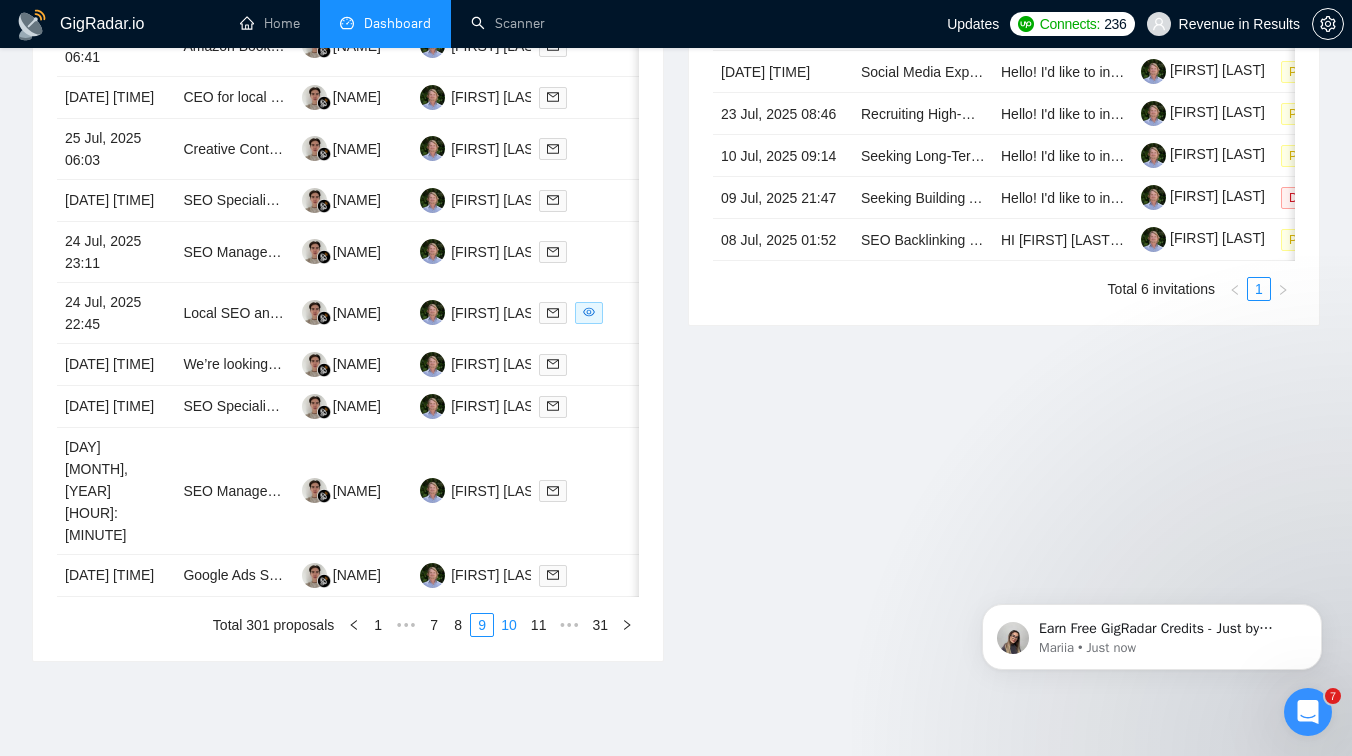 click on "10" at bounding box center [509, 625] 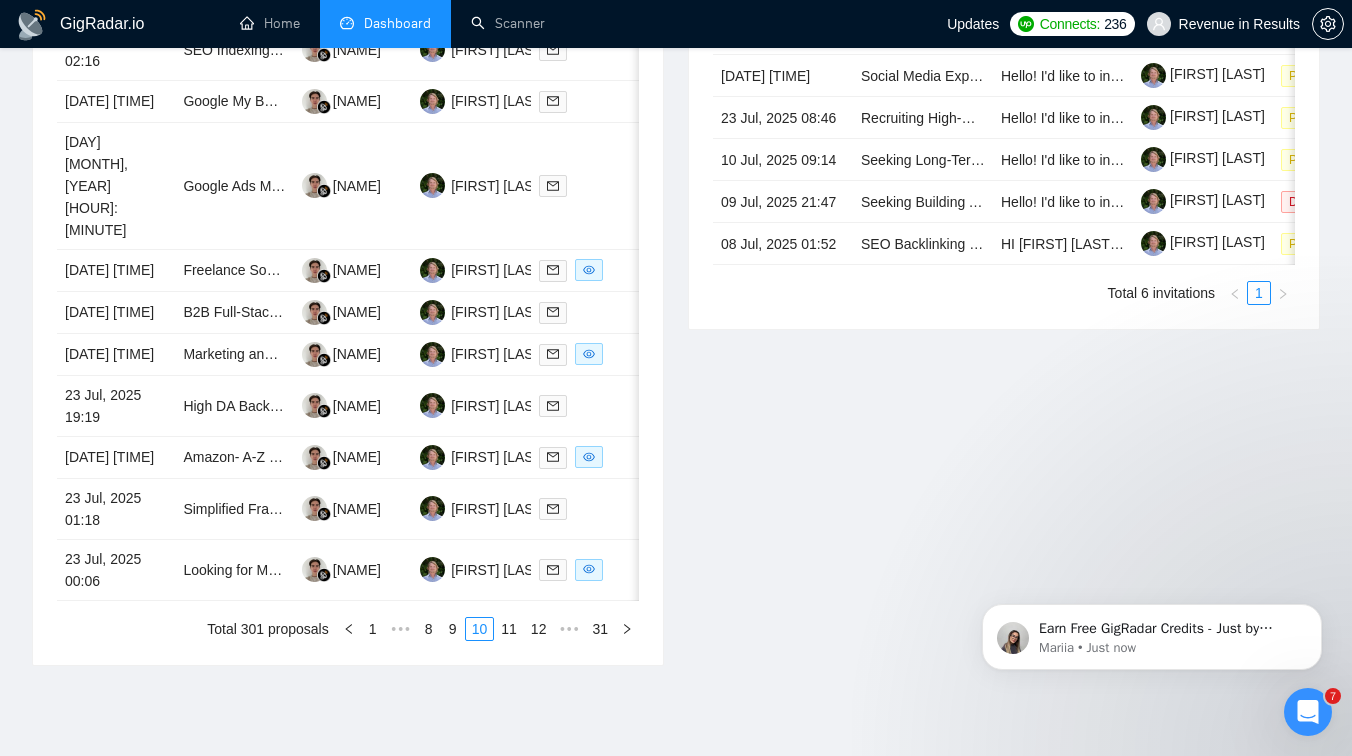 scroll, scrollTop: 924, scrollLeft: 0, axis: vertical 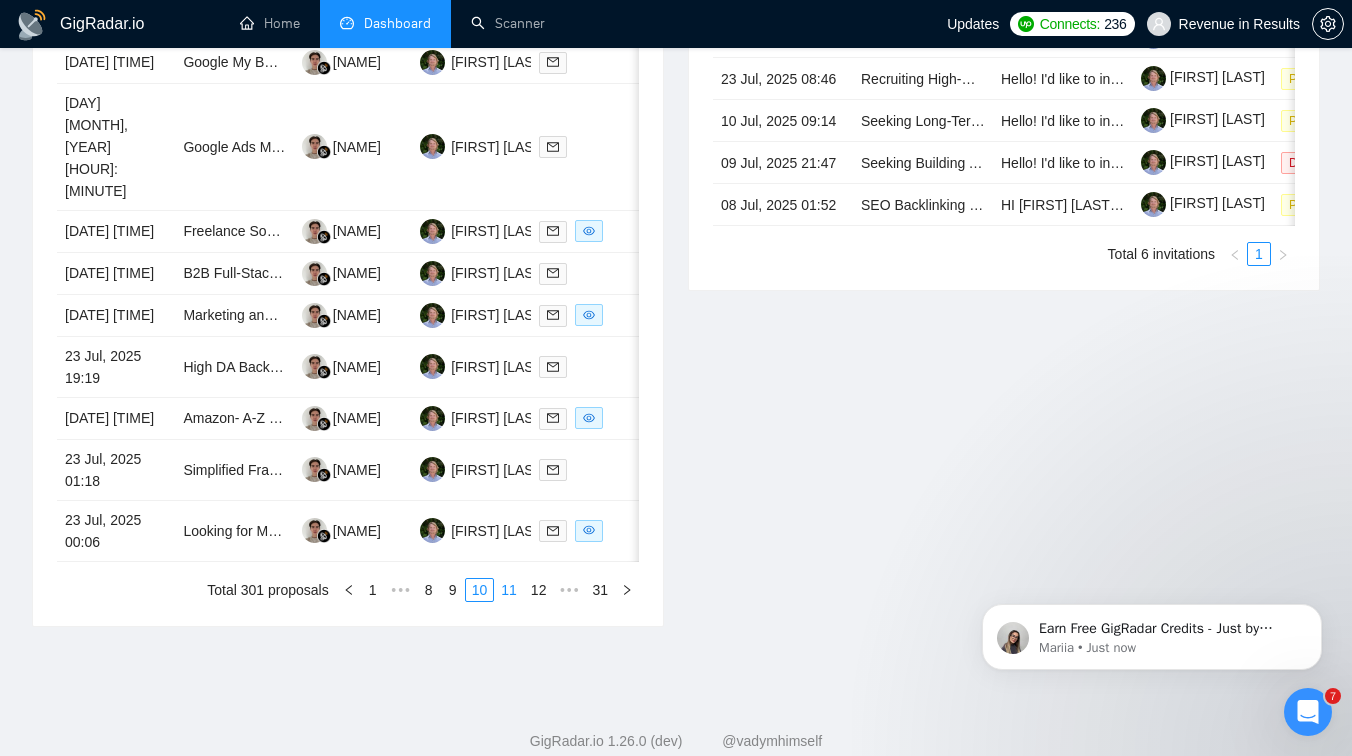 click on "11" at bounding box center (509, 590) 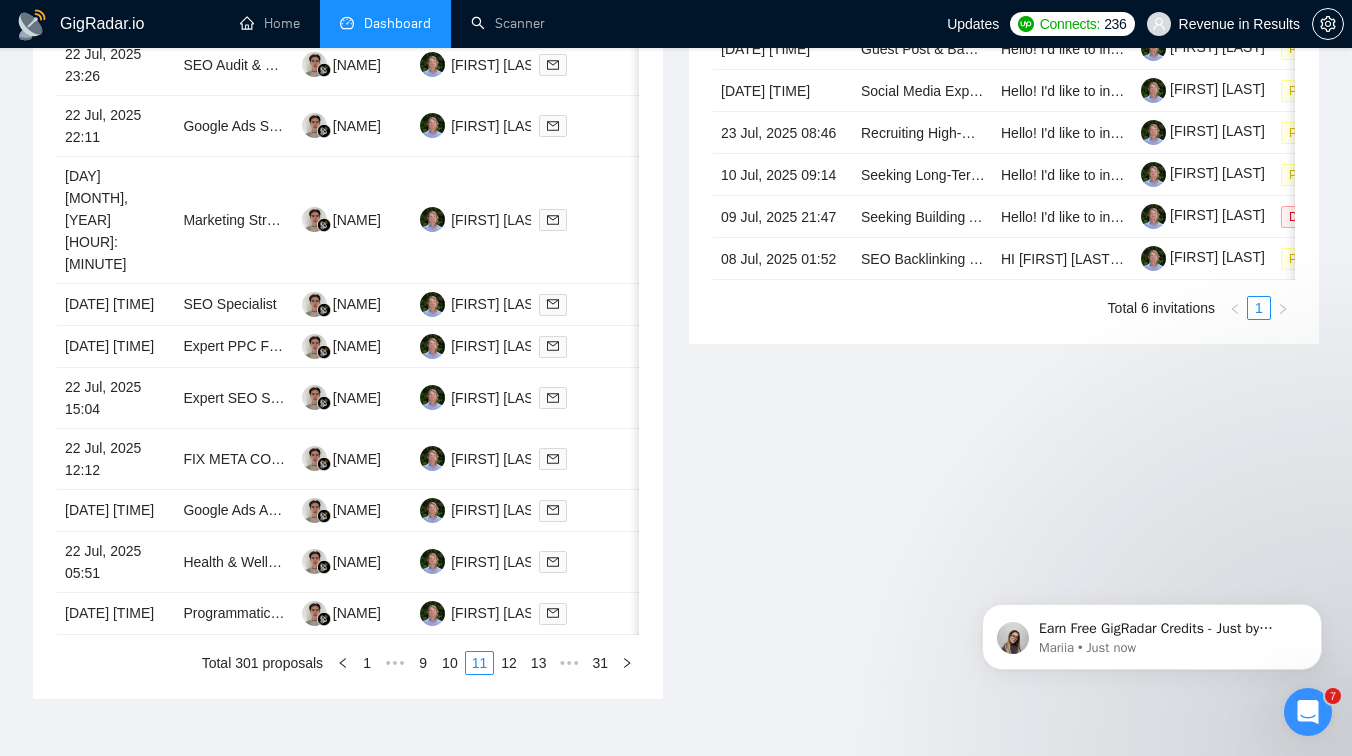 scroll, scrollTop: 1002, scrollLeft: 0, axis: vertical 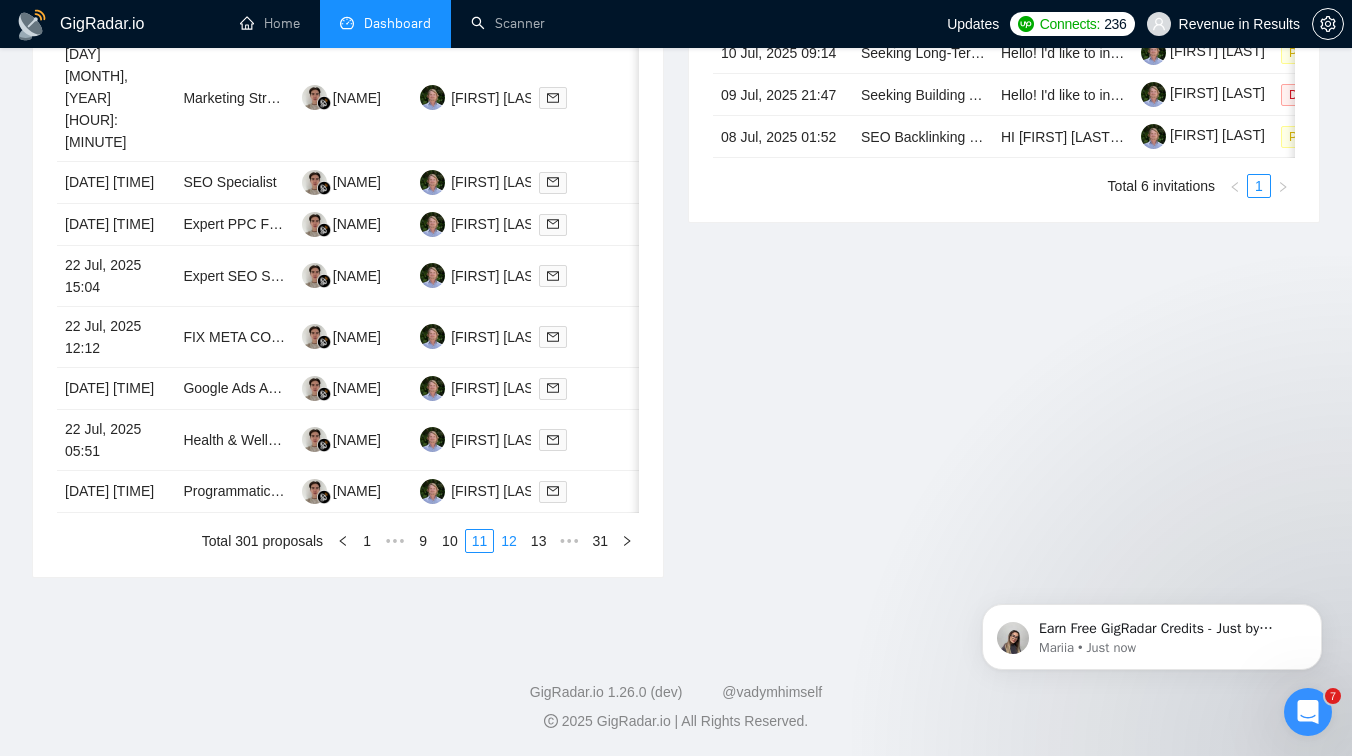 click on "12" at bounding box center [509, 541] 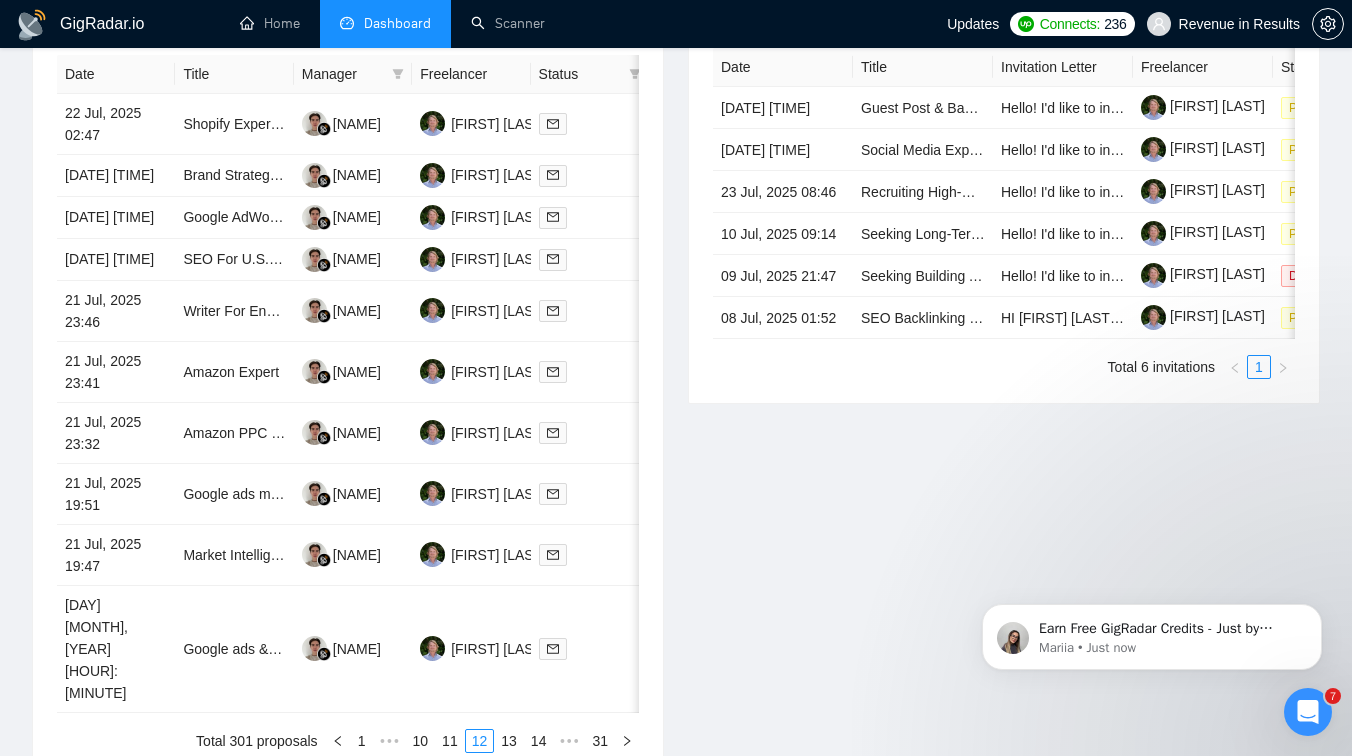scroll, scrollTop: 1002, scrollLeft: 0, axis: vertical 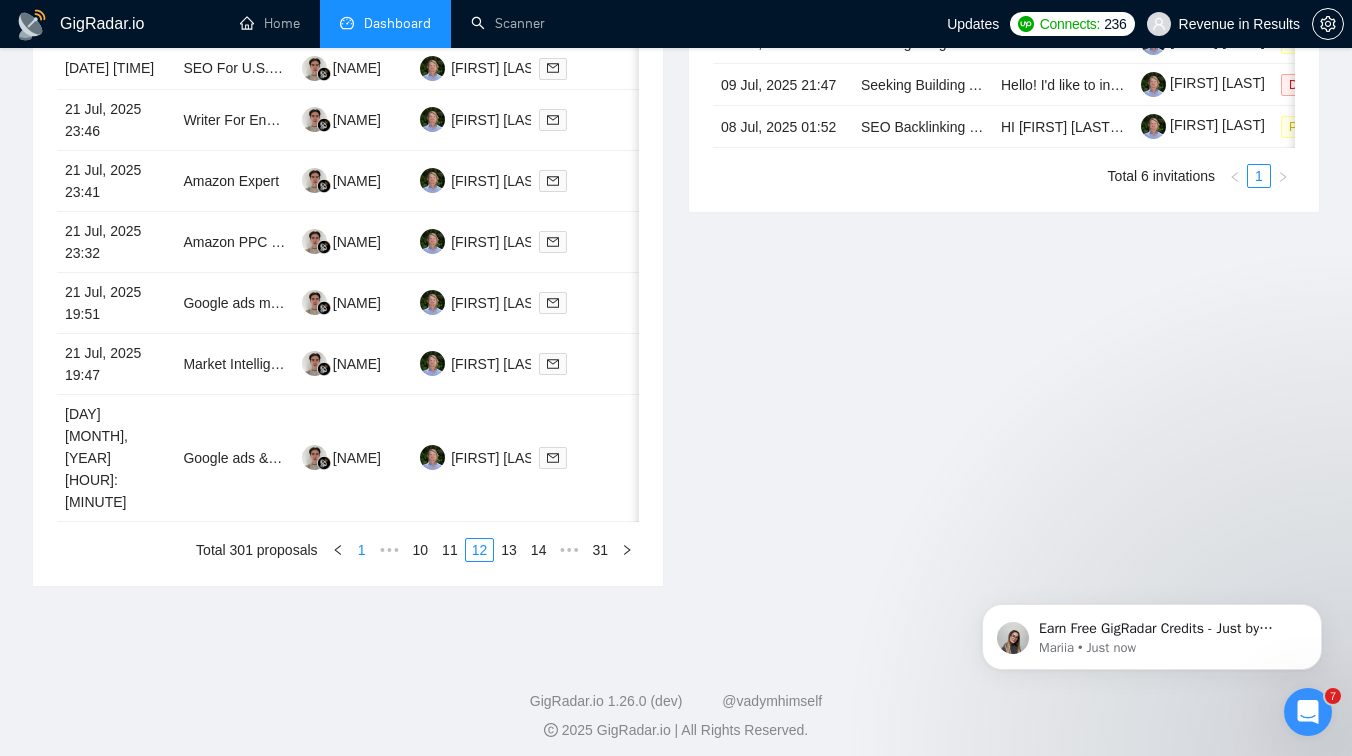 click on "1" at bounding box center (362, 550) 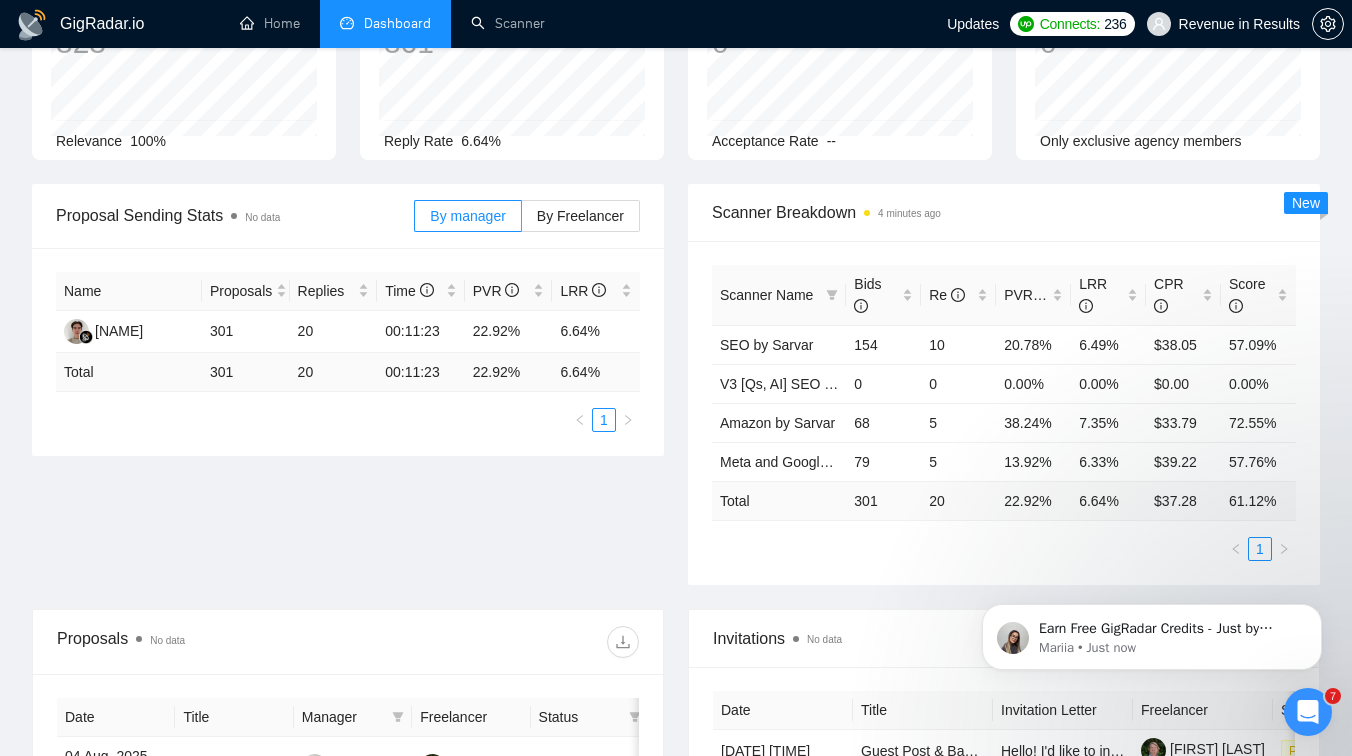scroll, scrollTop: 0, scrollLeft: 0, axis: both 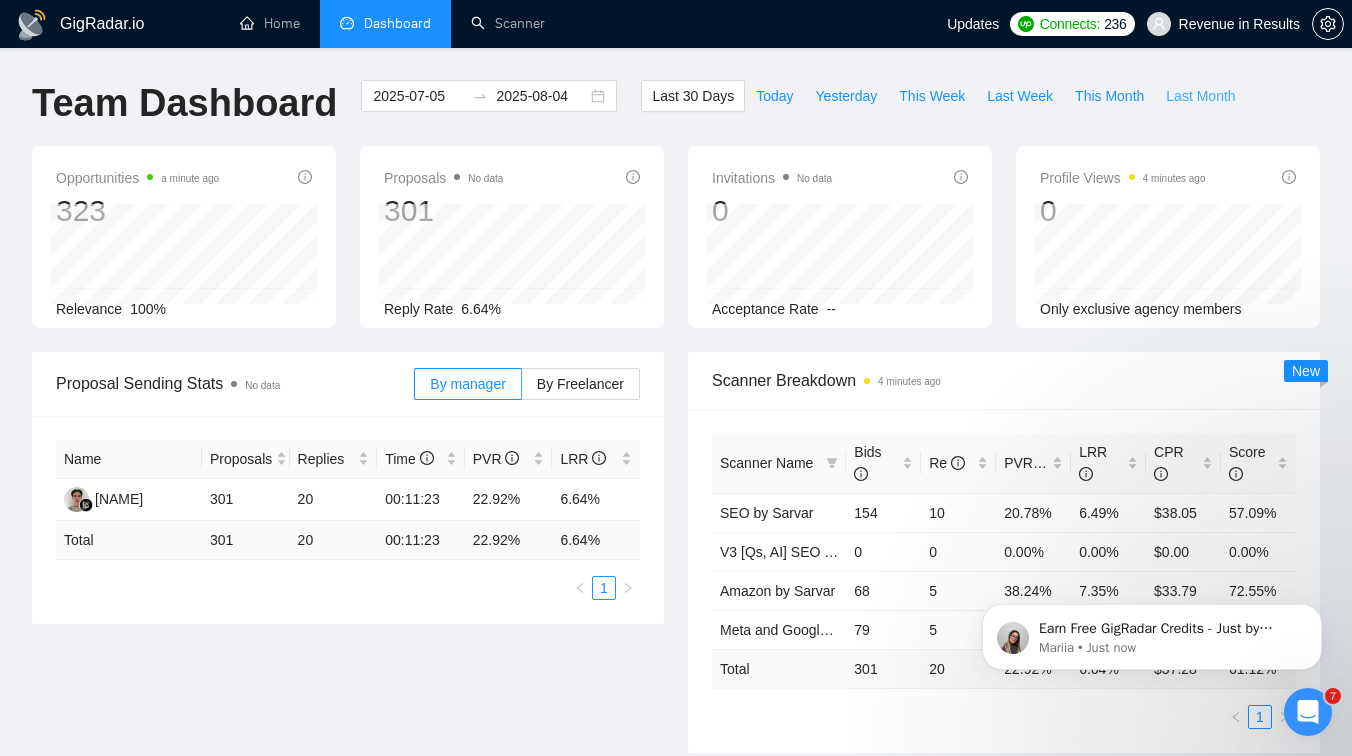 click on "Last Month" at bounding box center (1200, 96) 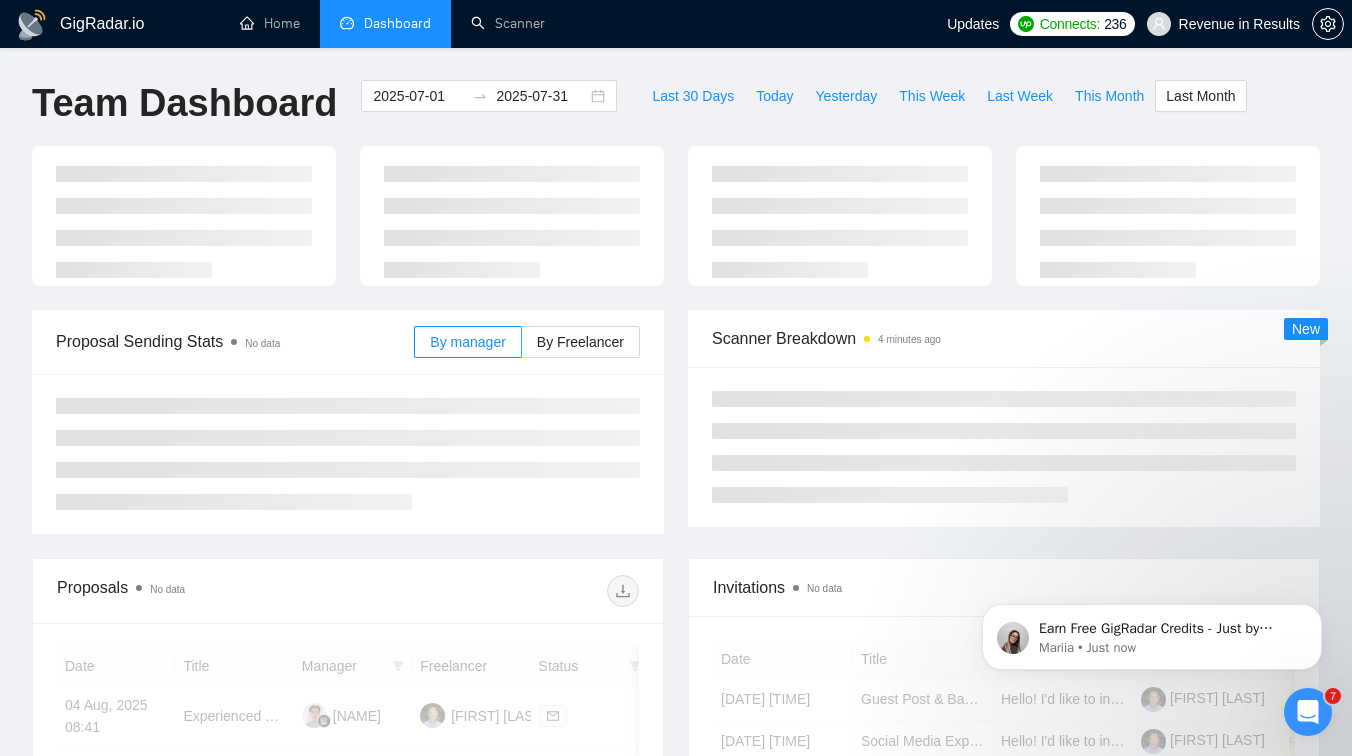 type on "2025-07-01" 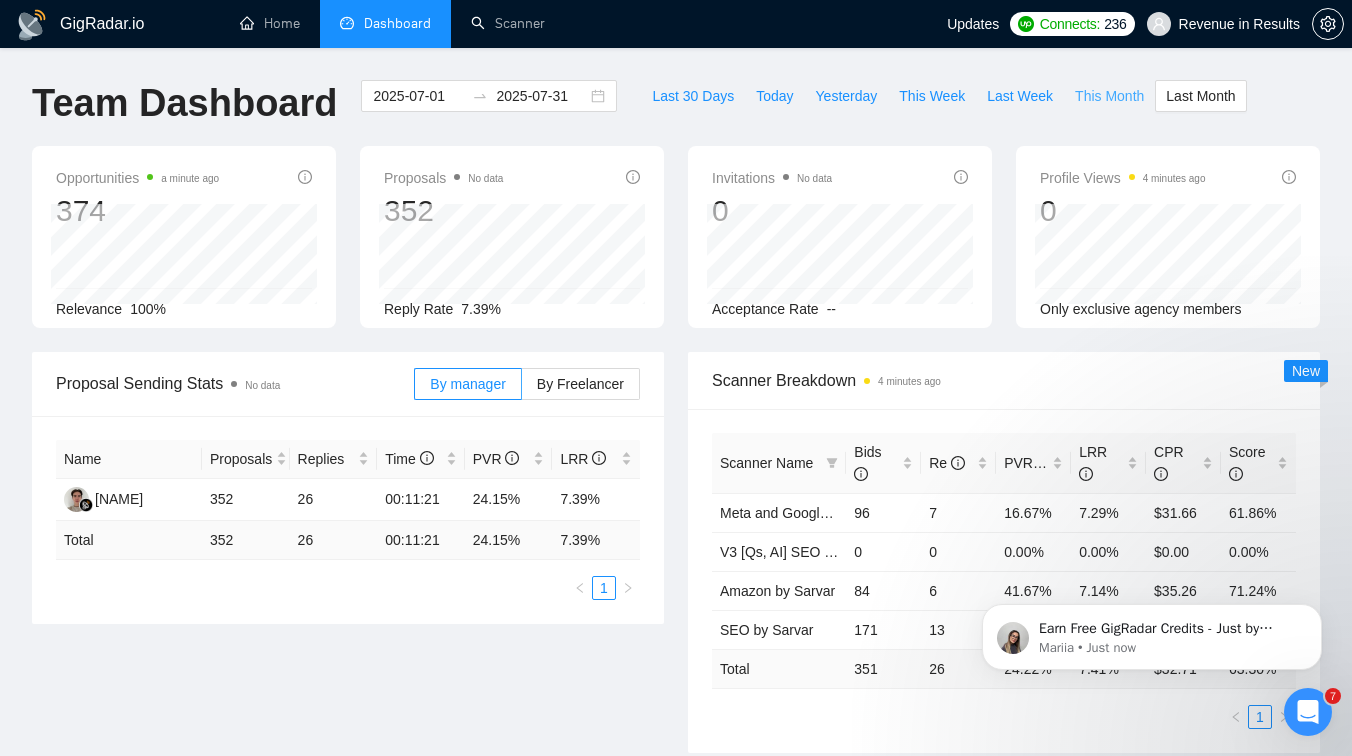 click on "This Month" at bounding box center [1109, 96] 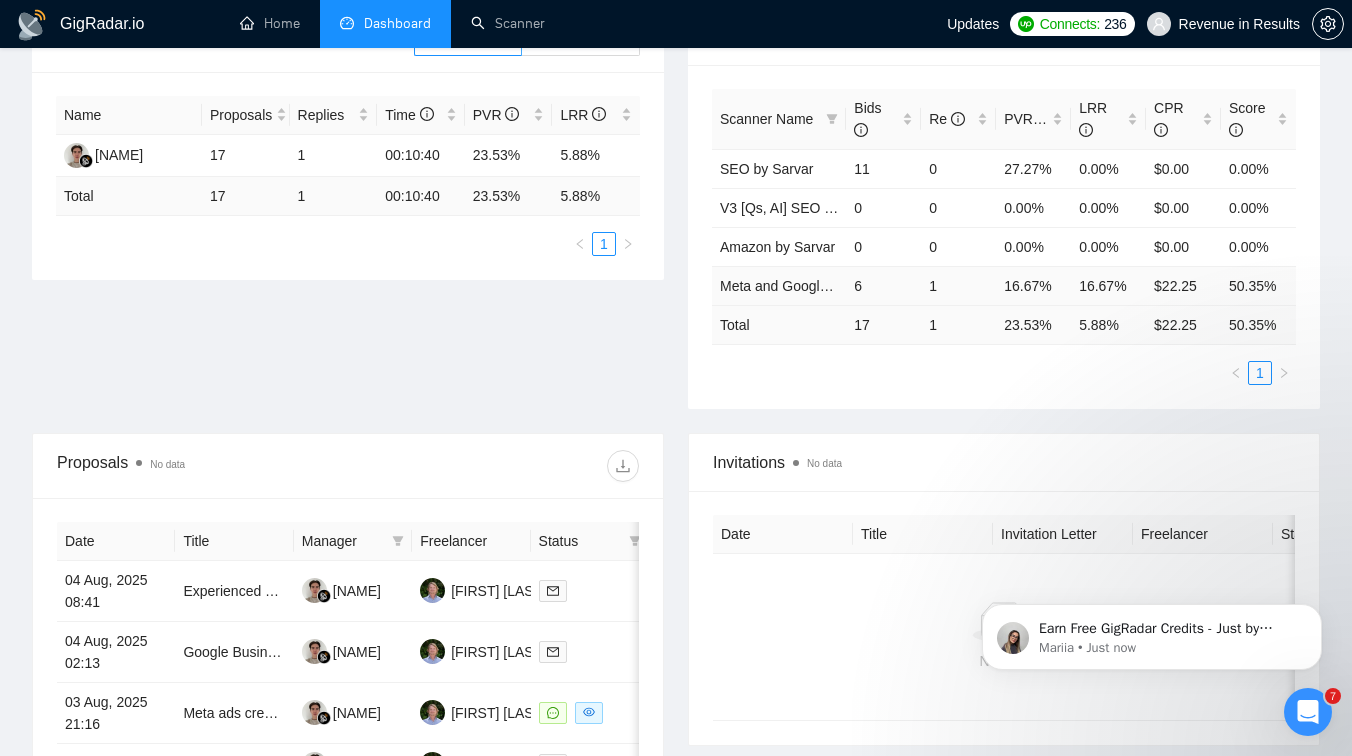 scroll, scrollTop: 0, scrollLeft: 0, axis: both 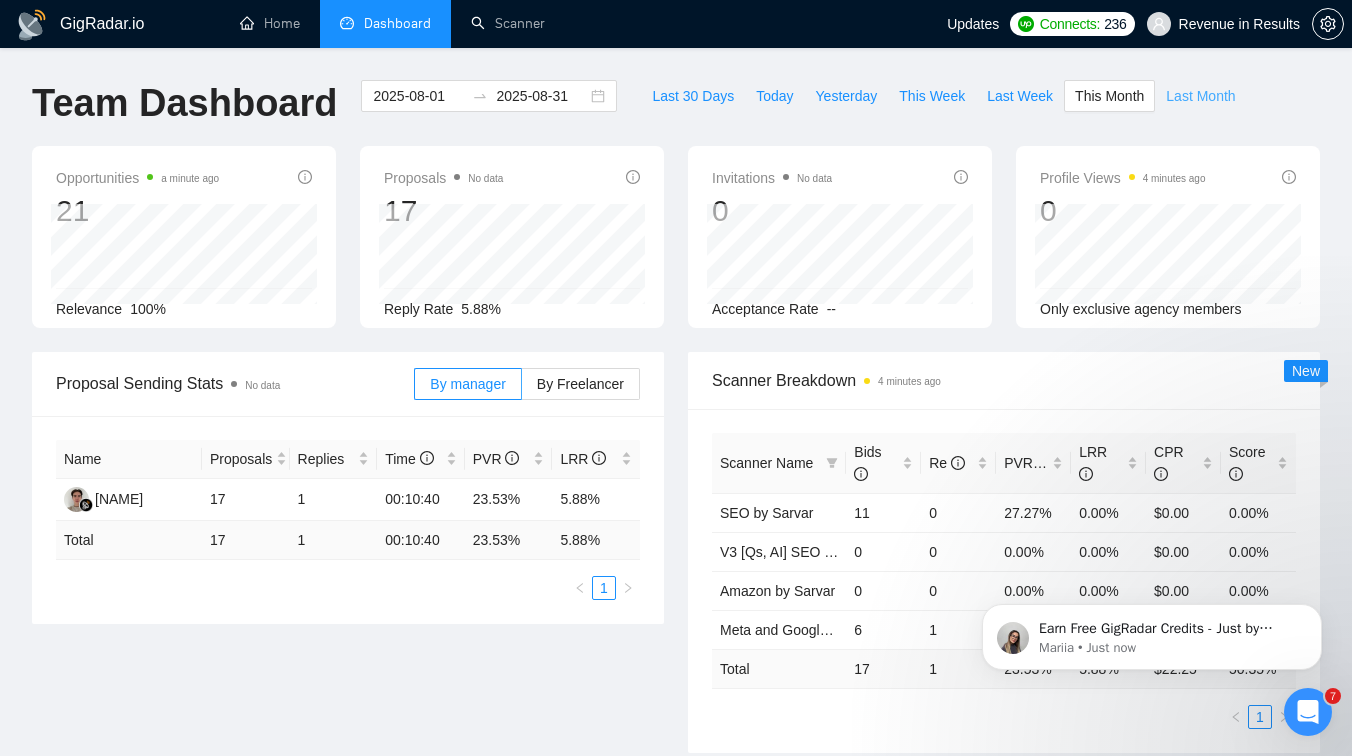 click on "Last Month" at bounding box center [1200, 96] 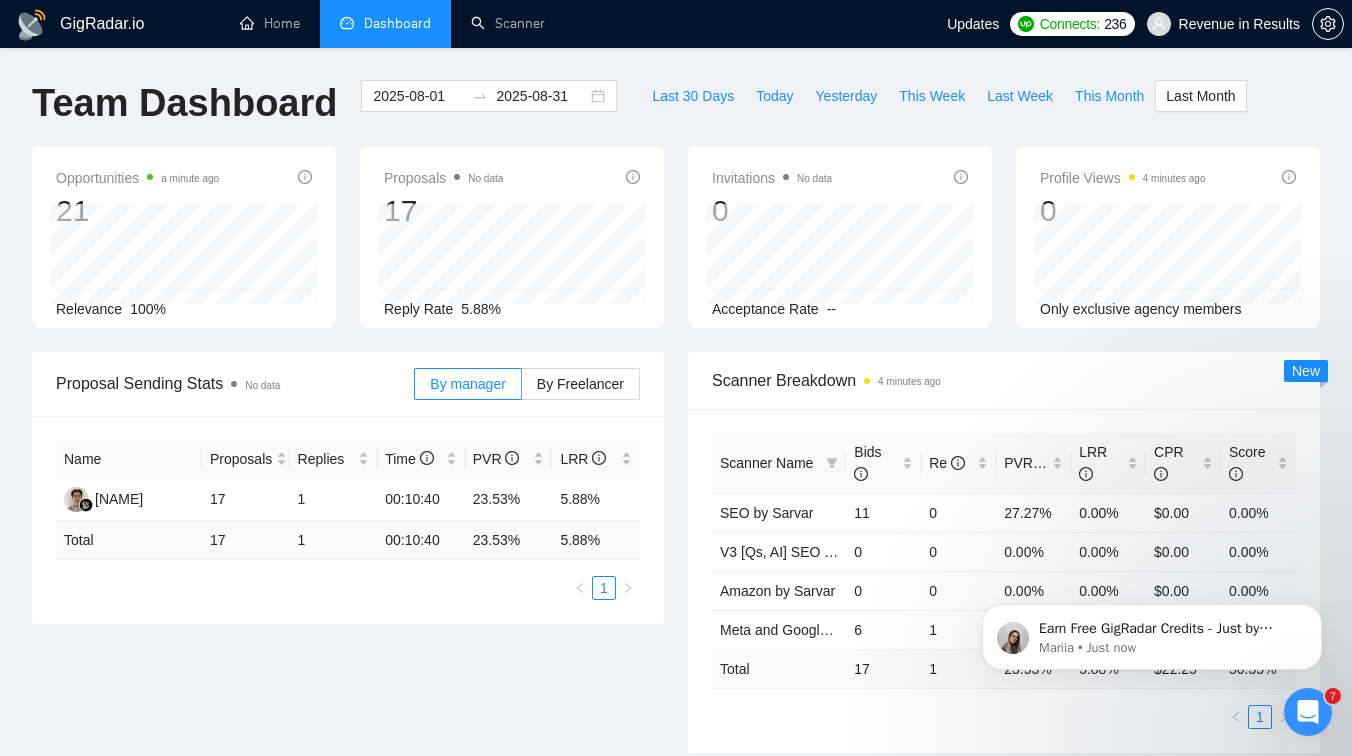 type on "2025-07-01" 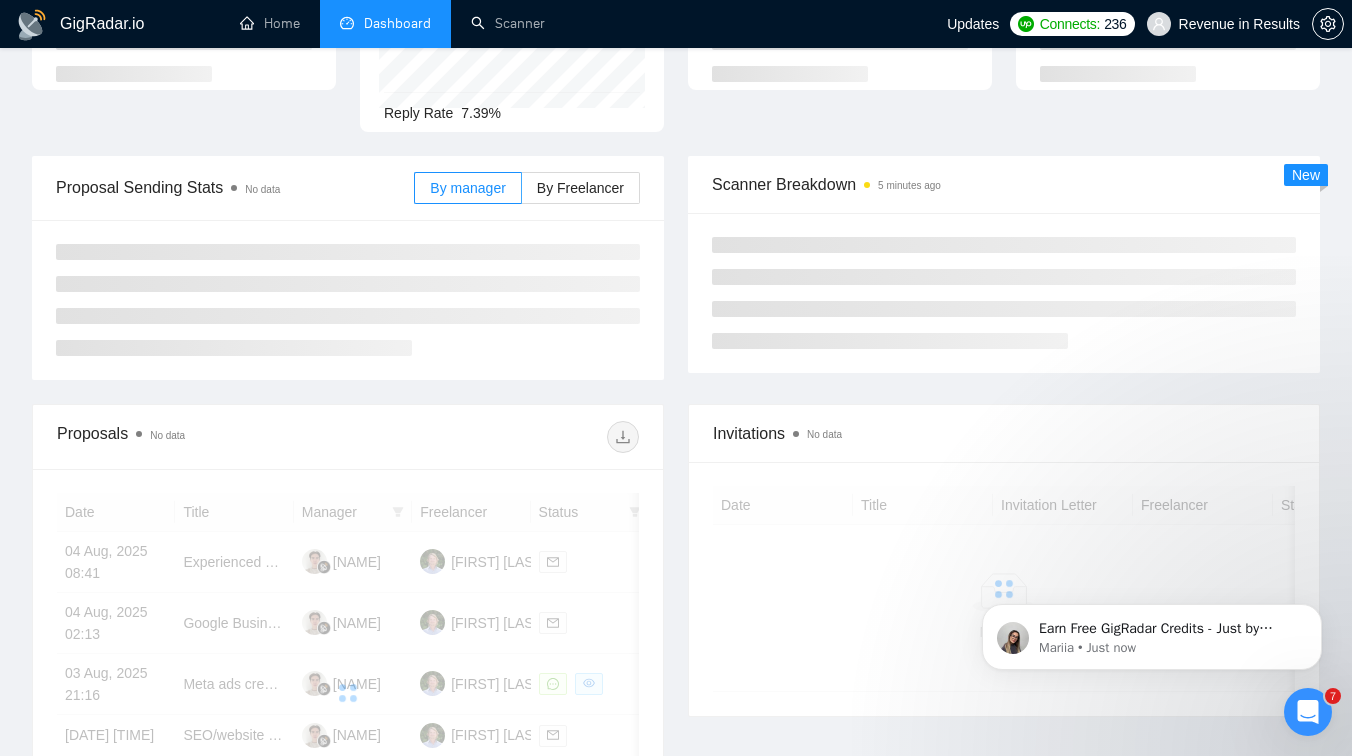 scroll, scrollTop: 255, scrollLeft: 0, axis: vertical 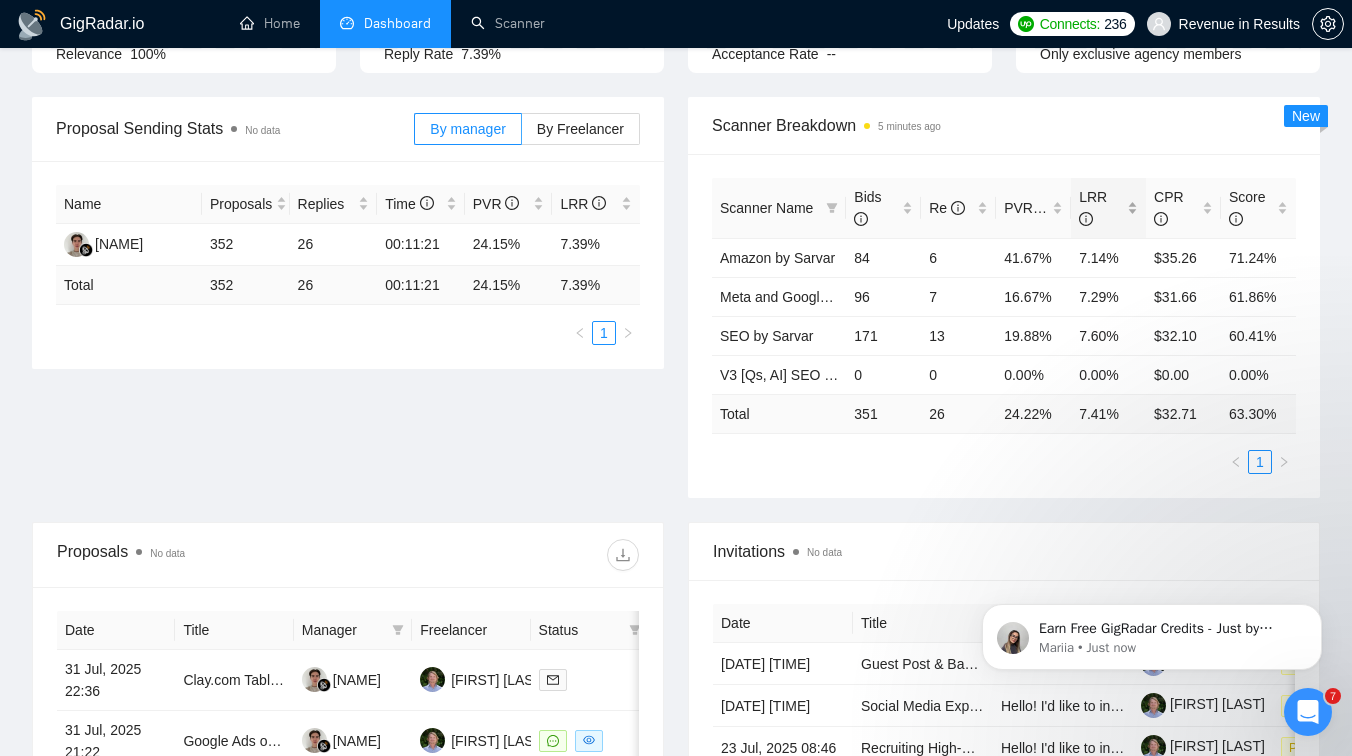 click on "LRR" at bounding box center [1108, 208] 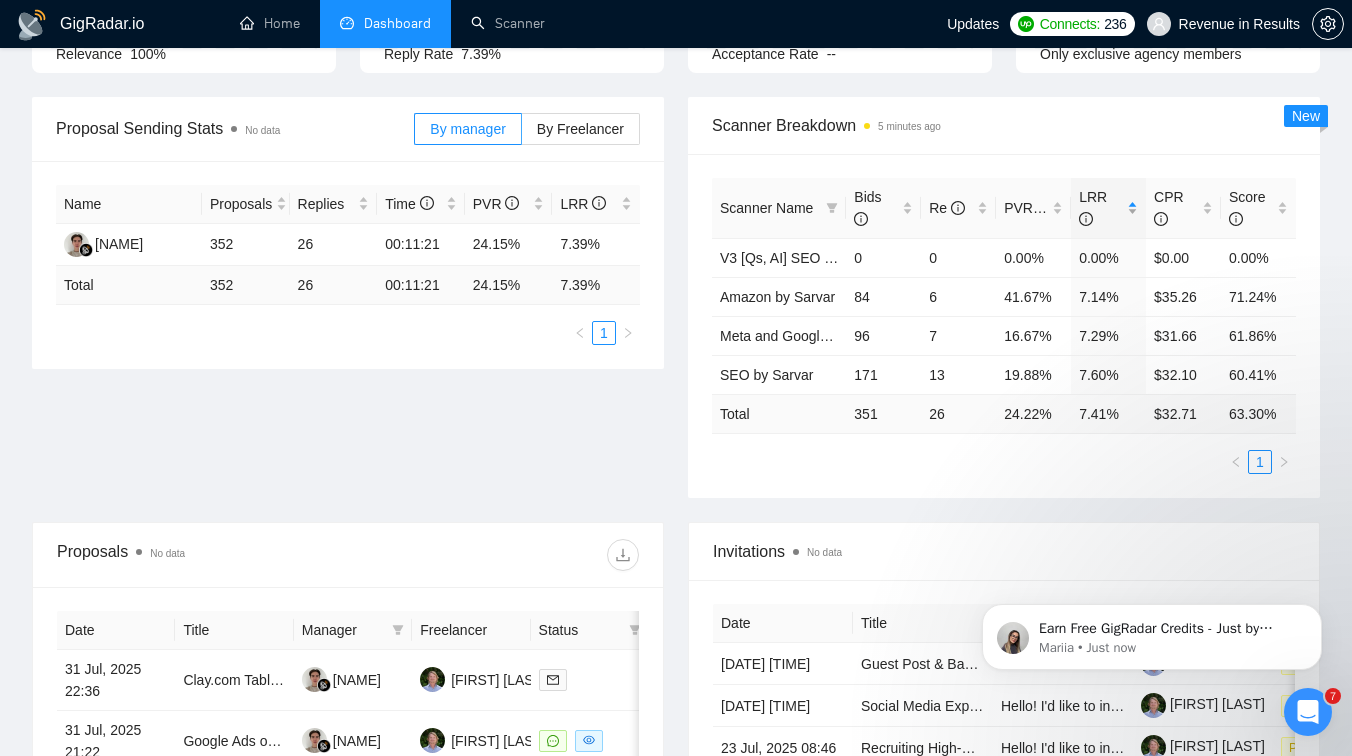 click on "LRR" at bounding box center (1108, 208) 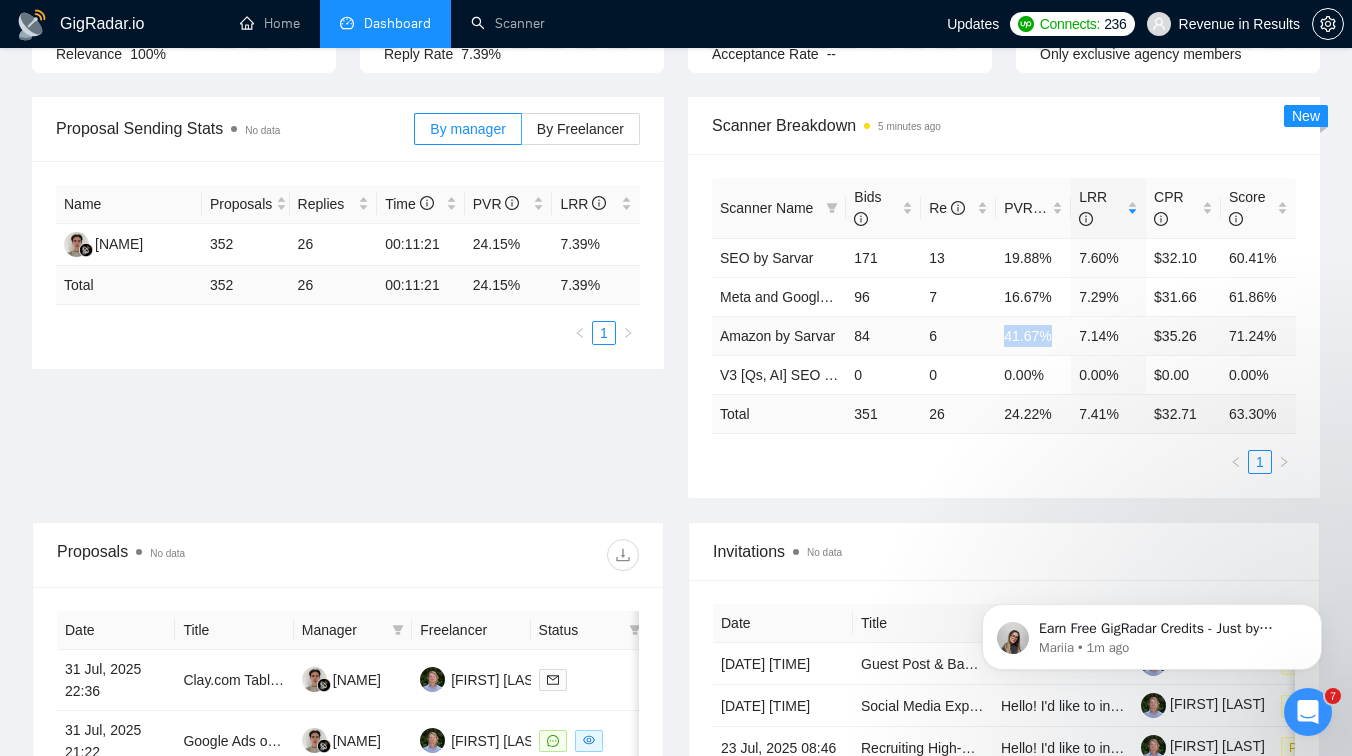 drag, startPoint x: 1003, startPoint y: 338, endPoint x: 1053, endPoint y: 338, distance: 50 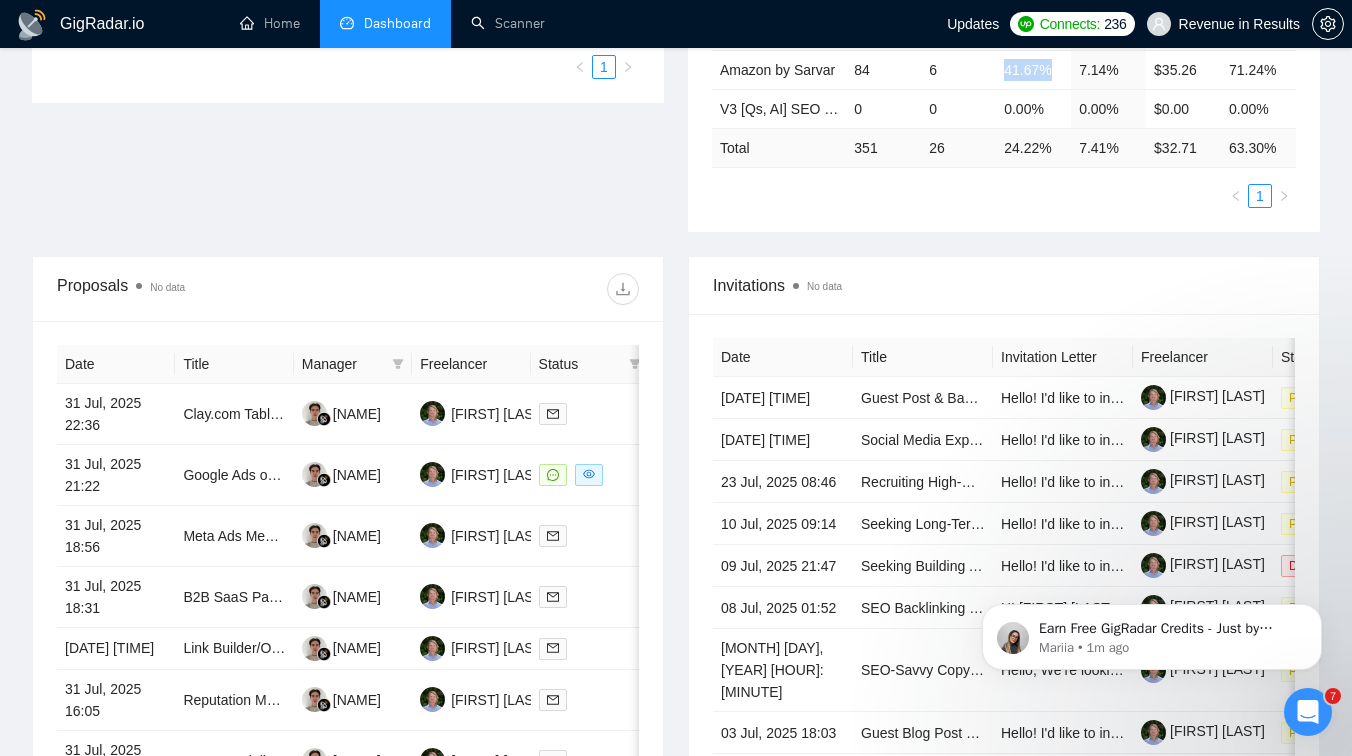 scroll, scrollTop: 604, scrollLeft: 0, axis: vertical 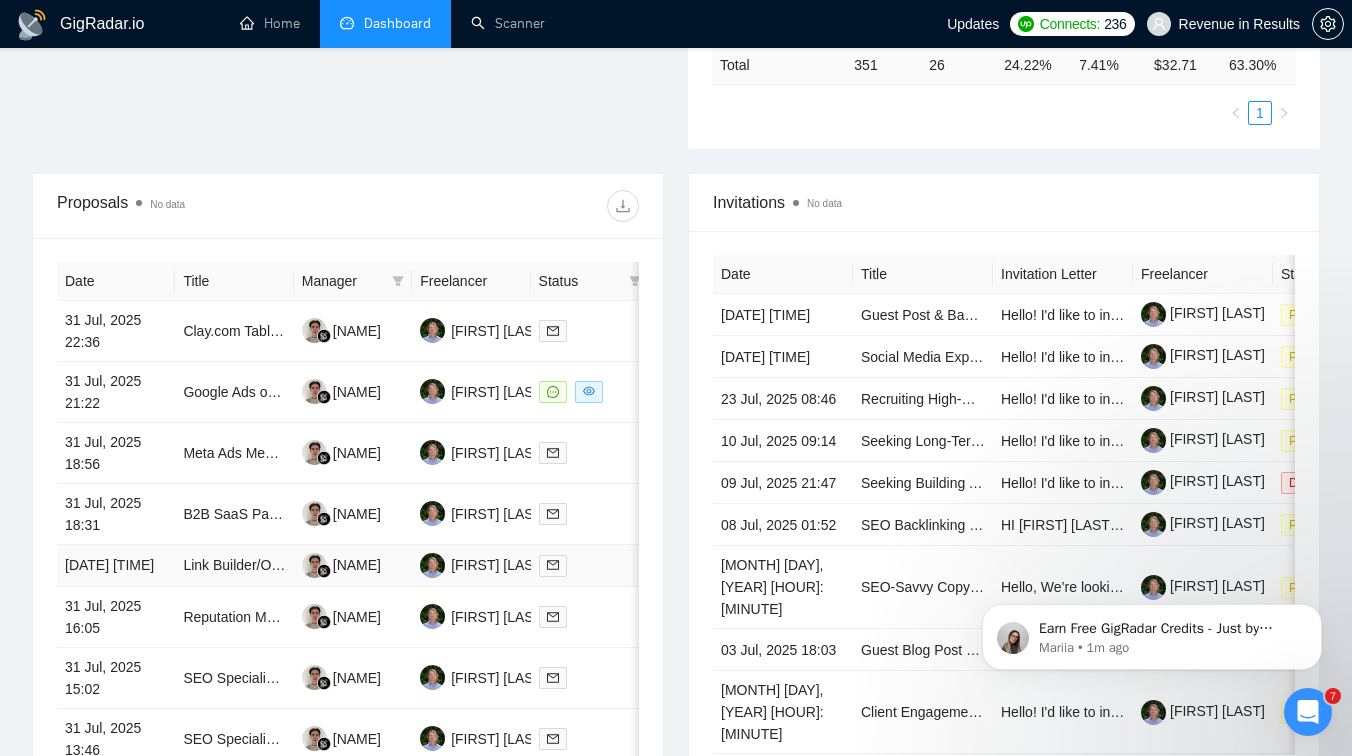 click on "Link Builder/Outreach Specialist with high-quality websites" at bounding box center (234, 566) 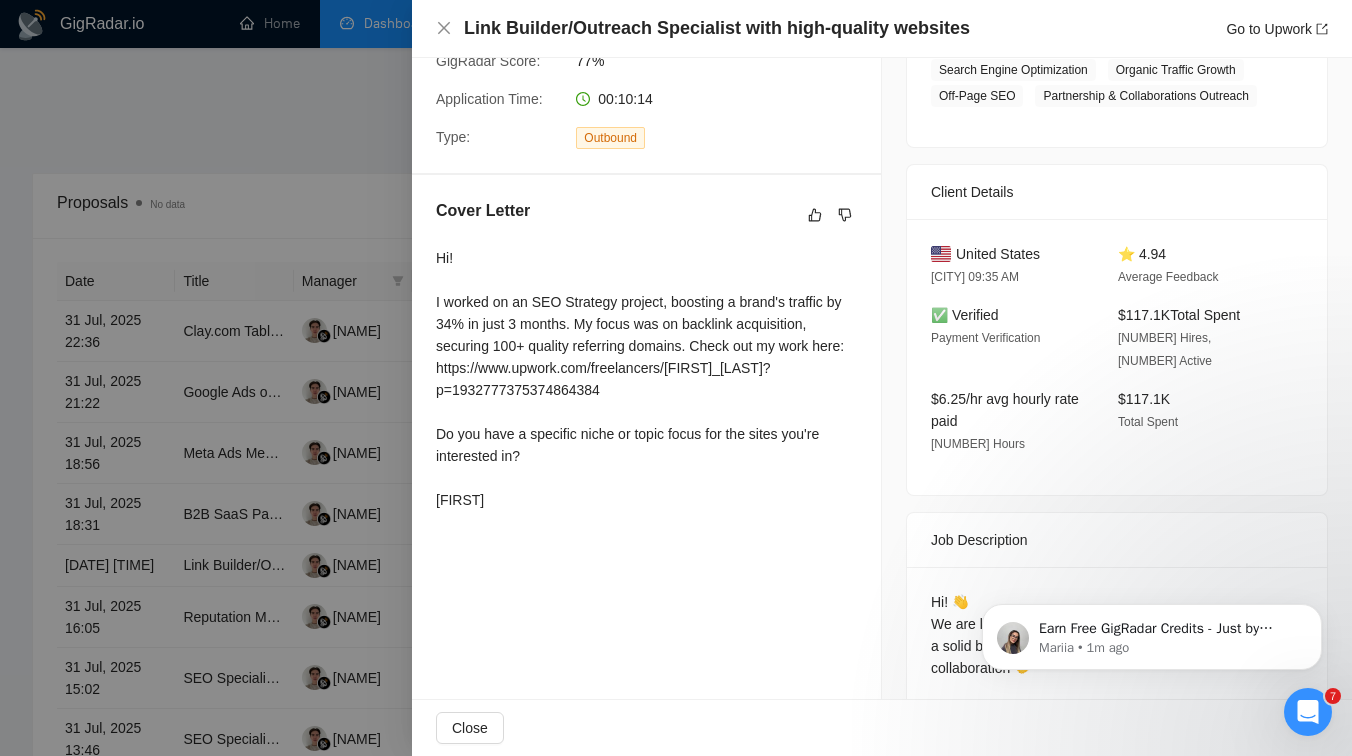 scroll, scrollTop: 396, scrollLeft: 0, axis: vertical 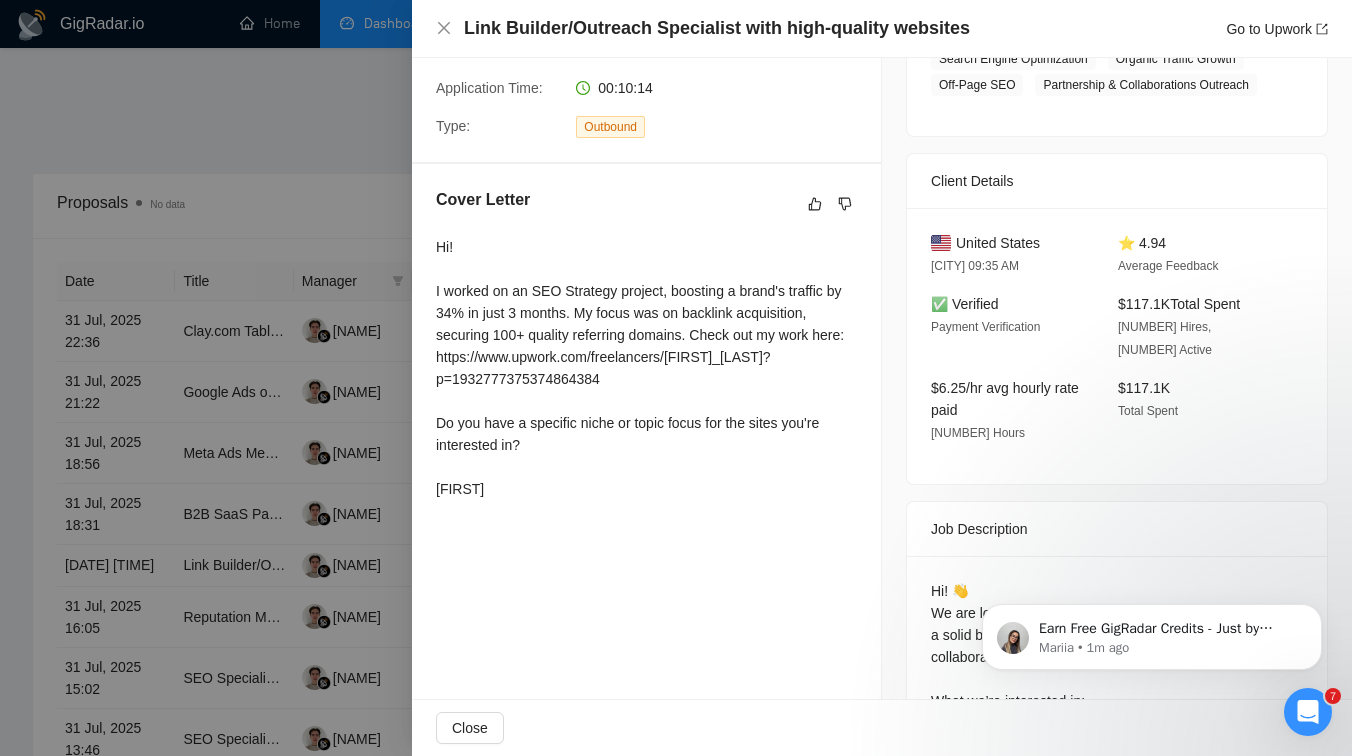 click at bounding box center (676, 378) 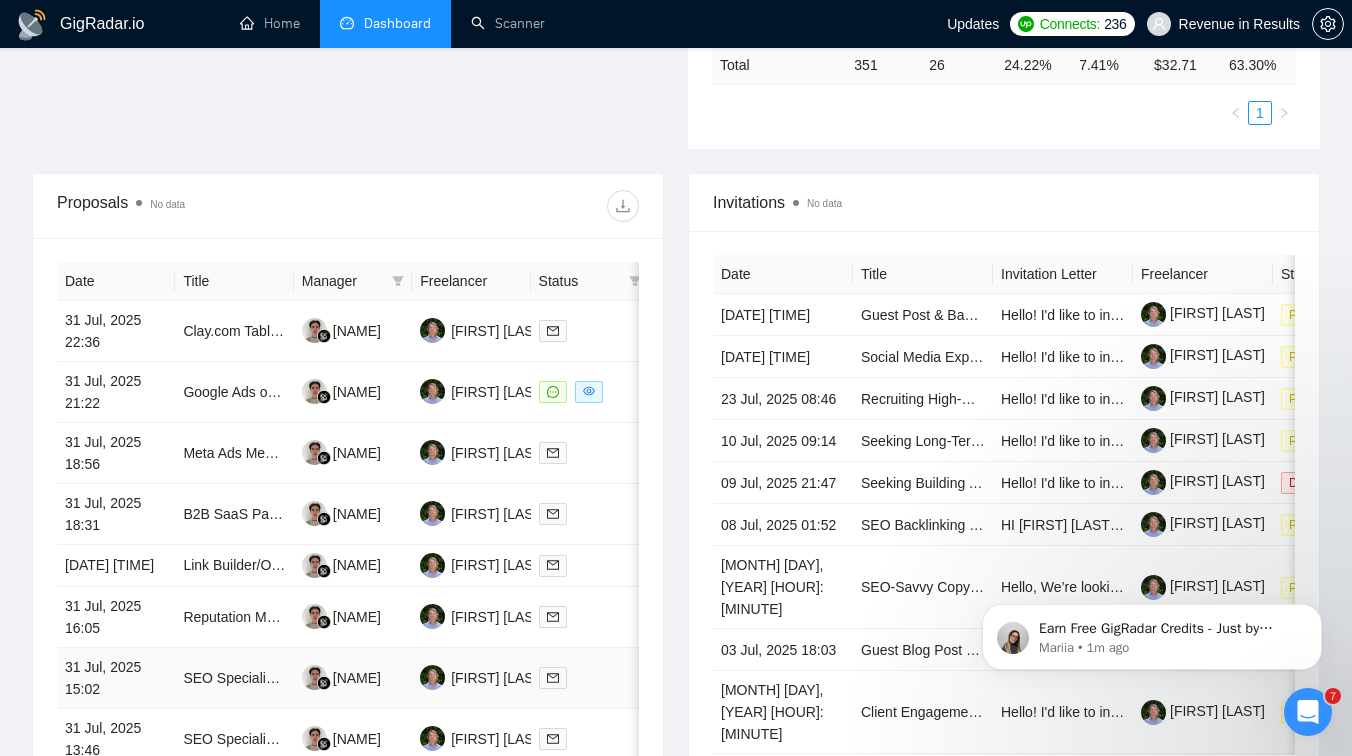 click on "SEO Specialist & Email Automation Expert Needed" at bounding box center [234, 678] 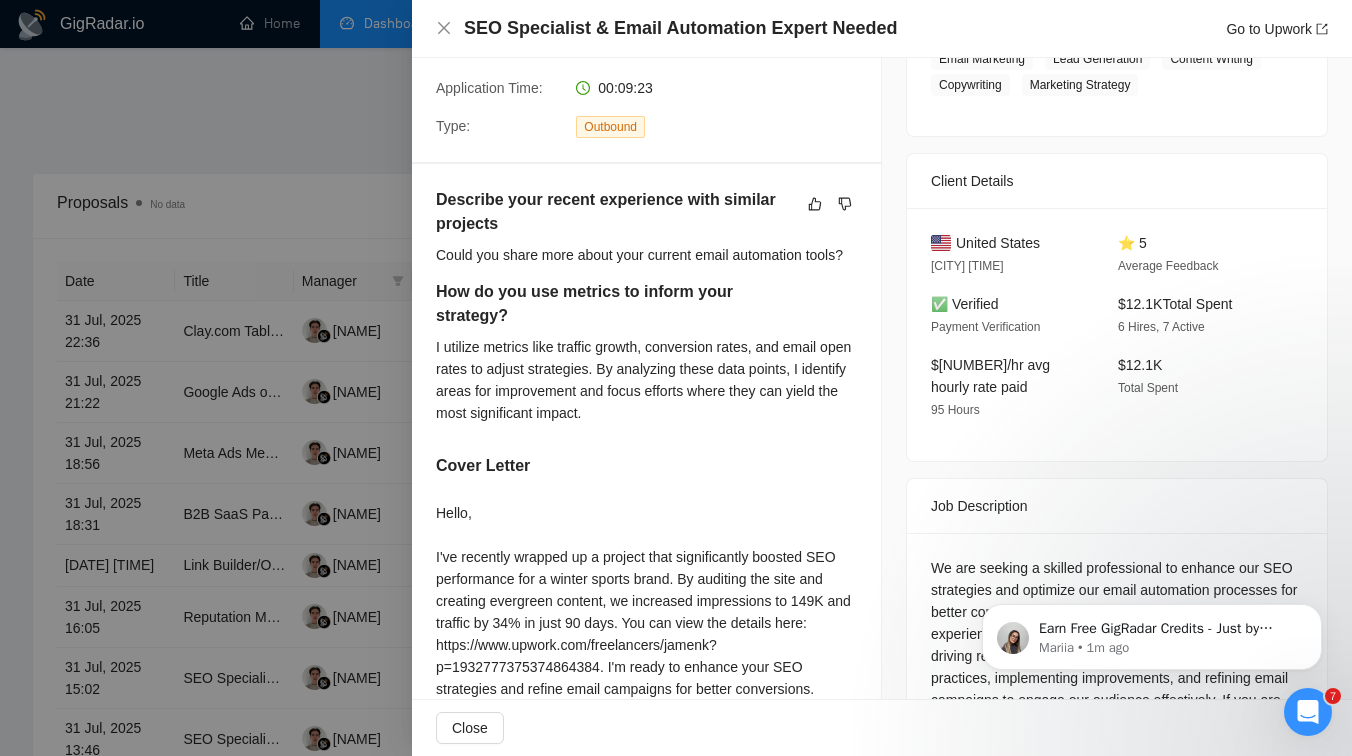 click at bounding box center [676, 378] 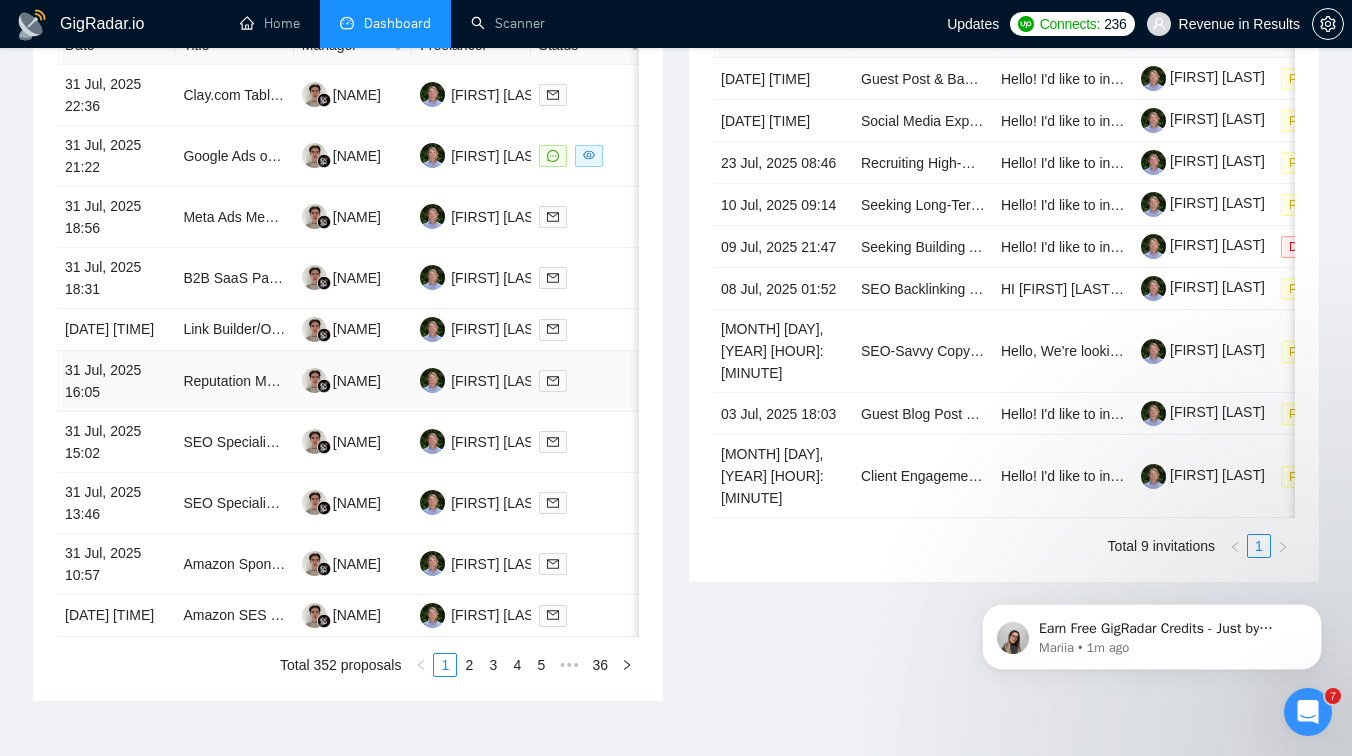 scroll, scrollTop: 973, scrollLeft: 0, axis: vertical 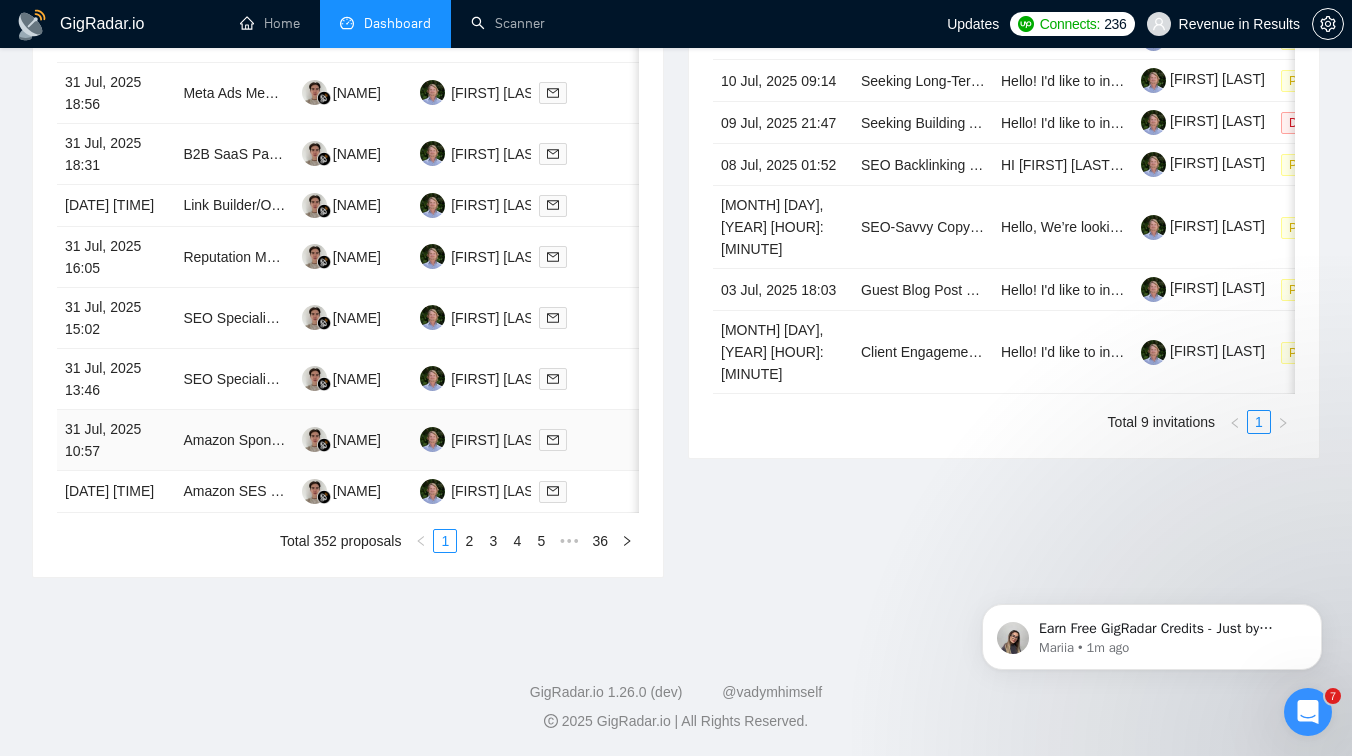 click on "Amazon Sponsored Product PPC Campaign Management" at bounding box center (234, 440) 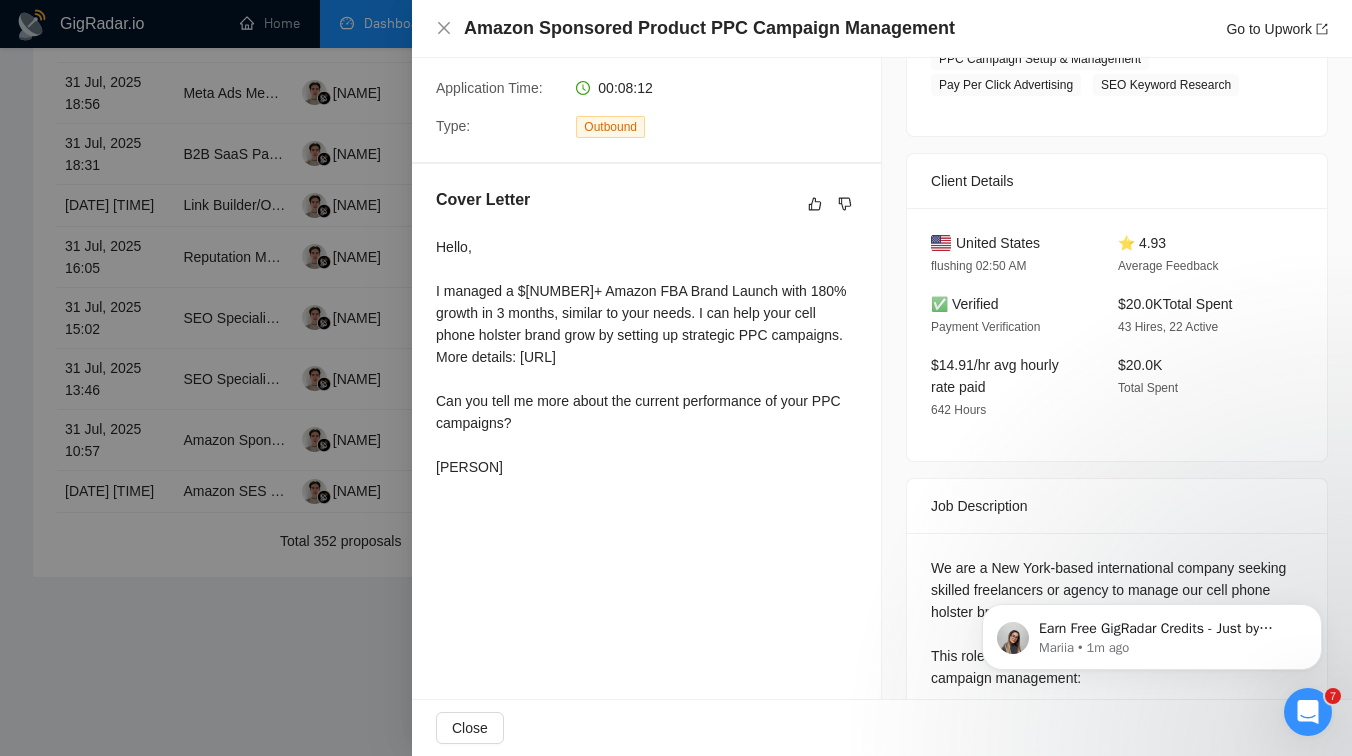 click at bounding box center [676, 378] 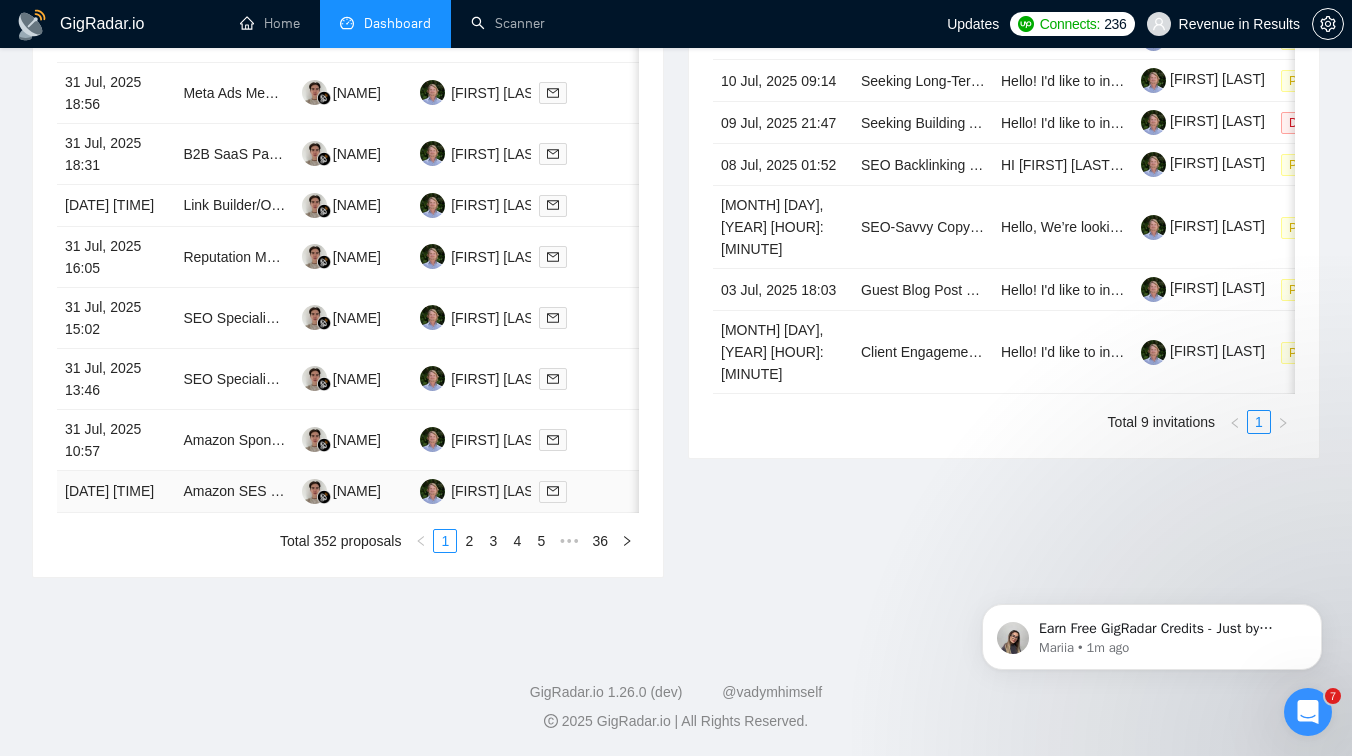 click on "Amazon SES to set it up" at bounding box center [234, 492] 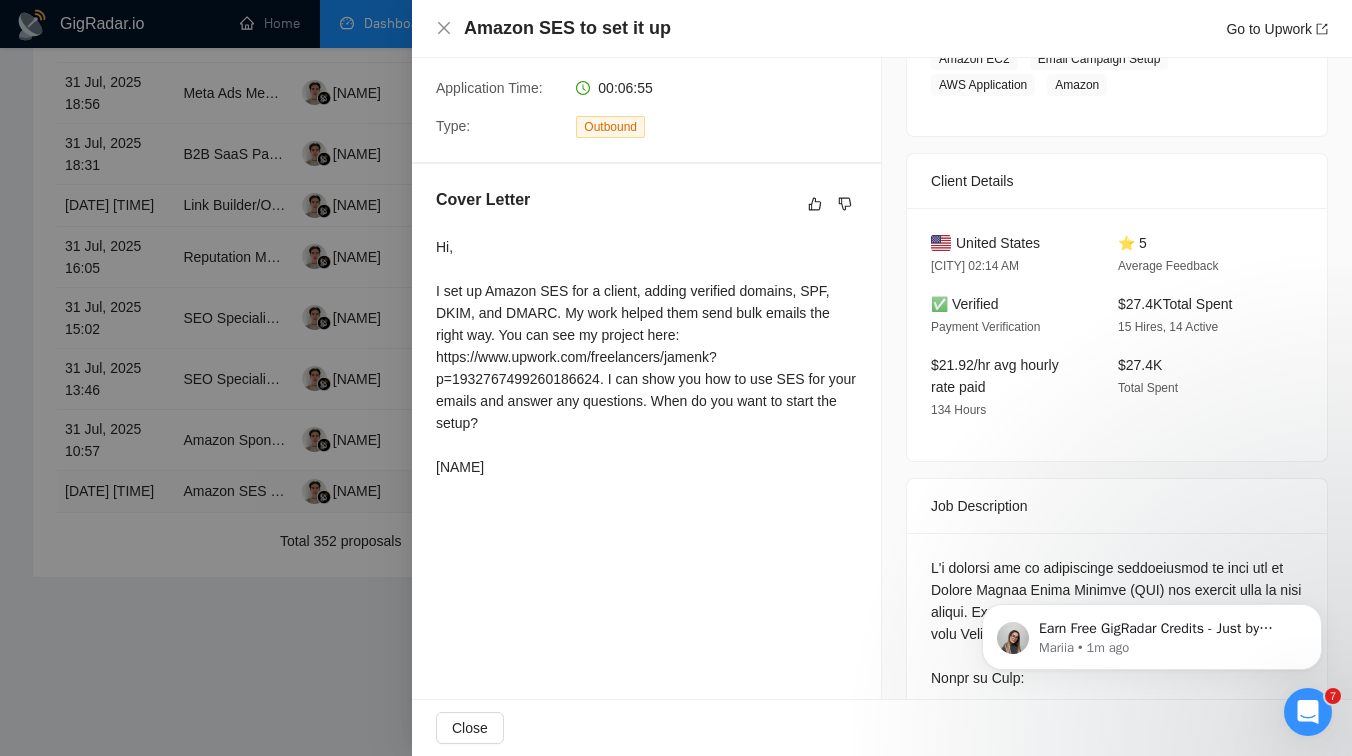 click at bounding box center (676, 378) 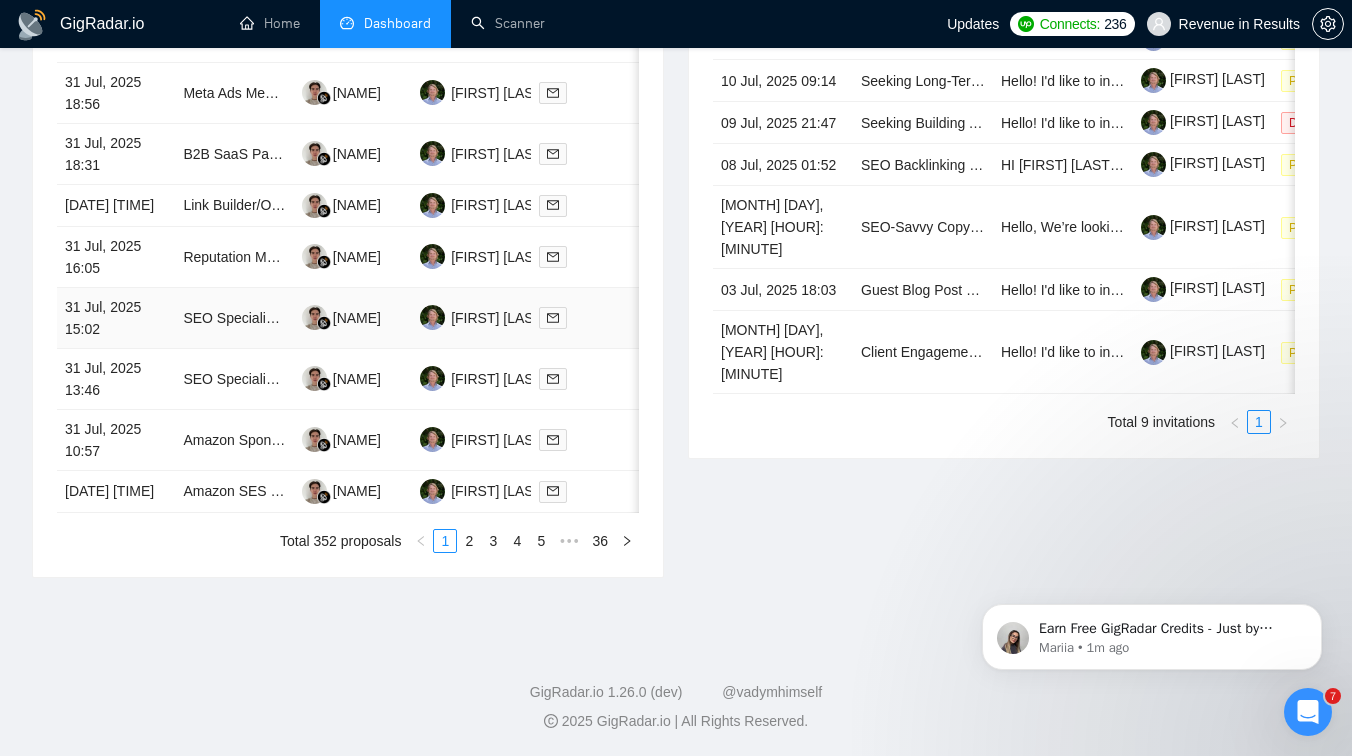 click on "SEO Specialist & Email Automation Expert Needed" at bounding box center [234, 318] 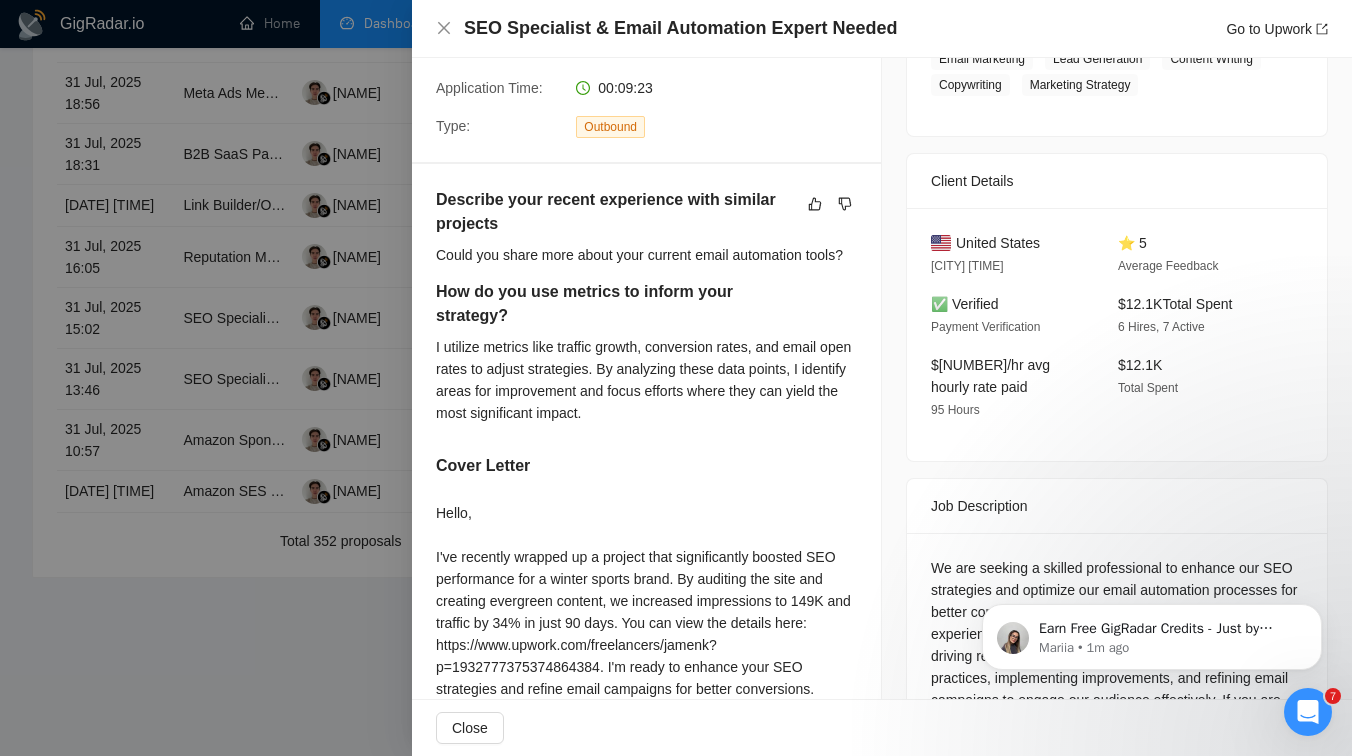 click at bounding box center [676, 378] 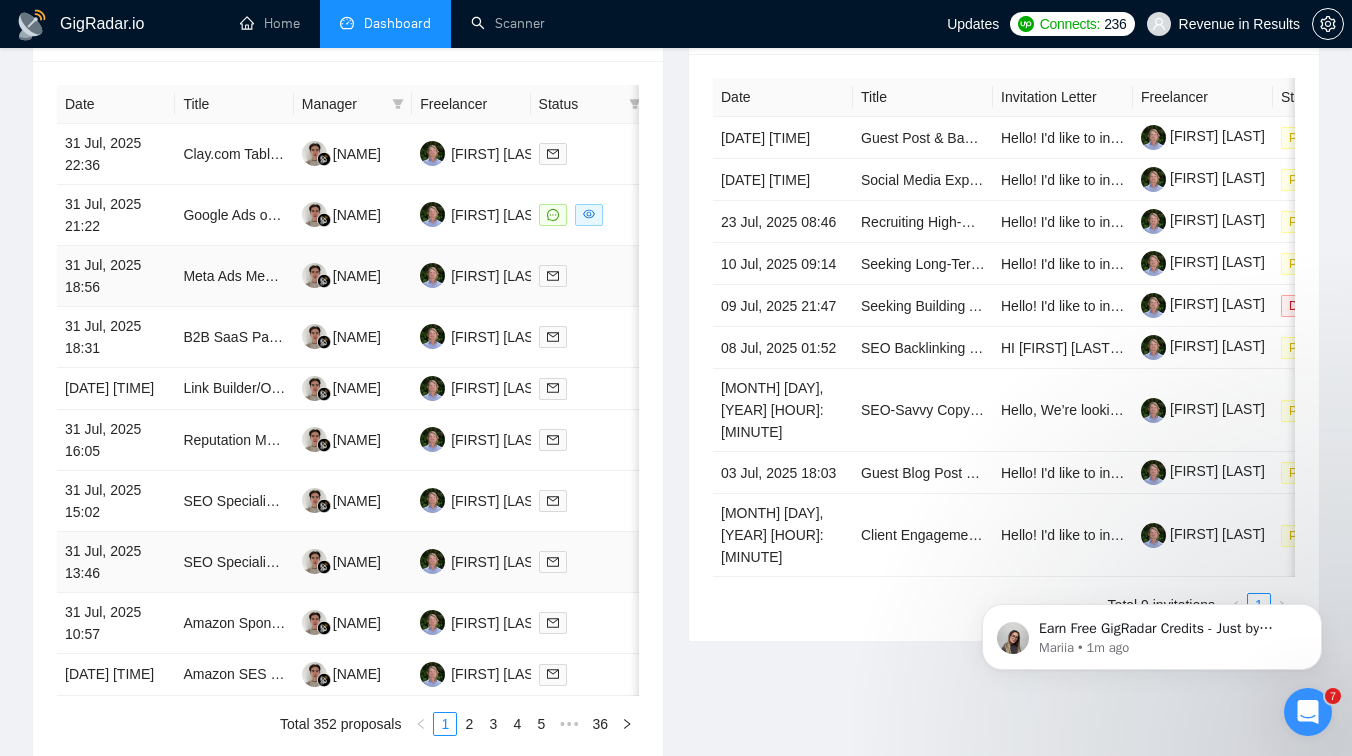 scroll, scrollTop: 706, scrollLeft: 0, axis: vertical 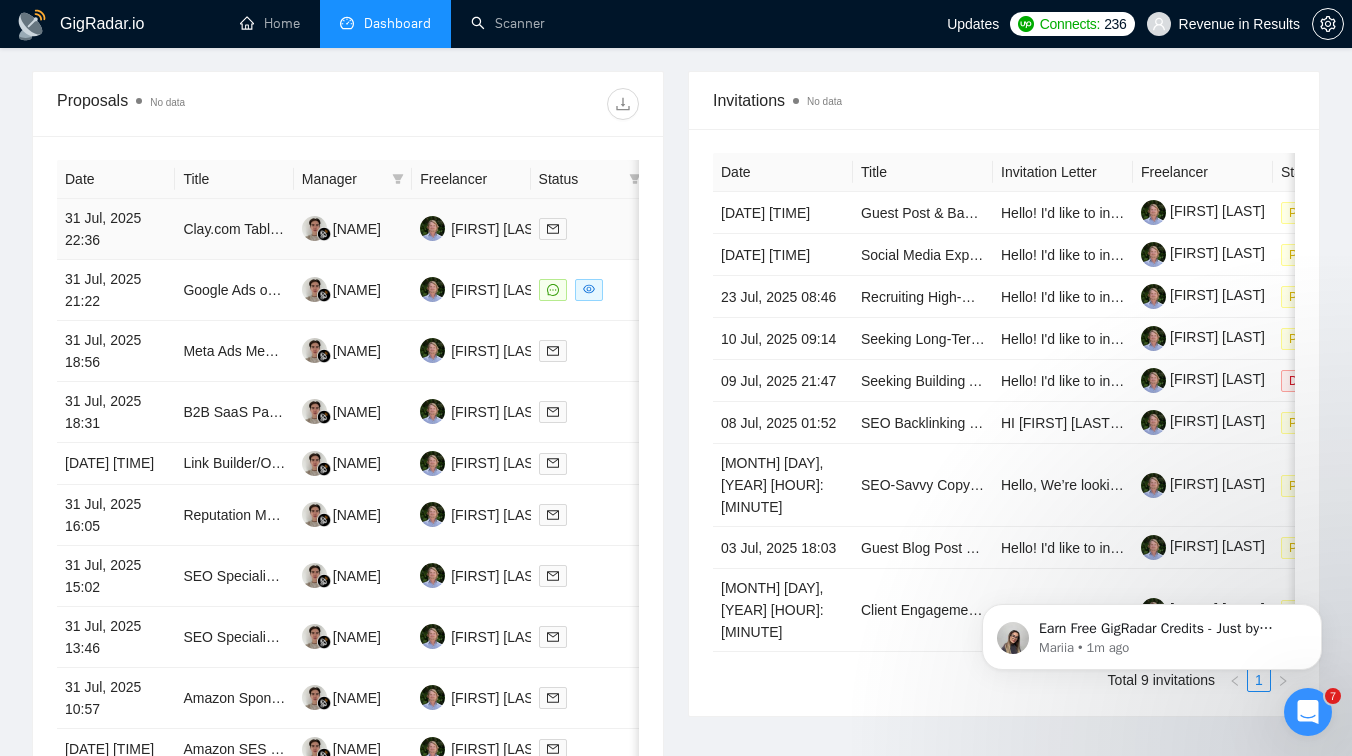 click on "Clay.com Table Needed: New Jobs Posted Signal" at bounding box center (234, 229) 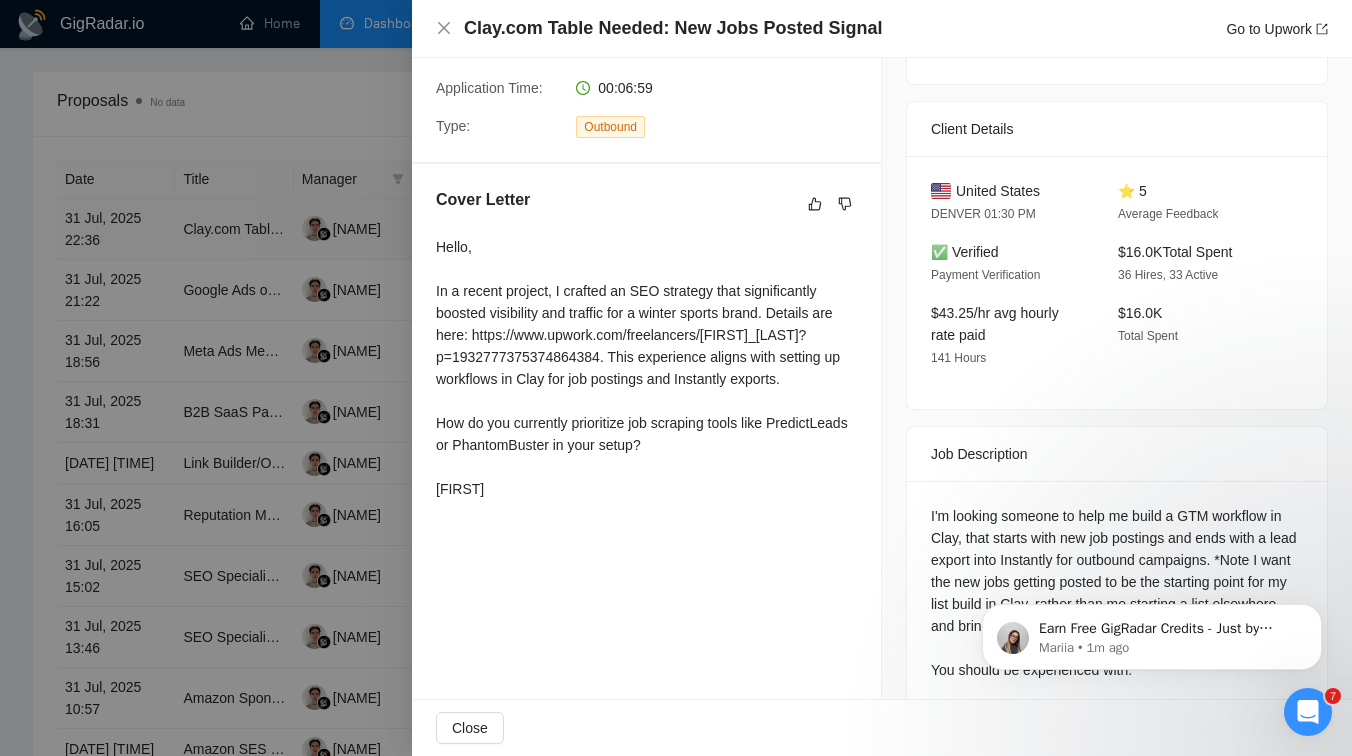 click at bounding box center (676, 378) 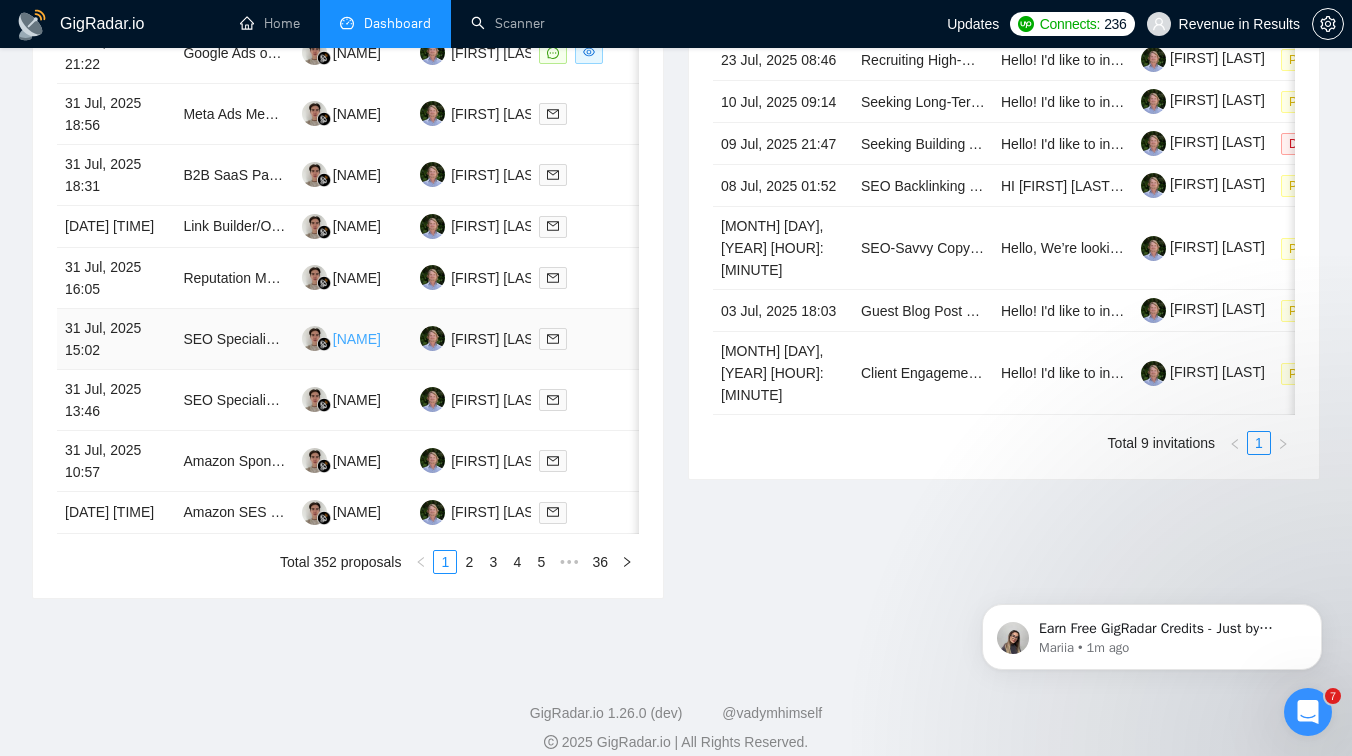 scroll, scrollTop: 956, scrollLeft: 0, axis: vertical 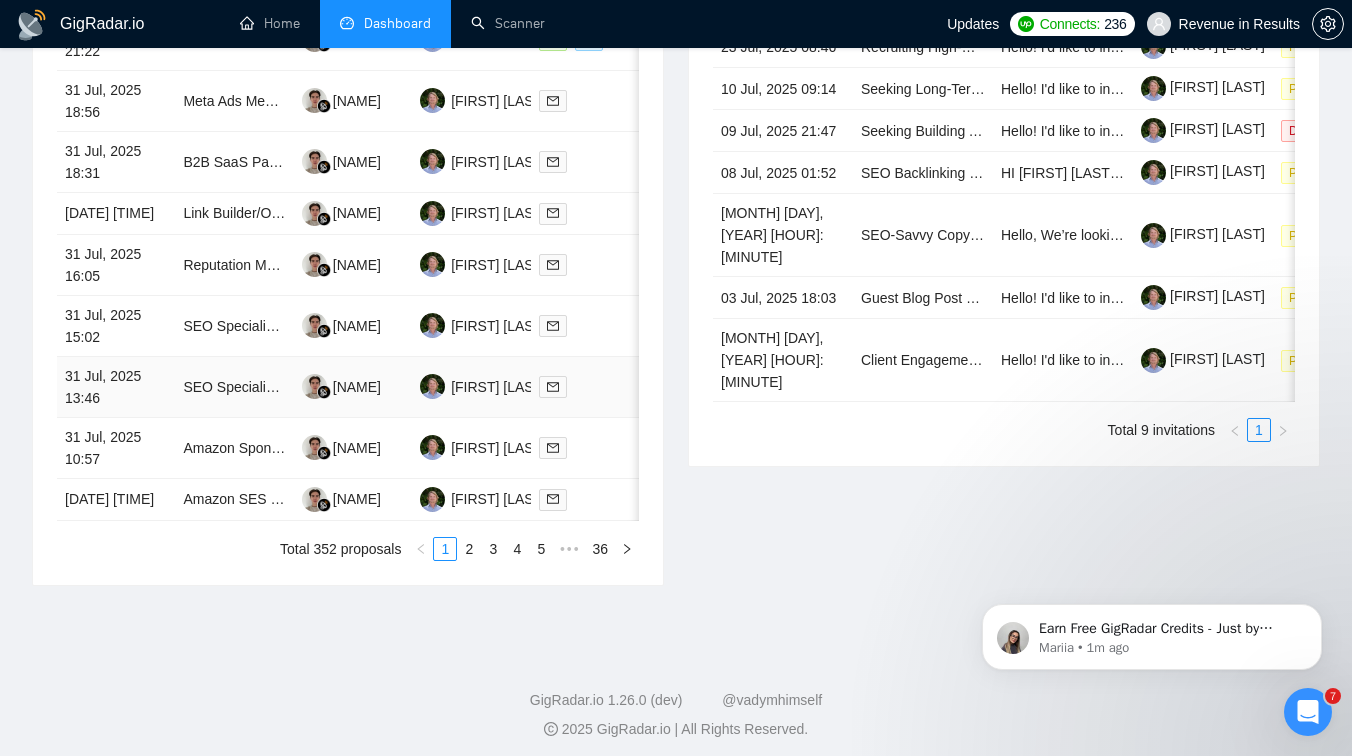 click on "SEO Specialist for Gambling Niche" at bounding box center [234, 387] 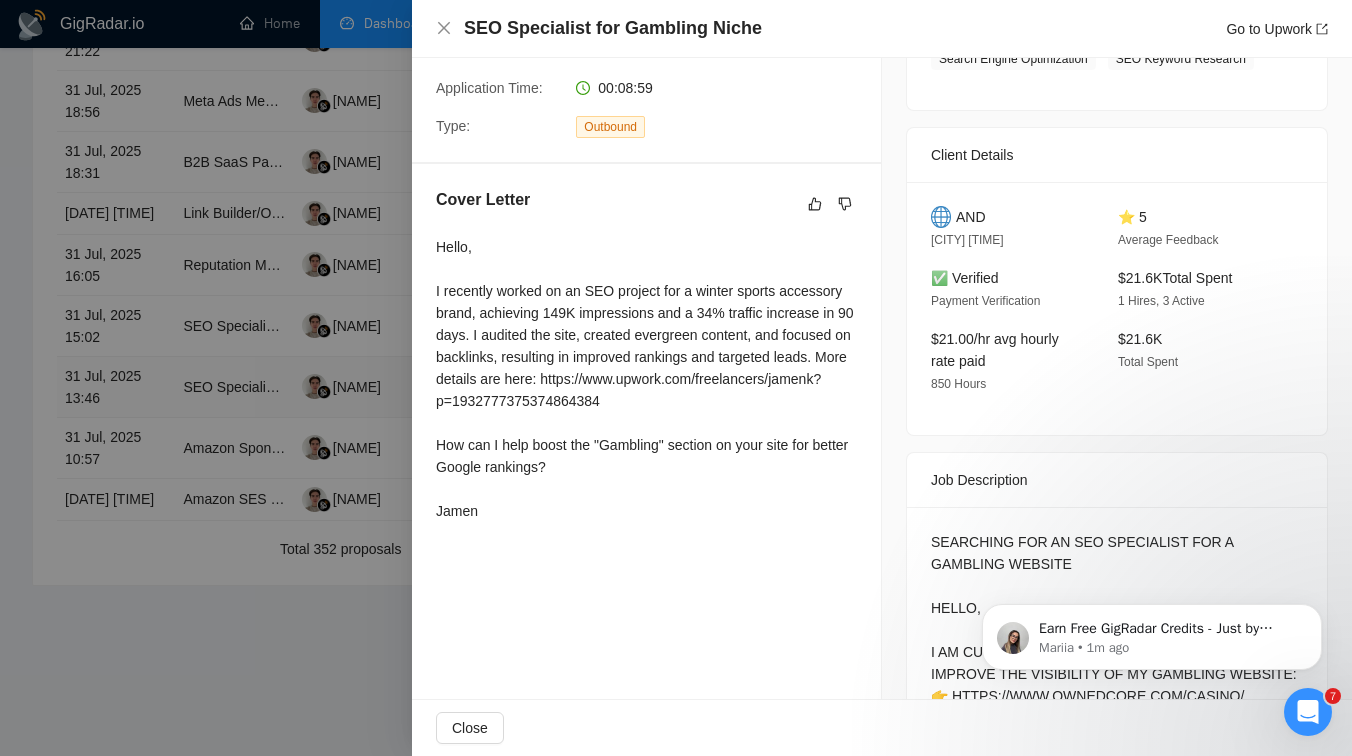 click at bounding box center [676, 378] 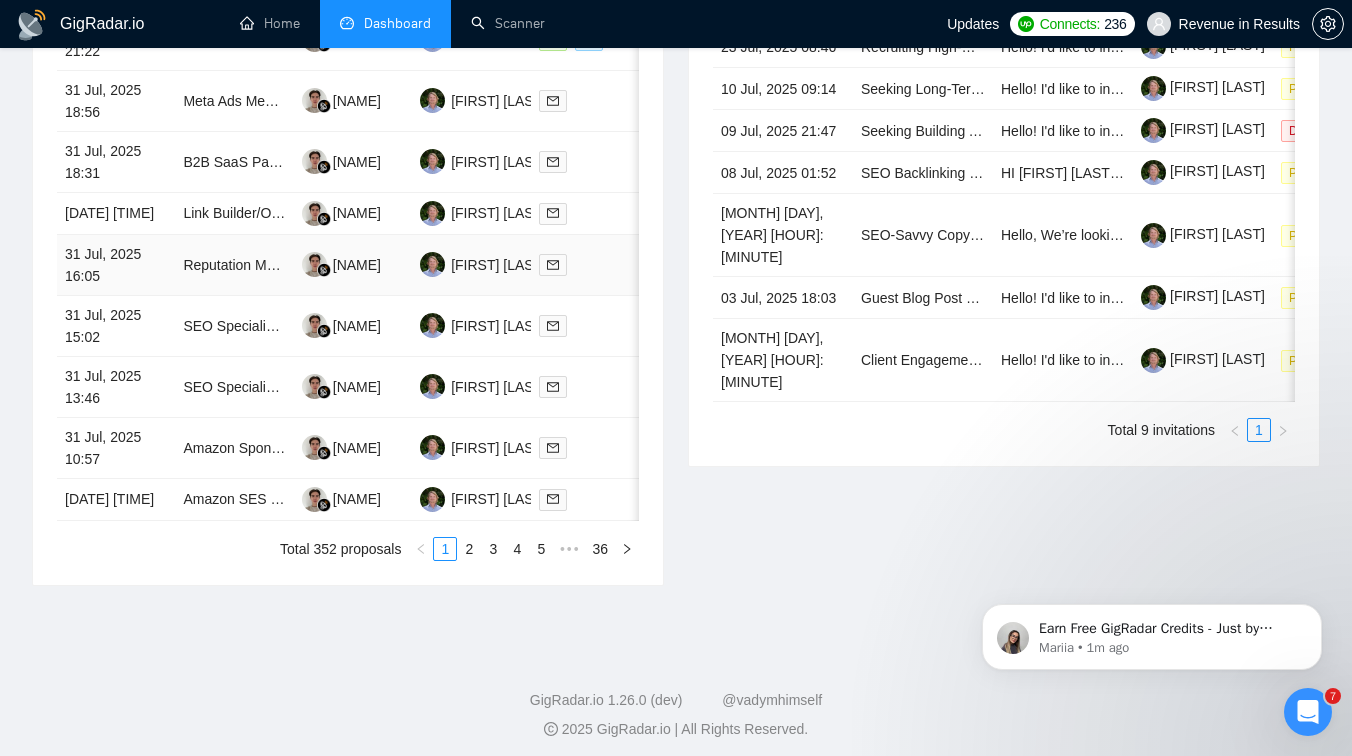 click on "Reputation Management Specialist Needed" at bounding box center (234, 265) 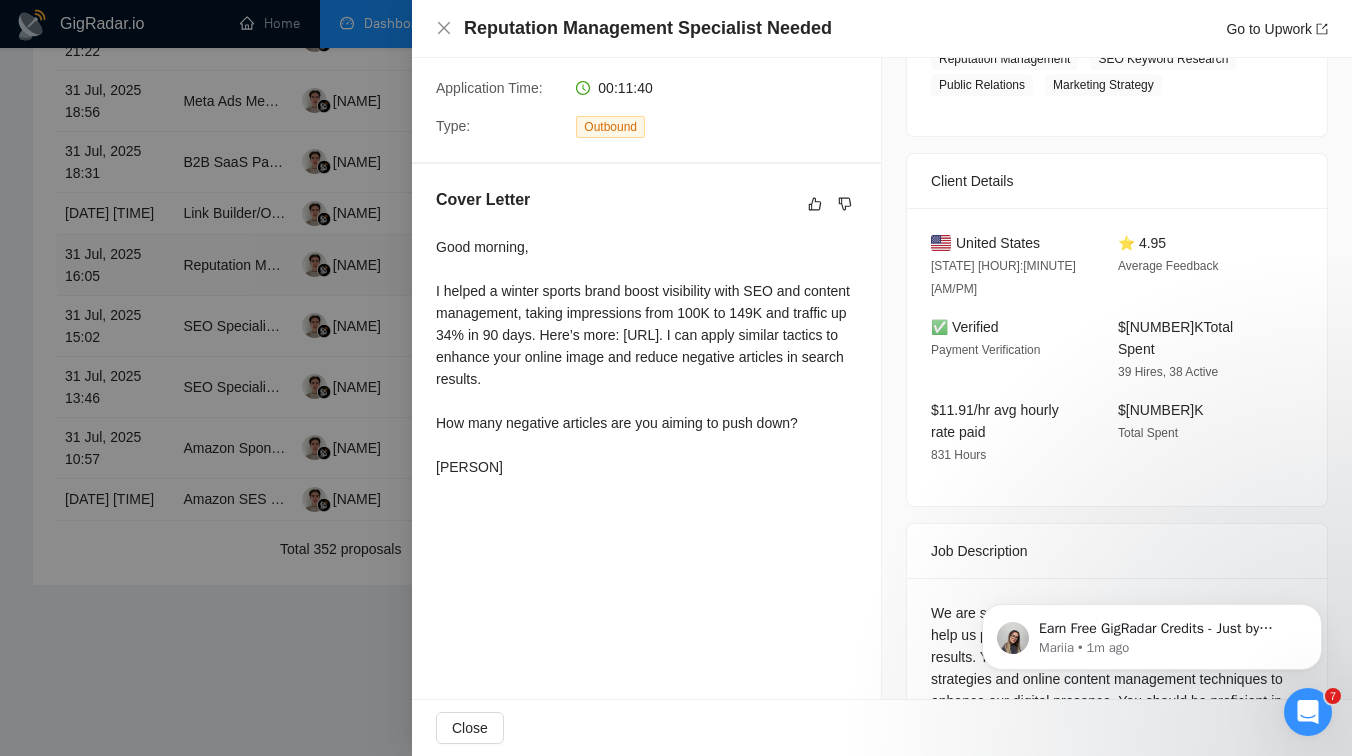 click at bounding box center [676, 378] 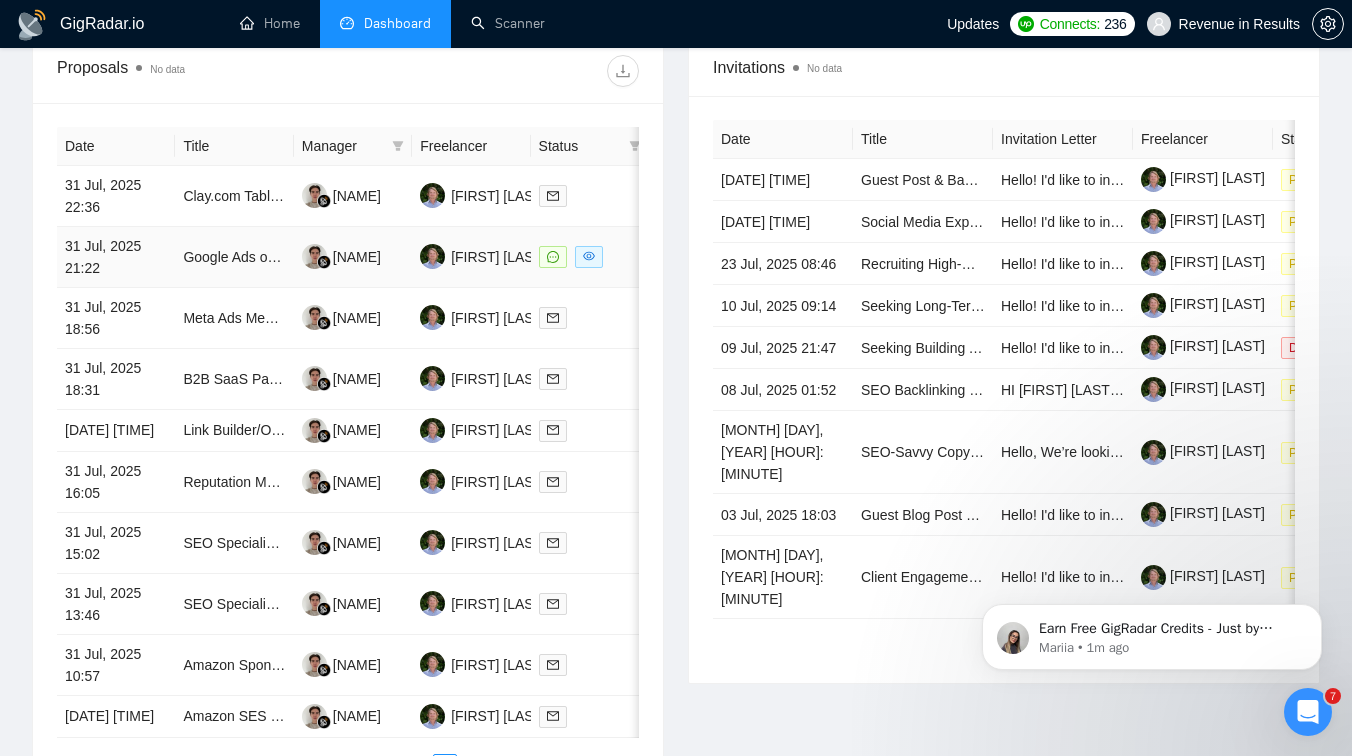 scroll, scrollTop: 738, scrollLeft: 0, axis: vertical 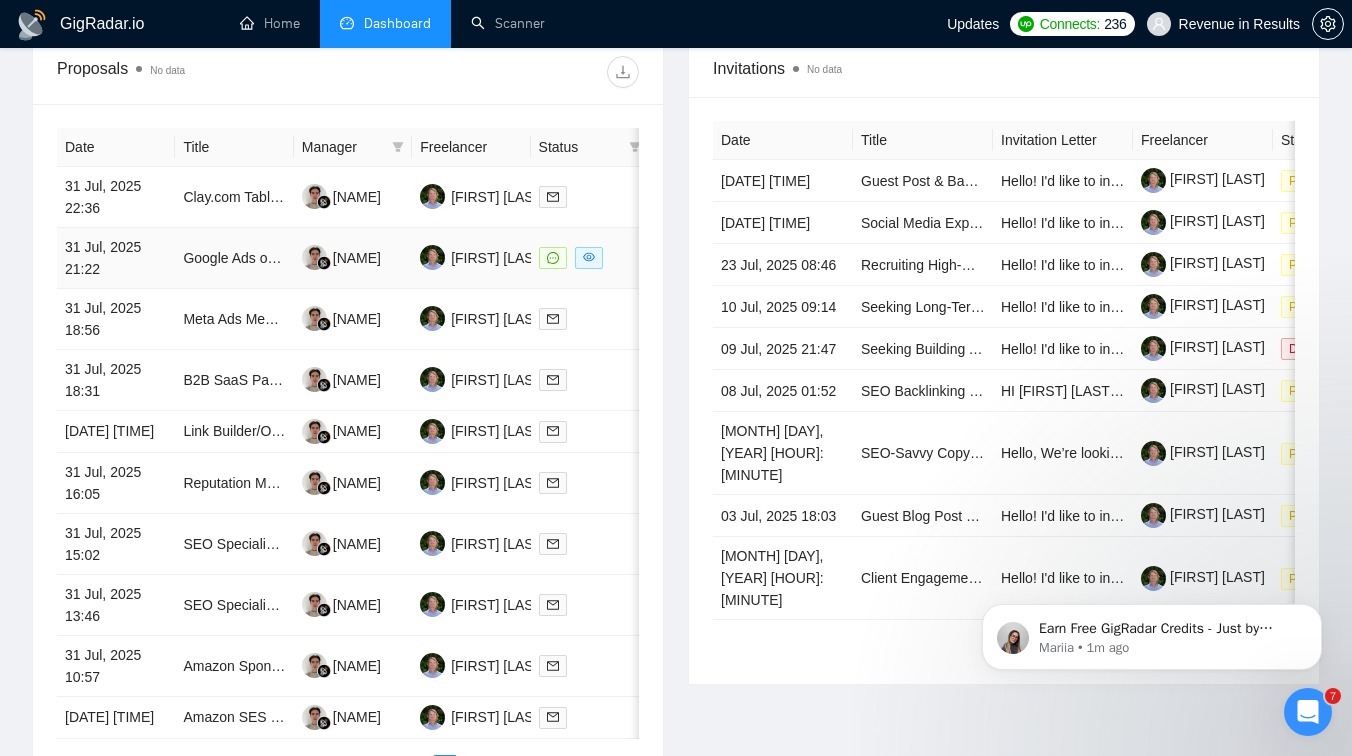 click on "Google Ads optimization for a Lead Funnel (Performance-based Job)" at bounding box center (234, 258) 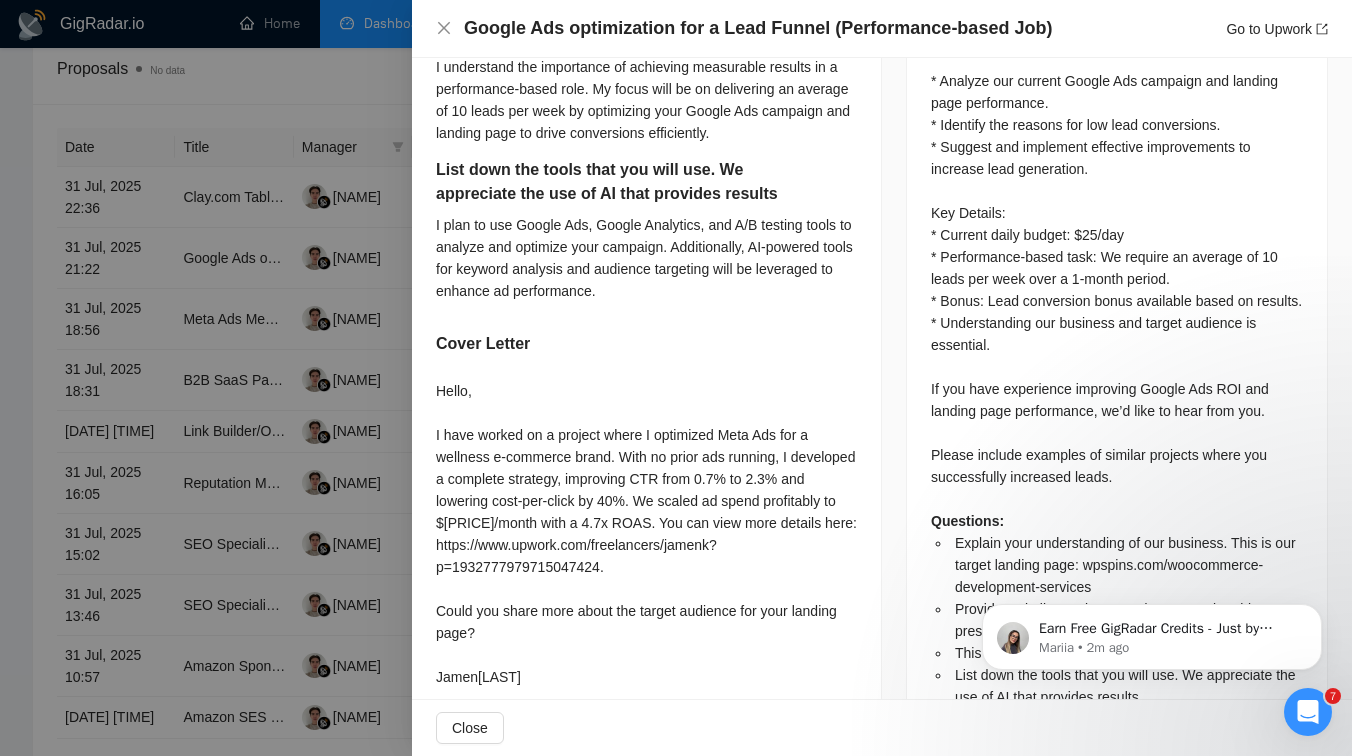 scroll, scrollTop: 1080, scrollLeft: 0, axis: vertical 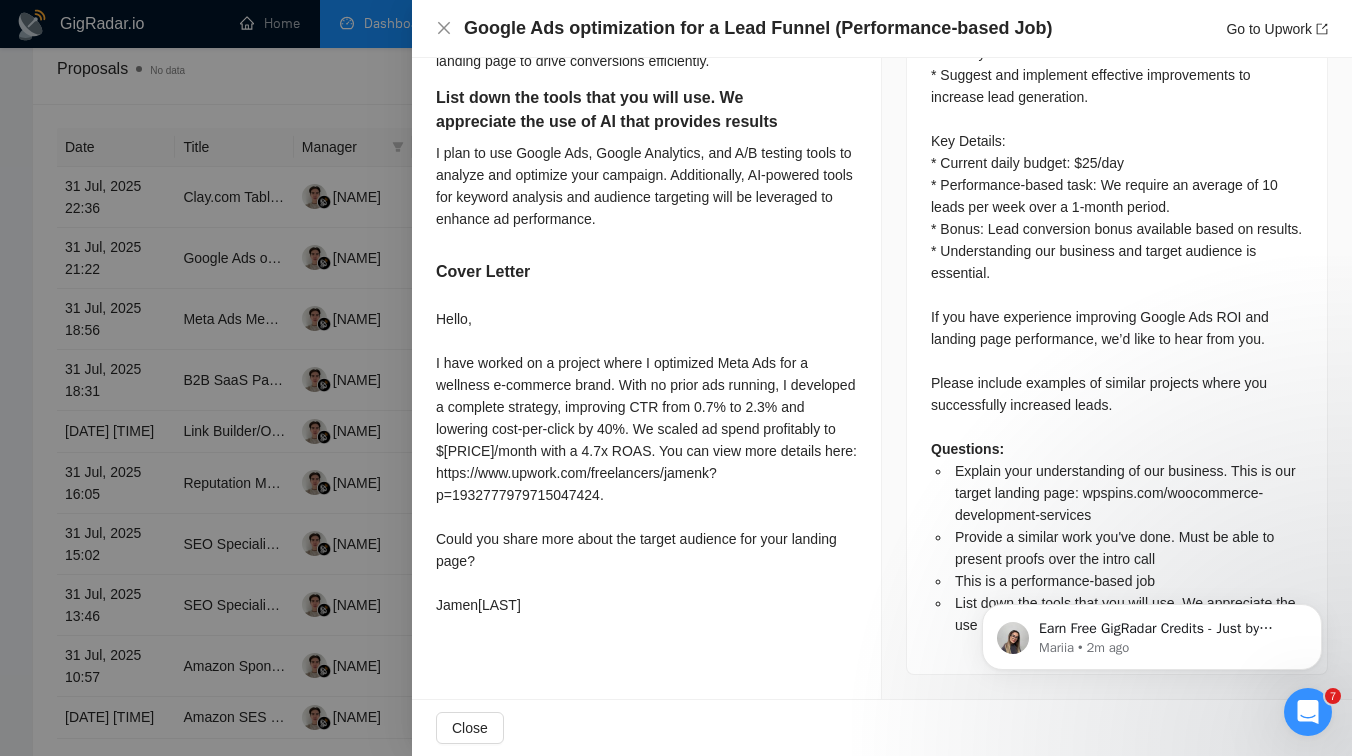click at bounding box center (676, 378) 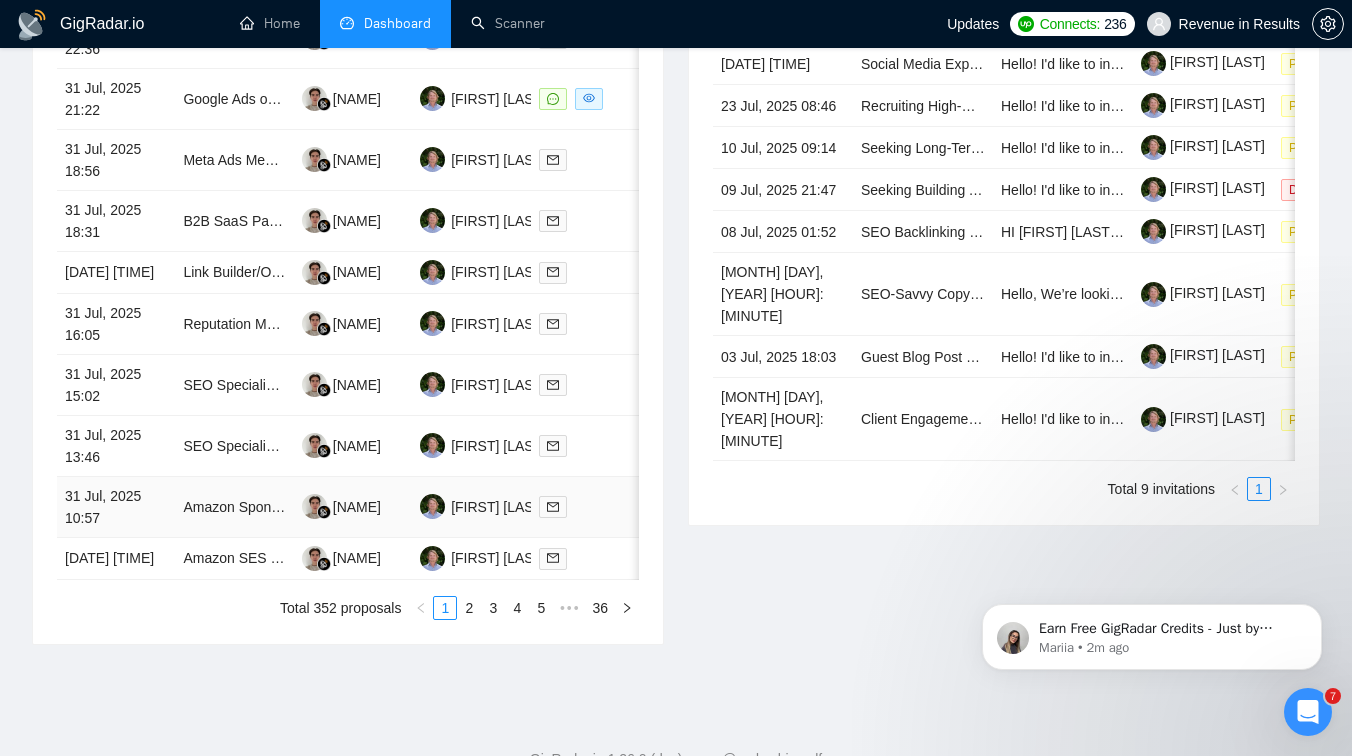 scroll, scrollTop: 988, scrollLeft: 0, axis: vertical 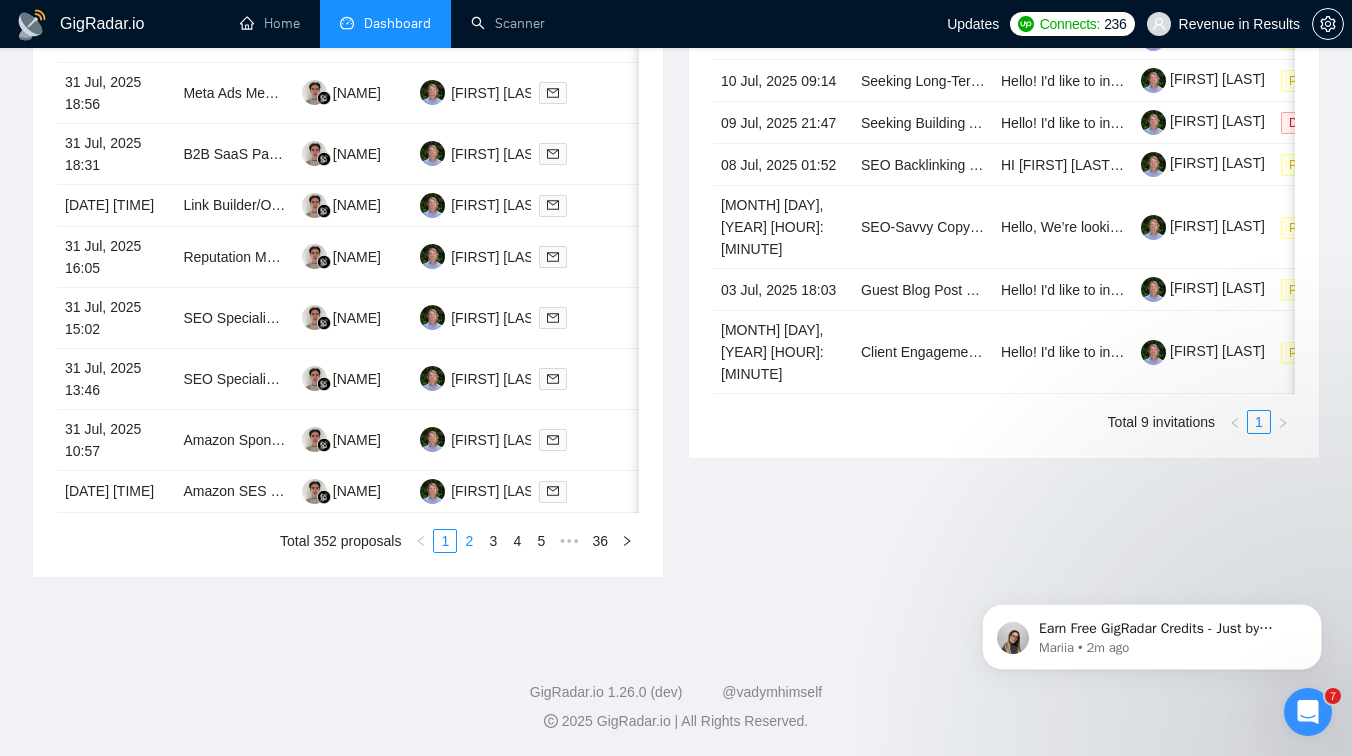 click on "2" at bounding box center [469, 541] 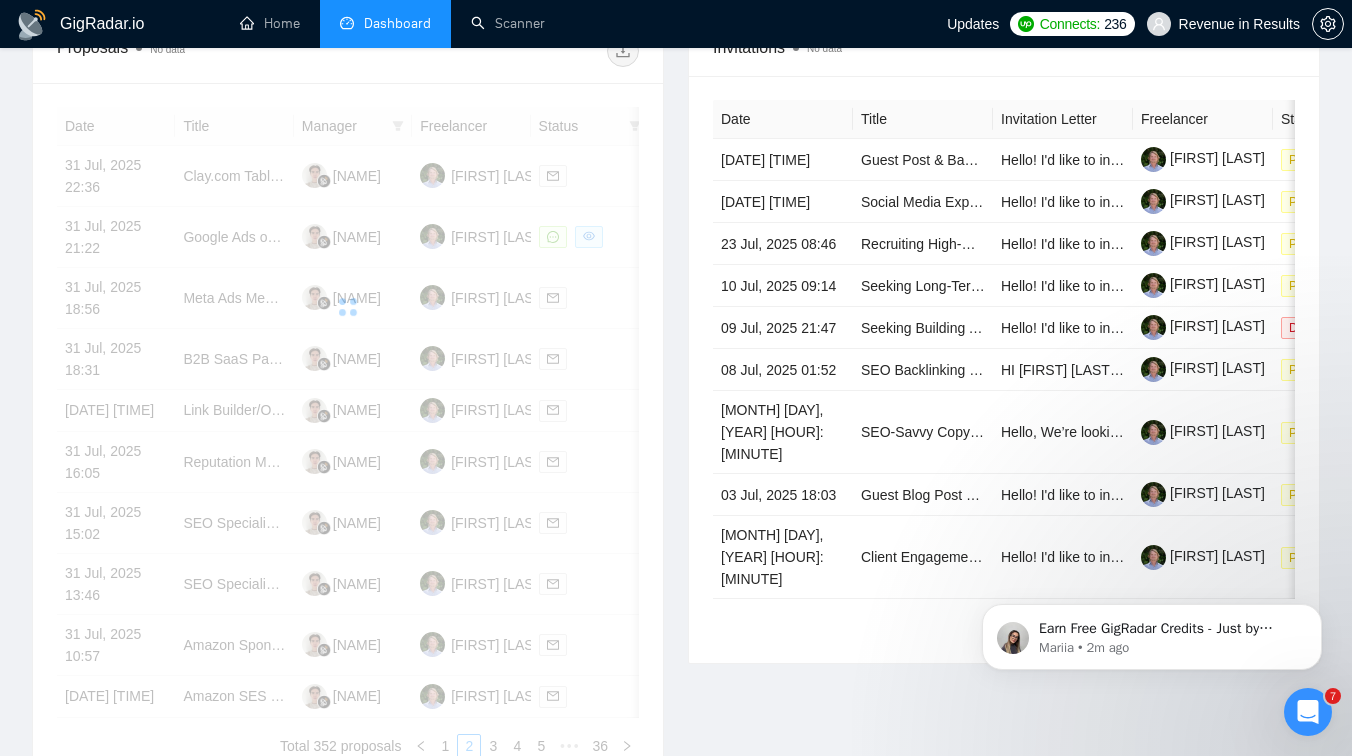 scroll, scrollTop: 714, scrollLeft: 0, axis: vertical 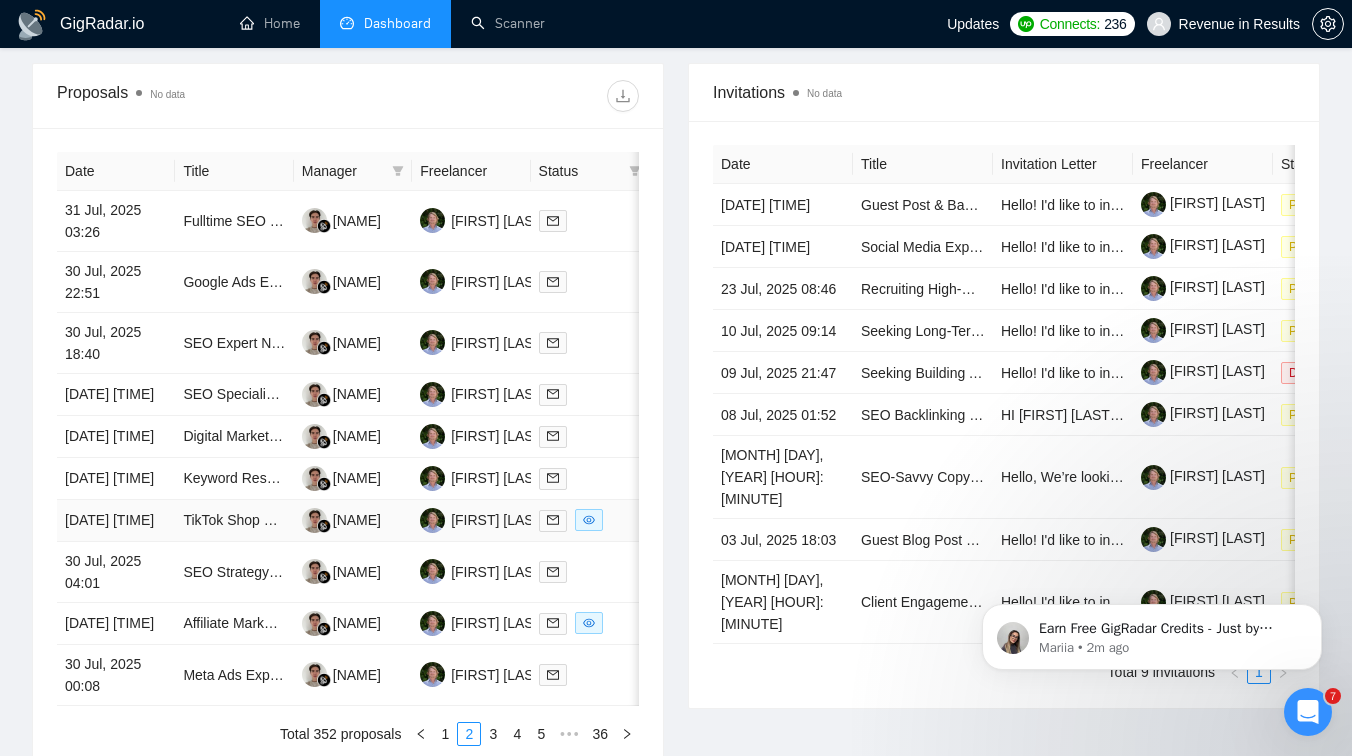 click on "TikTok Shop Product Description Optimization – 300+ Supplement Products" at bounding box center (234, 521) 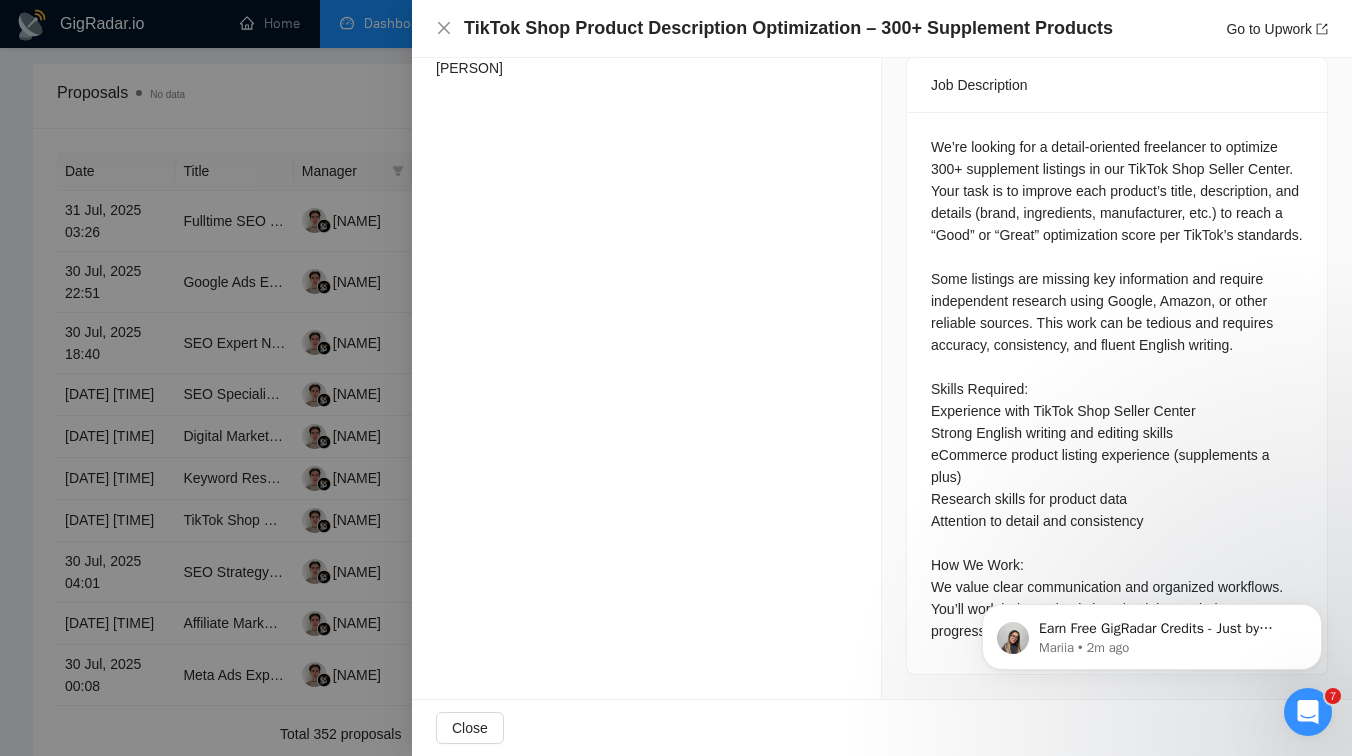 scroll, scrollTop: 1002, scrollLeft: 0, axis: vertical 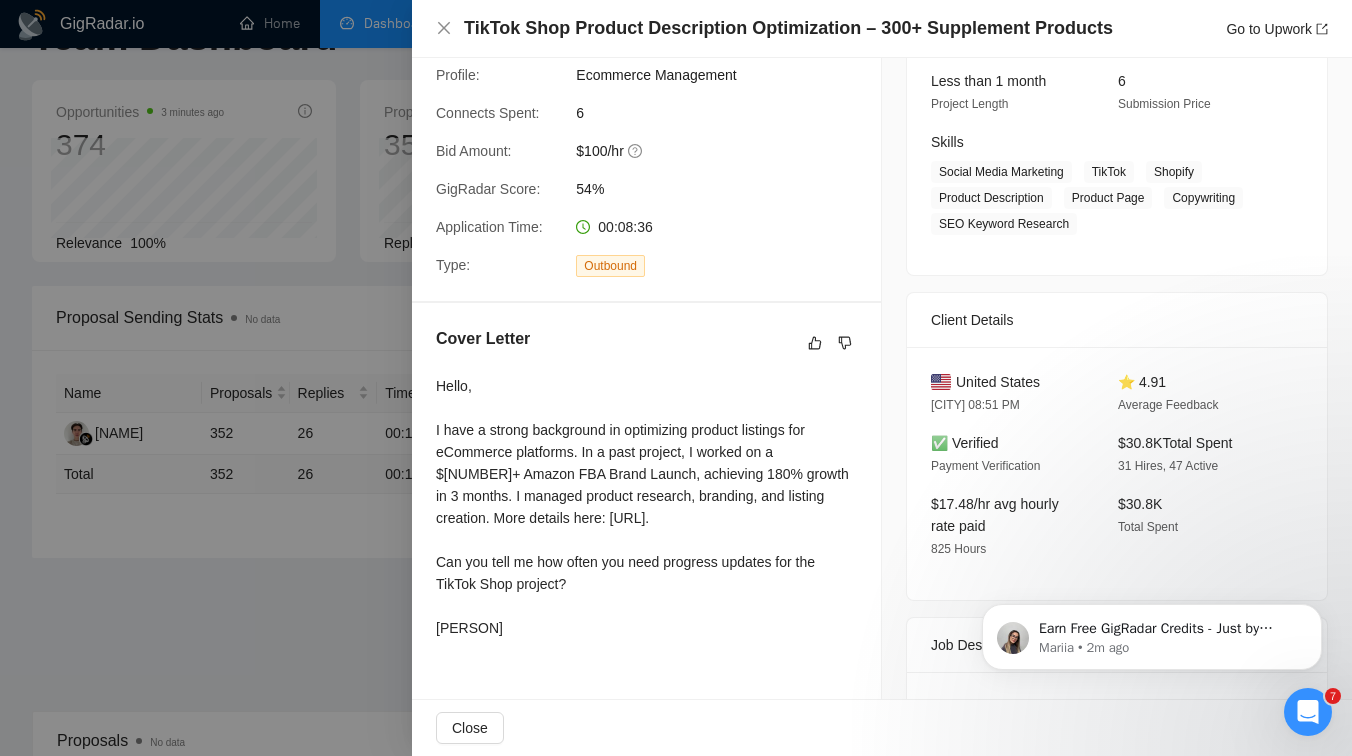 click at bounding box center [676, 378] 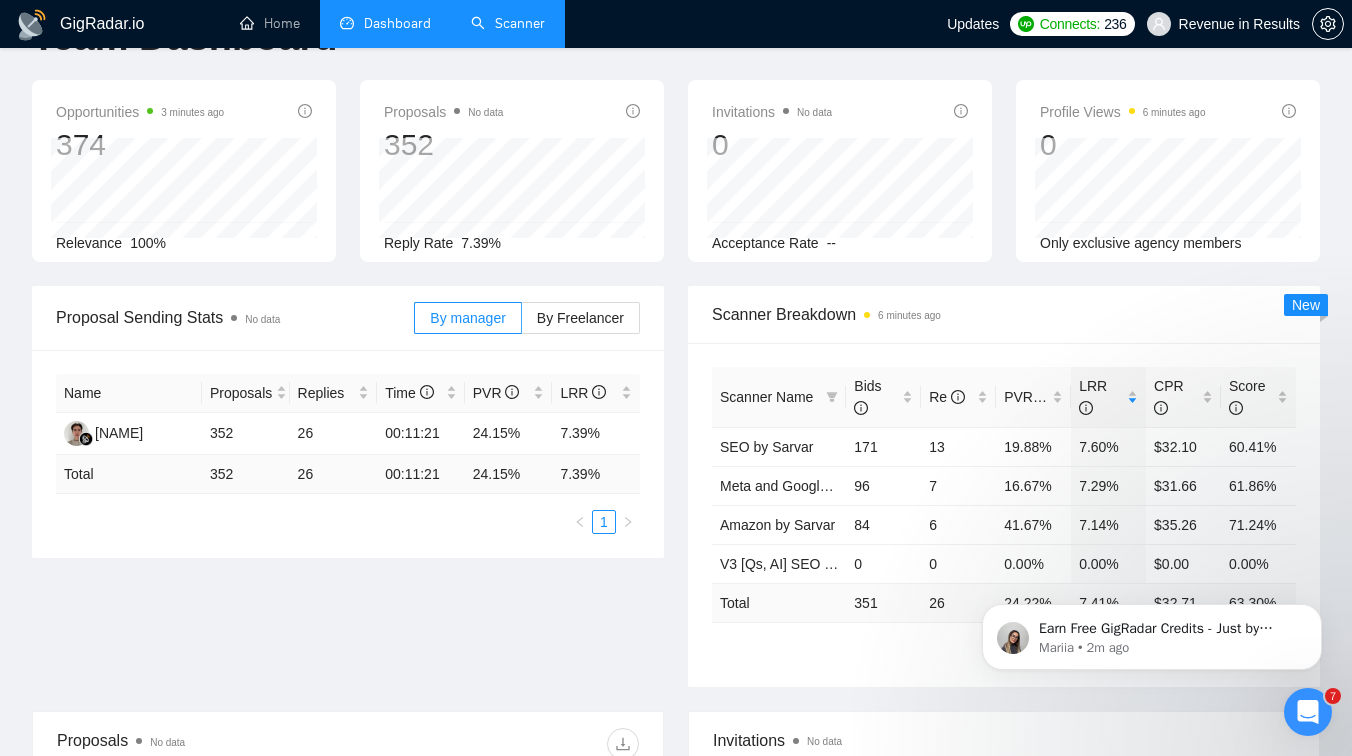 click on "Scanner" at bounding box center (508, 23) 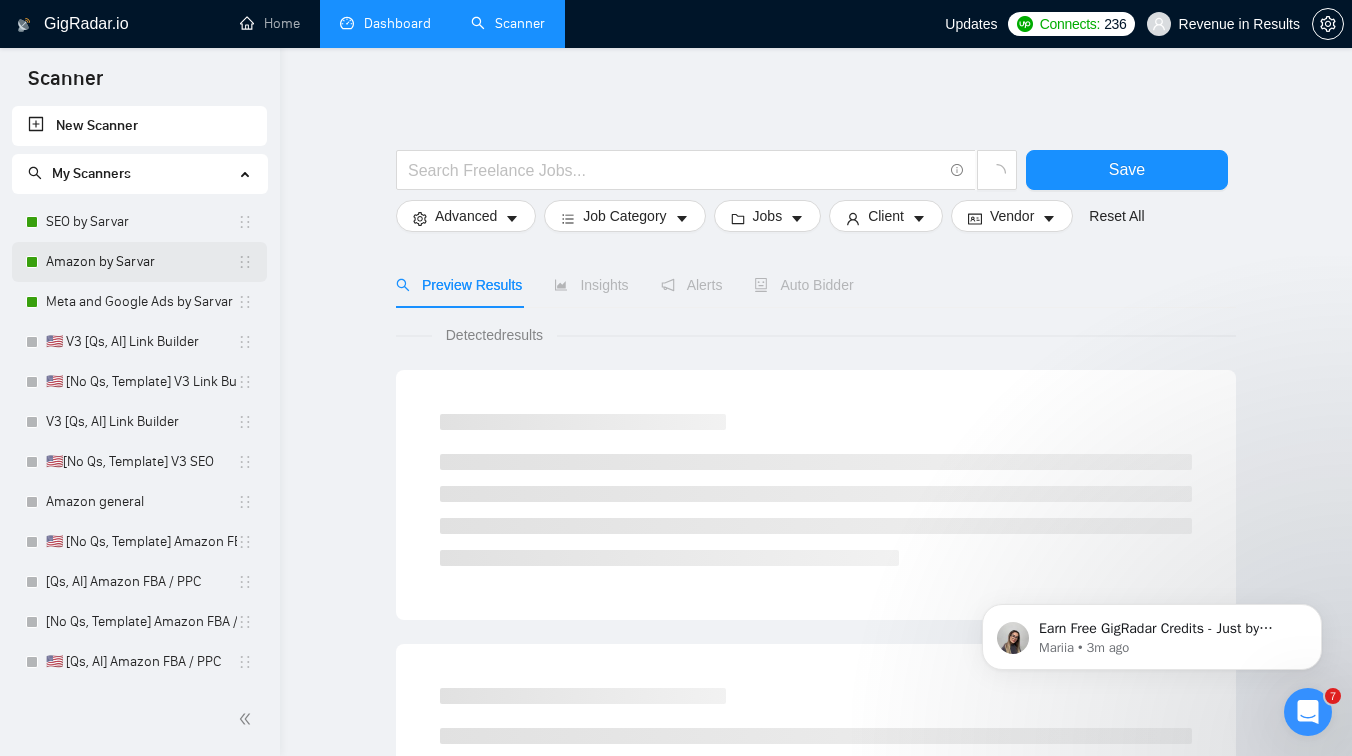 click on "Amazon by Sarvar" at bounding box center [141, 262] 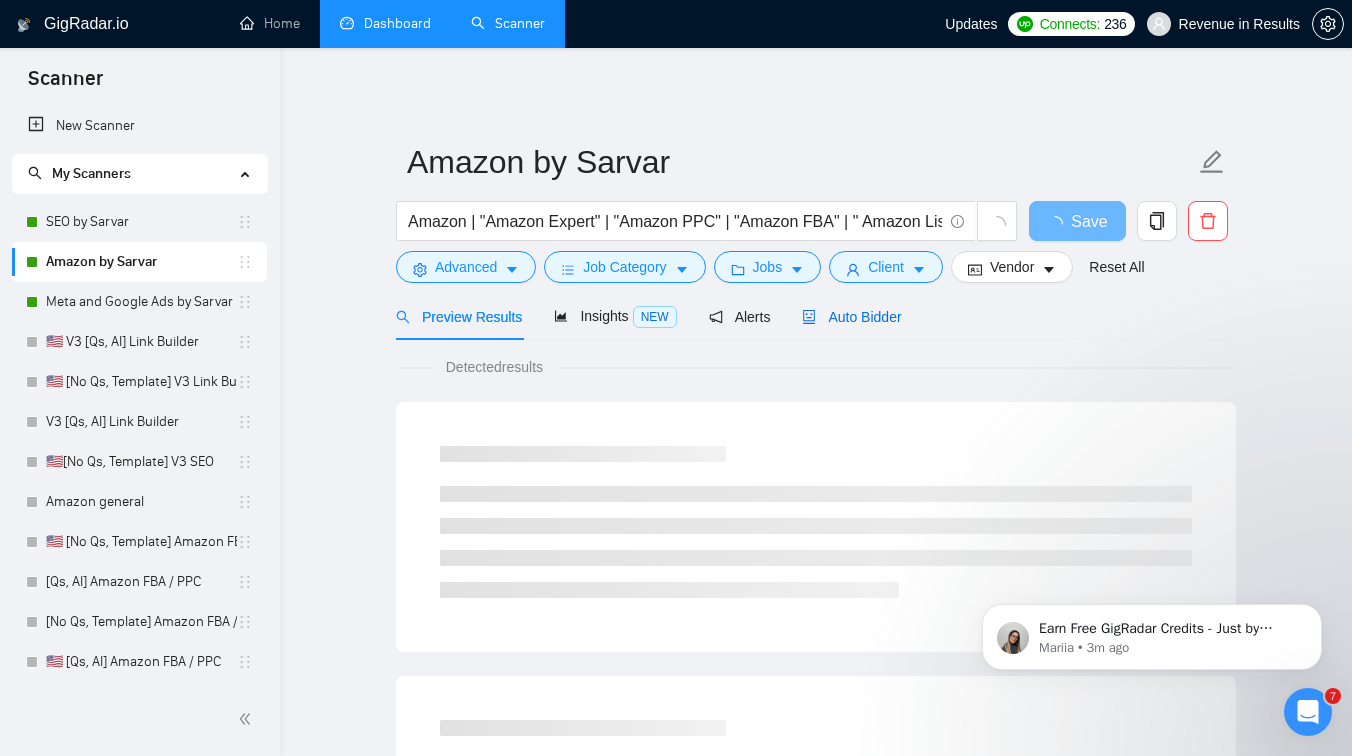 click on "Auto Bidder" at bounding box center (851, 317) 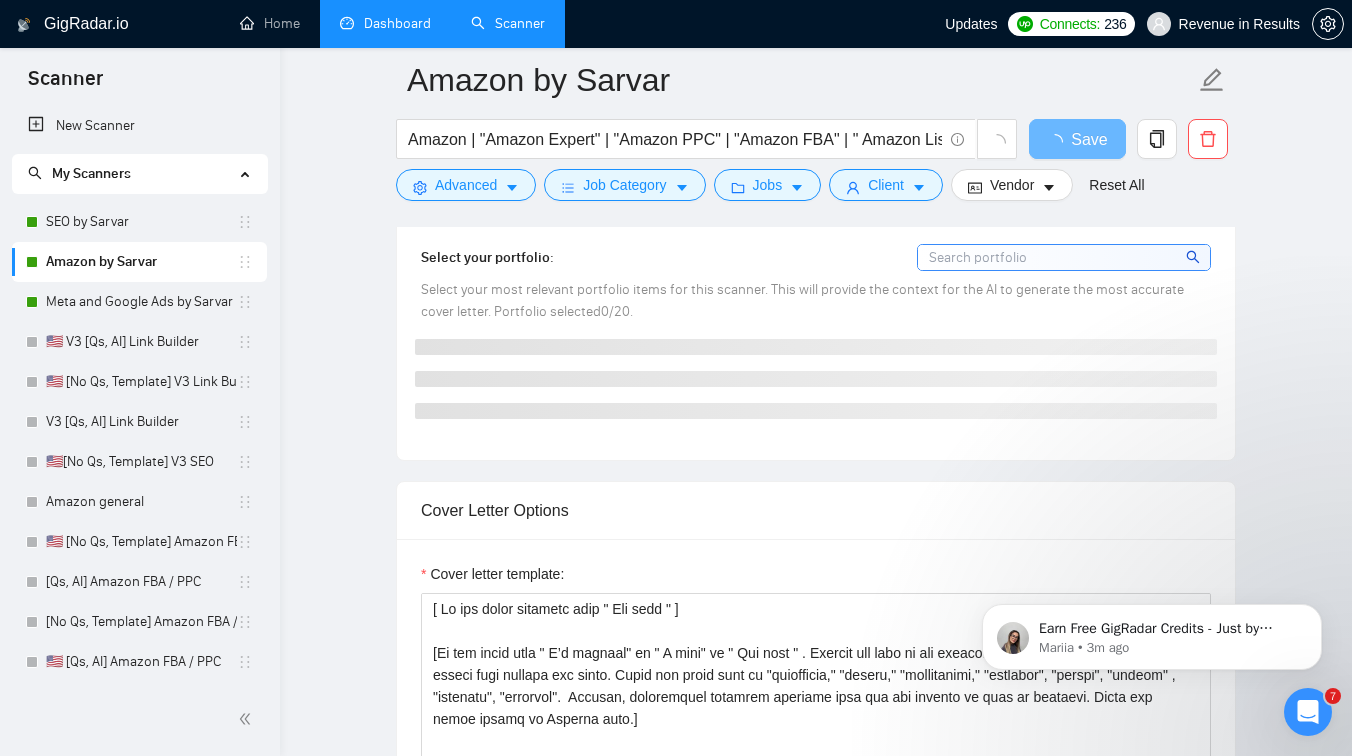 scroll, scrollTop: 2122, scrollLeft: 0, axis: vertical 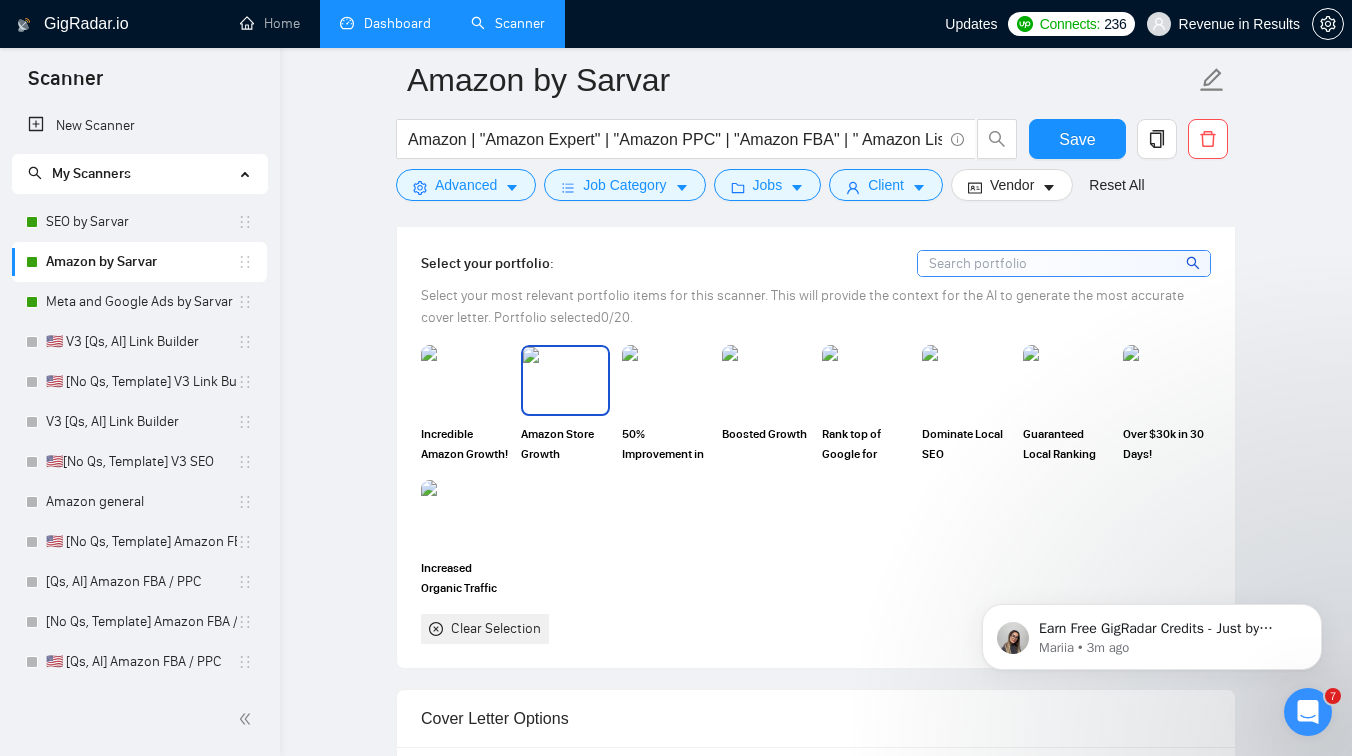 click at bounding box center [565, 380] 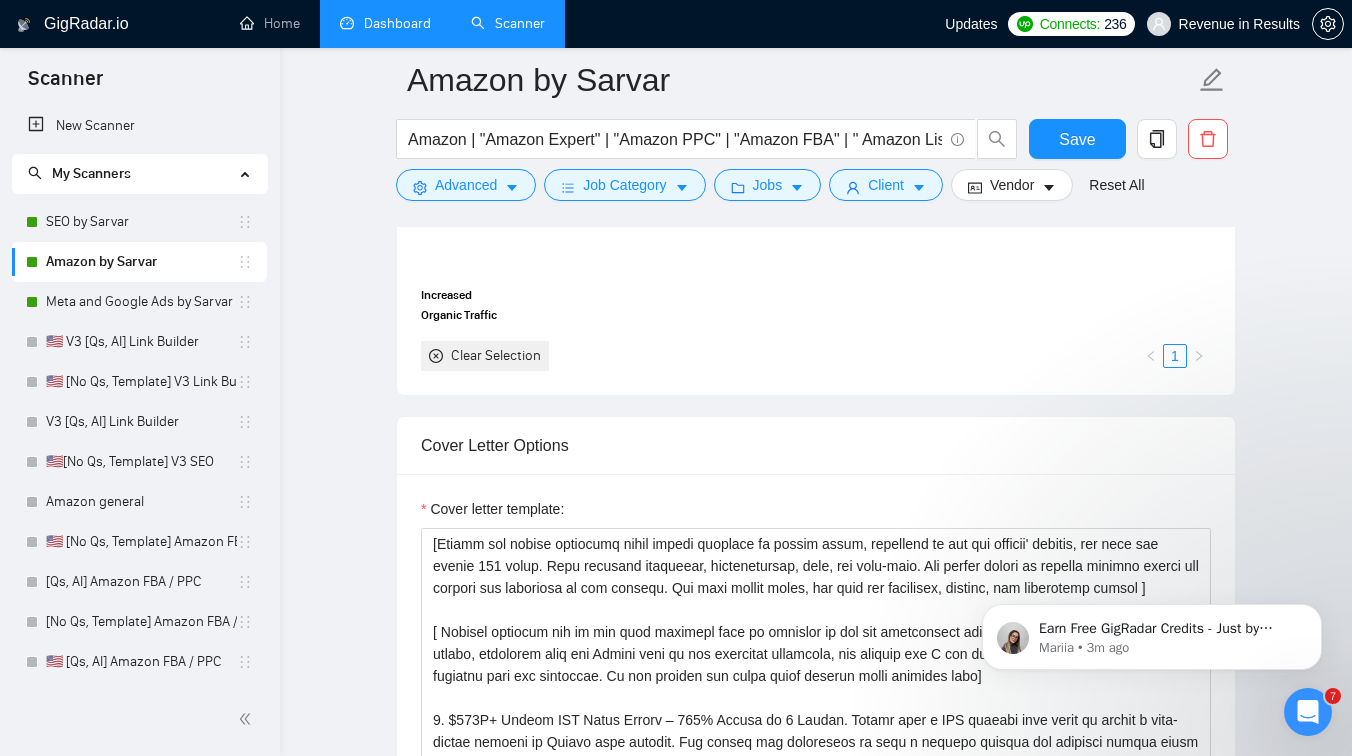 scroll, scrollTop: 1911, scrollLeft: 0, axis: vertical 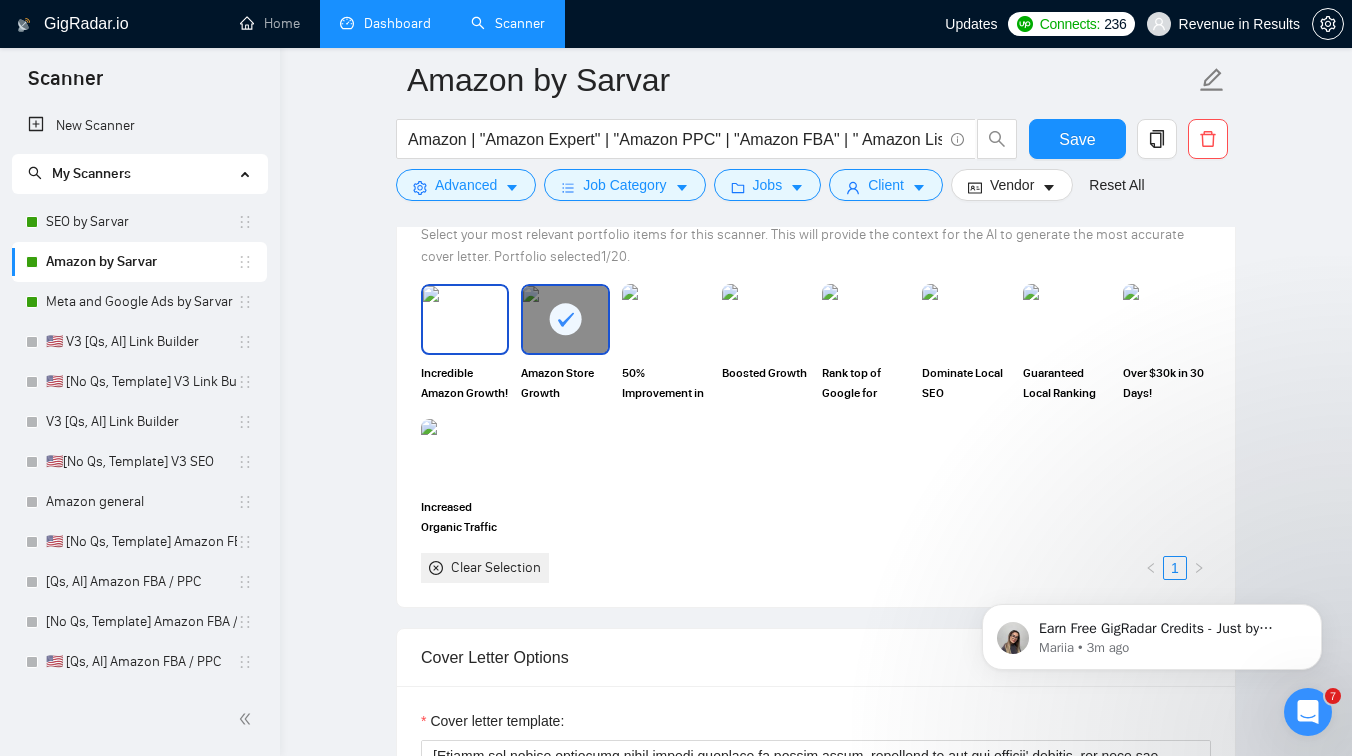 click at bounding box center (465, 319) 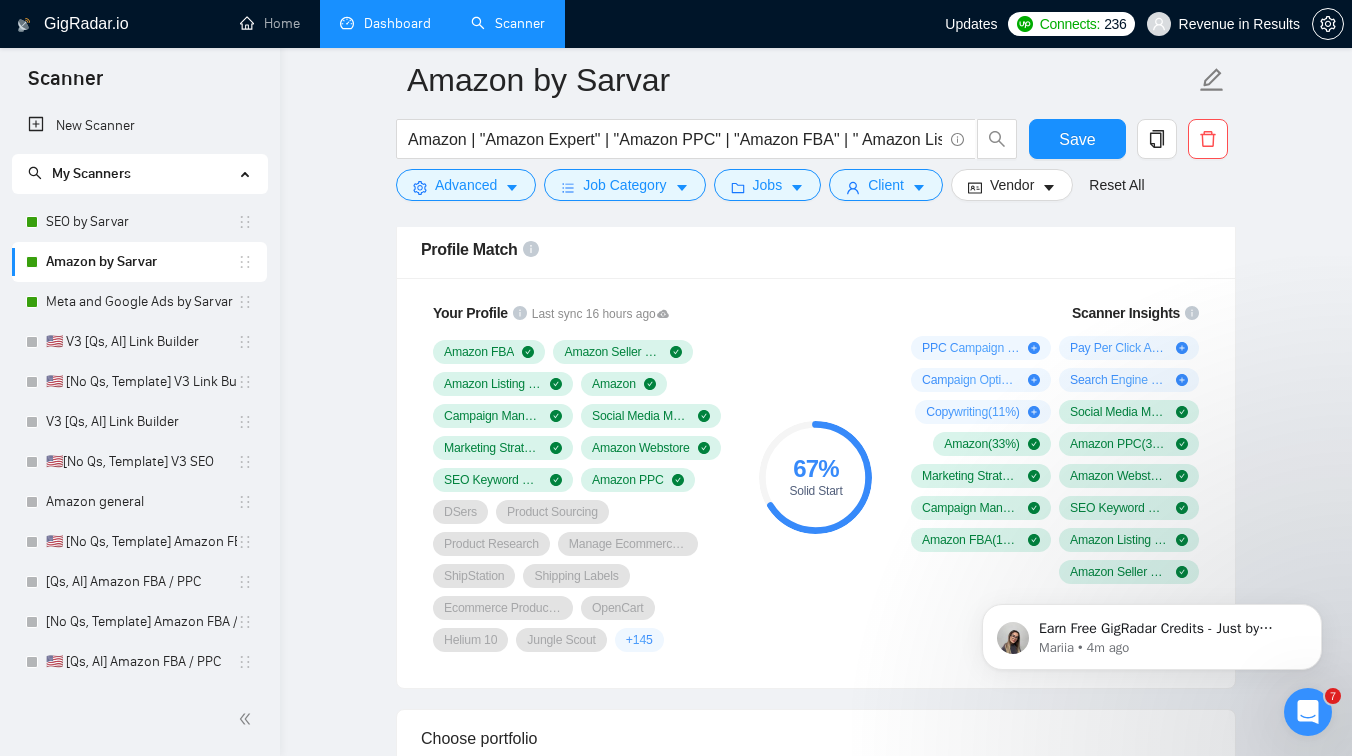 scroll, scrollTop: 1328, scrollLeft: 0, axis: vertical 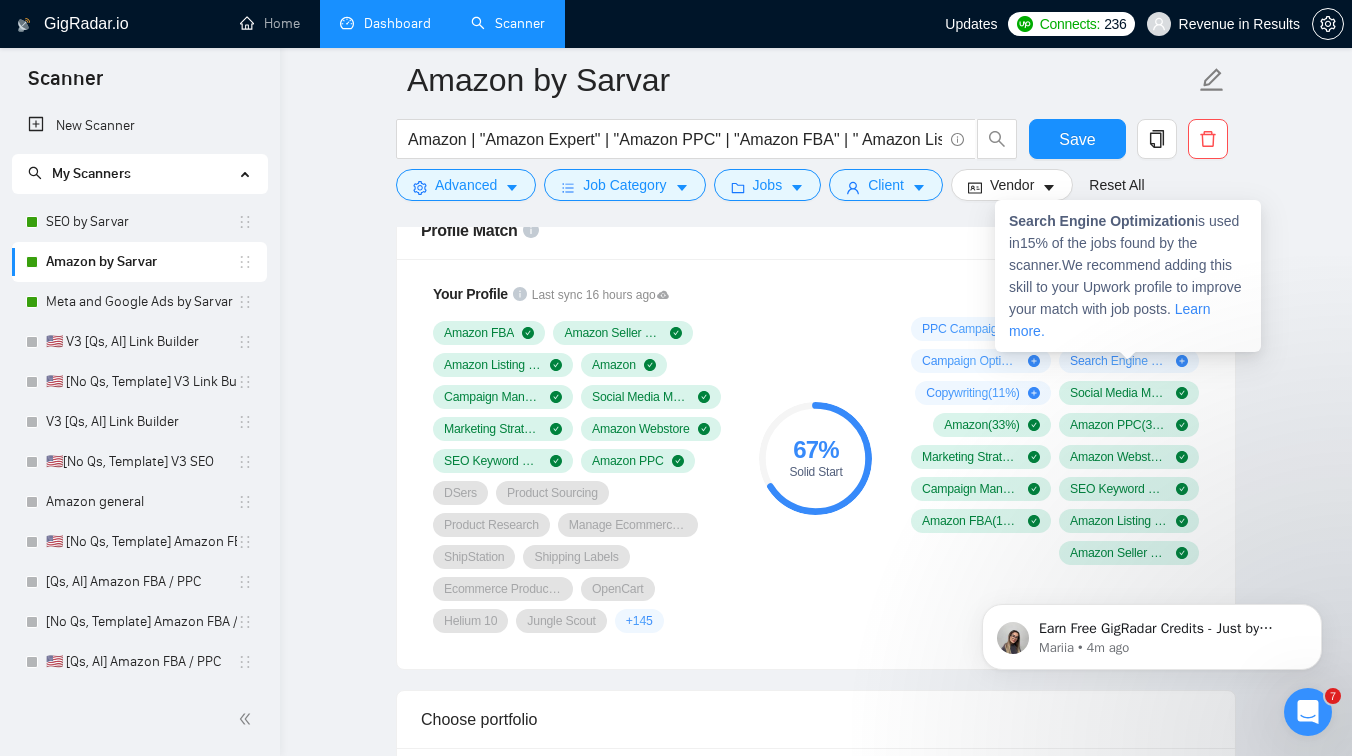 click 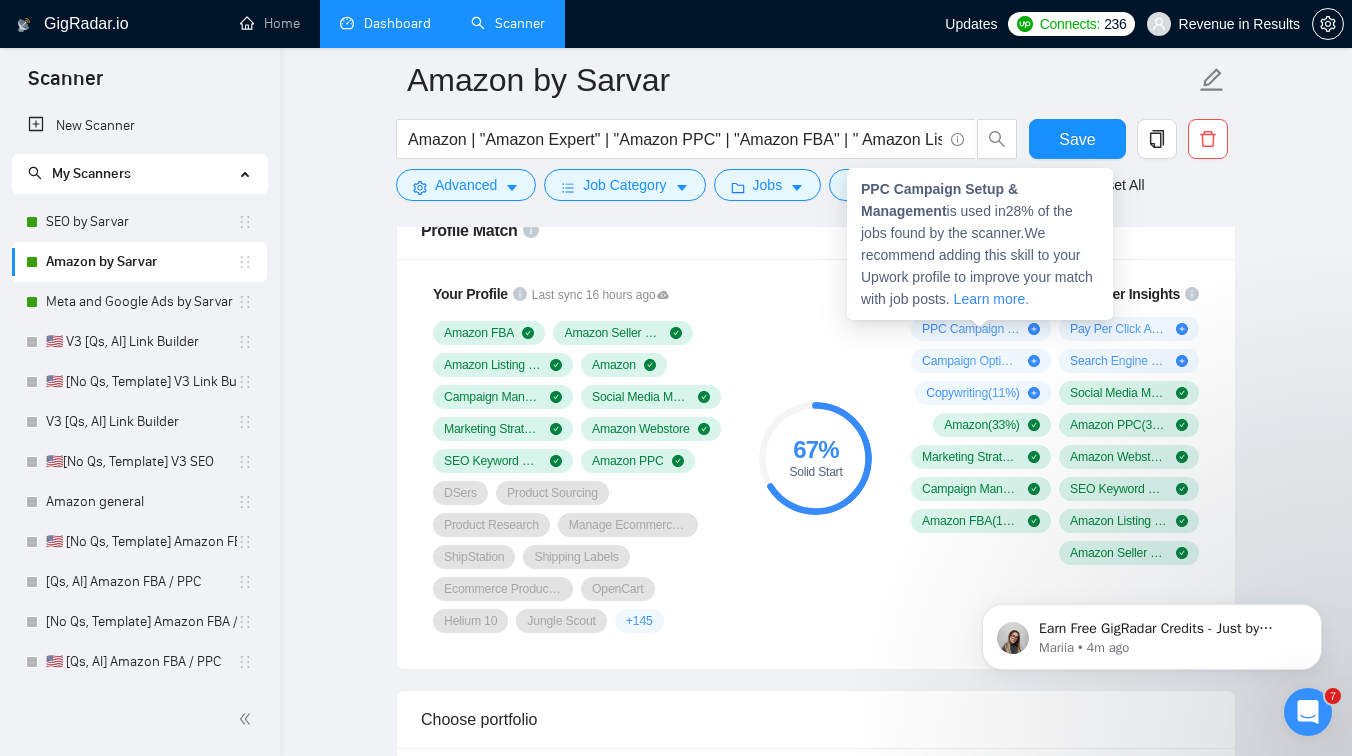 click 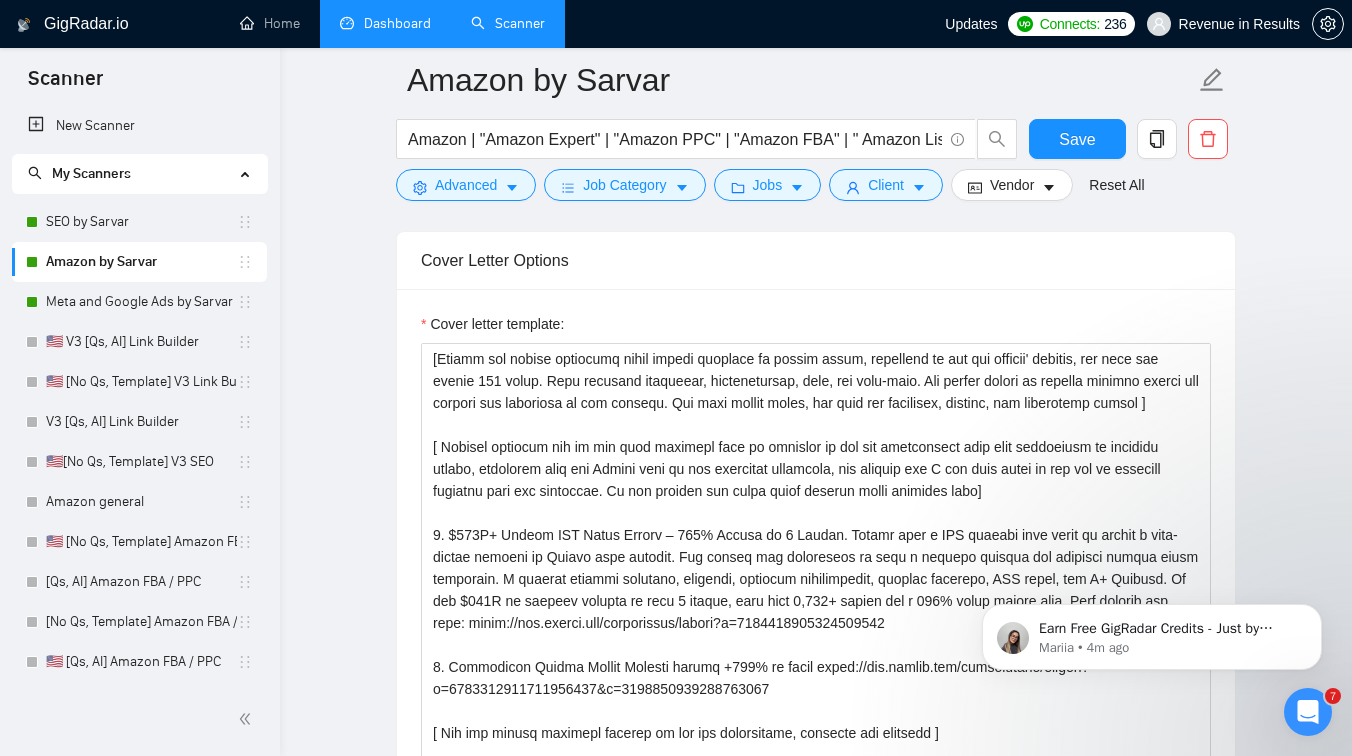 scroll, scrollTop: 2377, scrollLeft: 0, axis: vertical 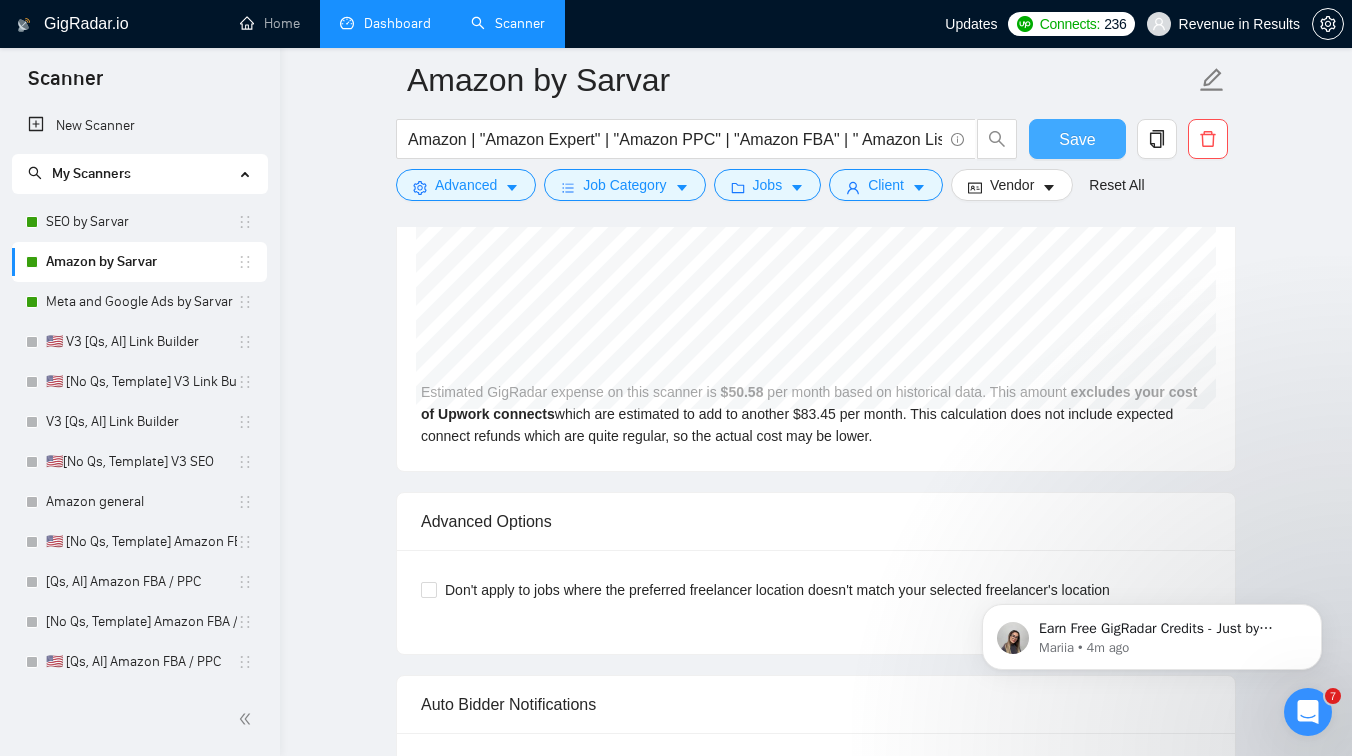 click on "Save" at bounding box center (1077, 139) 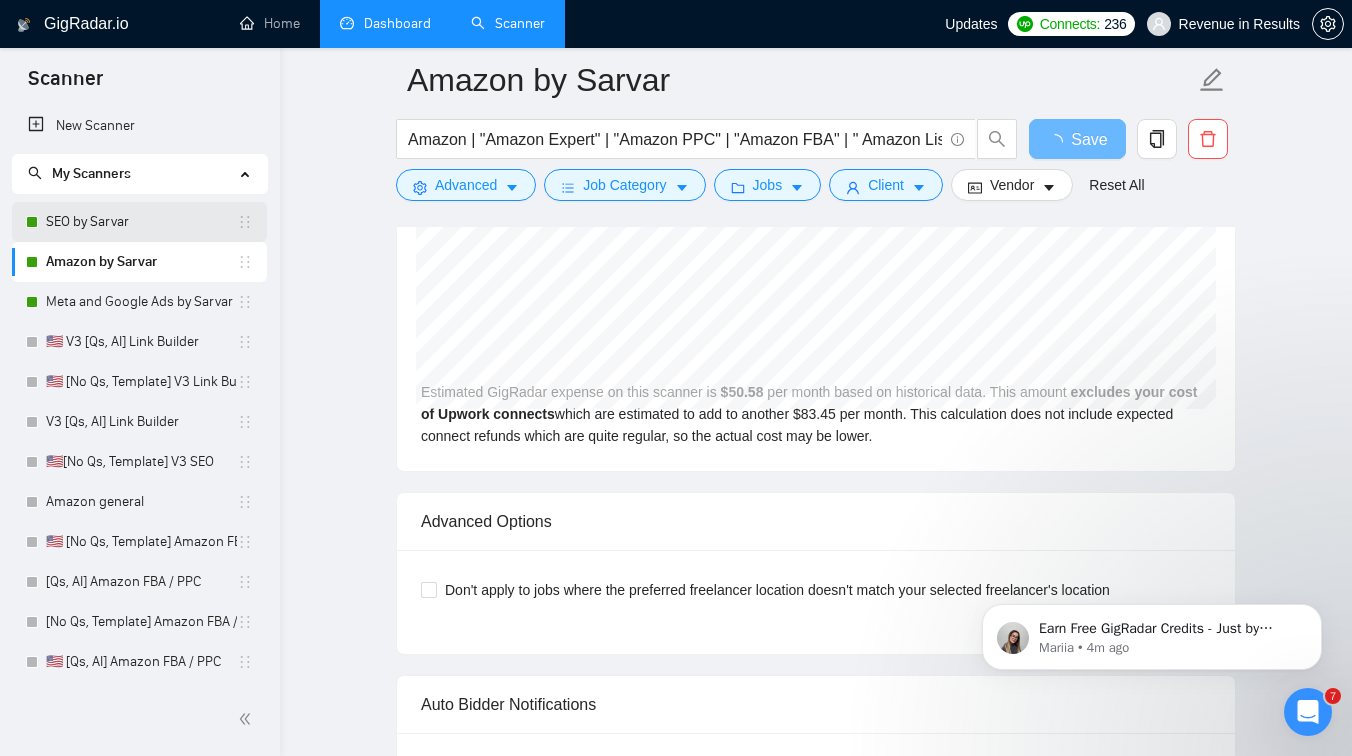 click on "SEO by Sarvar" at bounding box center (141, 222) 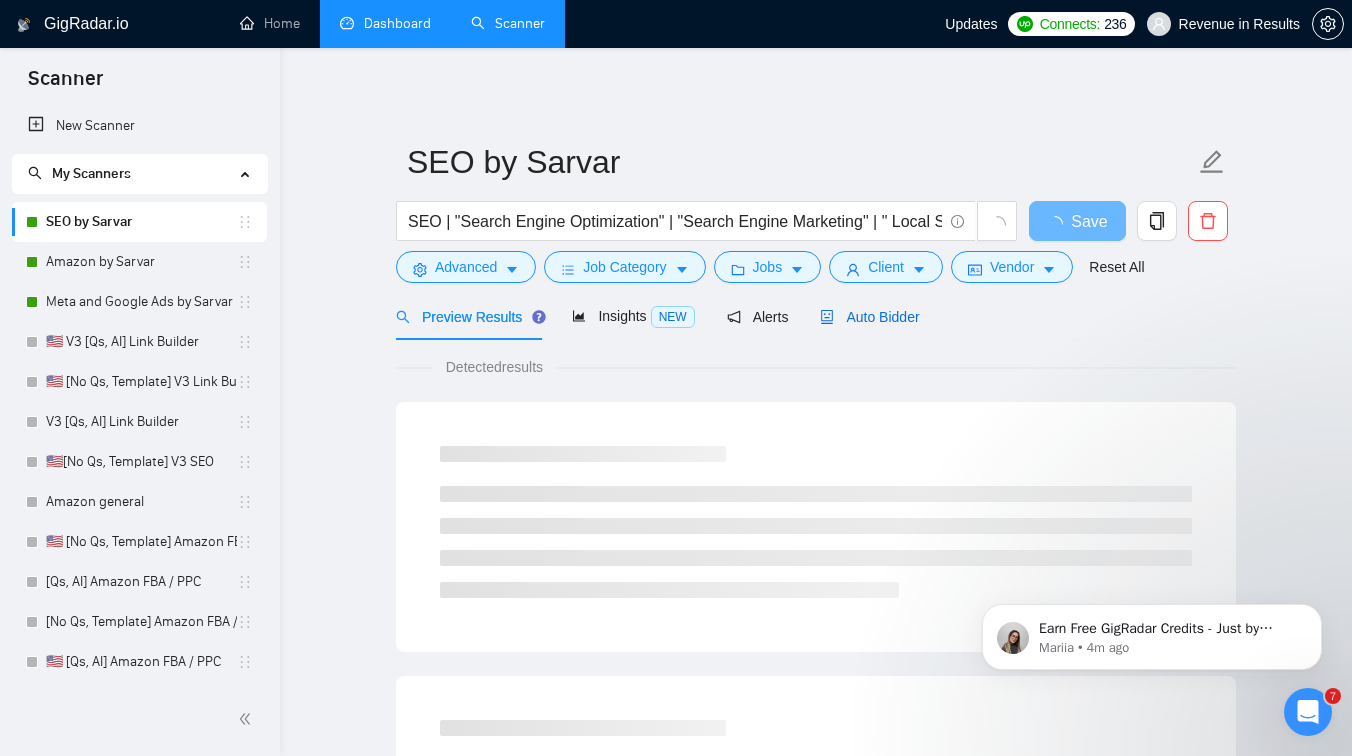 click on "Auto Bidder" at bounding box center (869, 317) 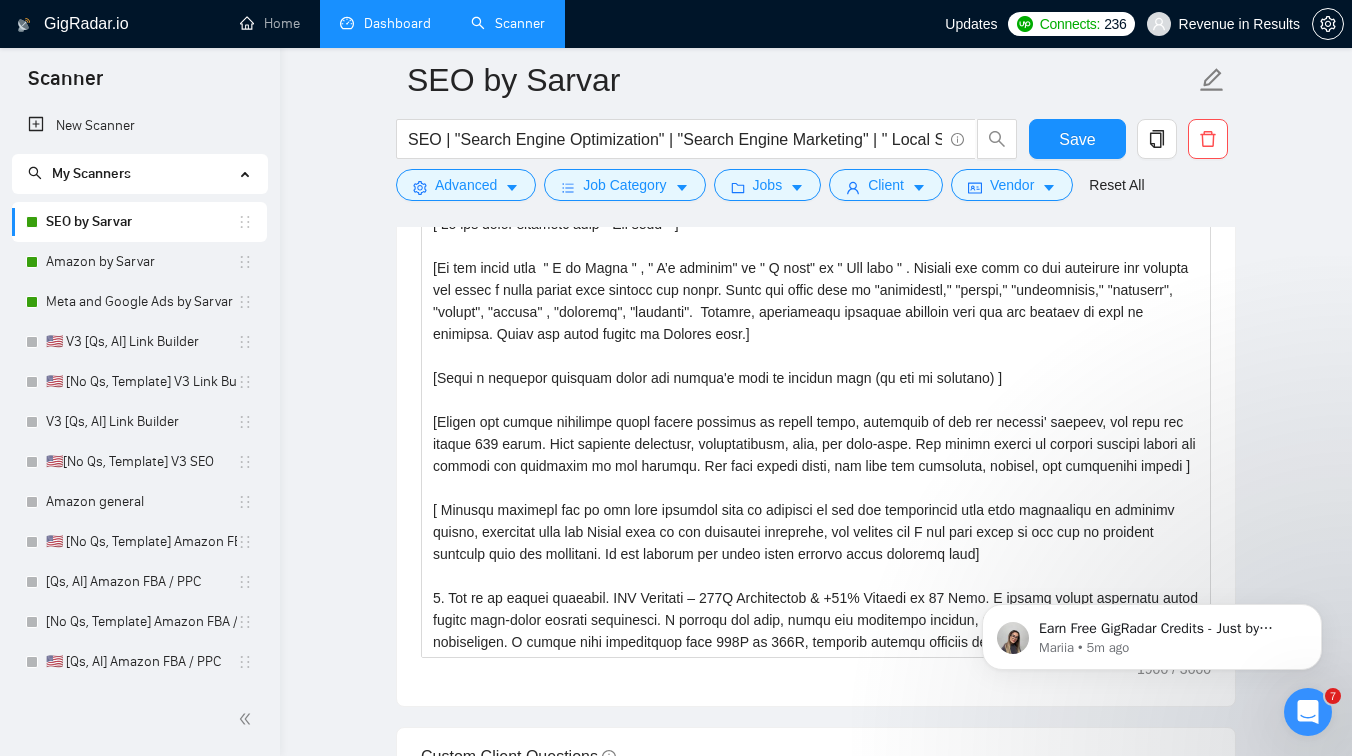scroll, scrollTop: 2489, scrollLeft: 0, axis: vertical 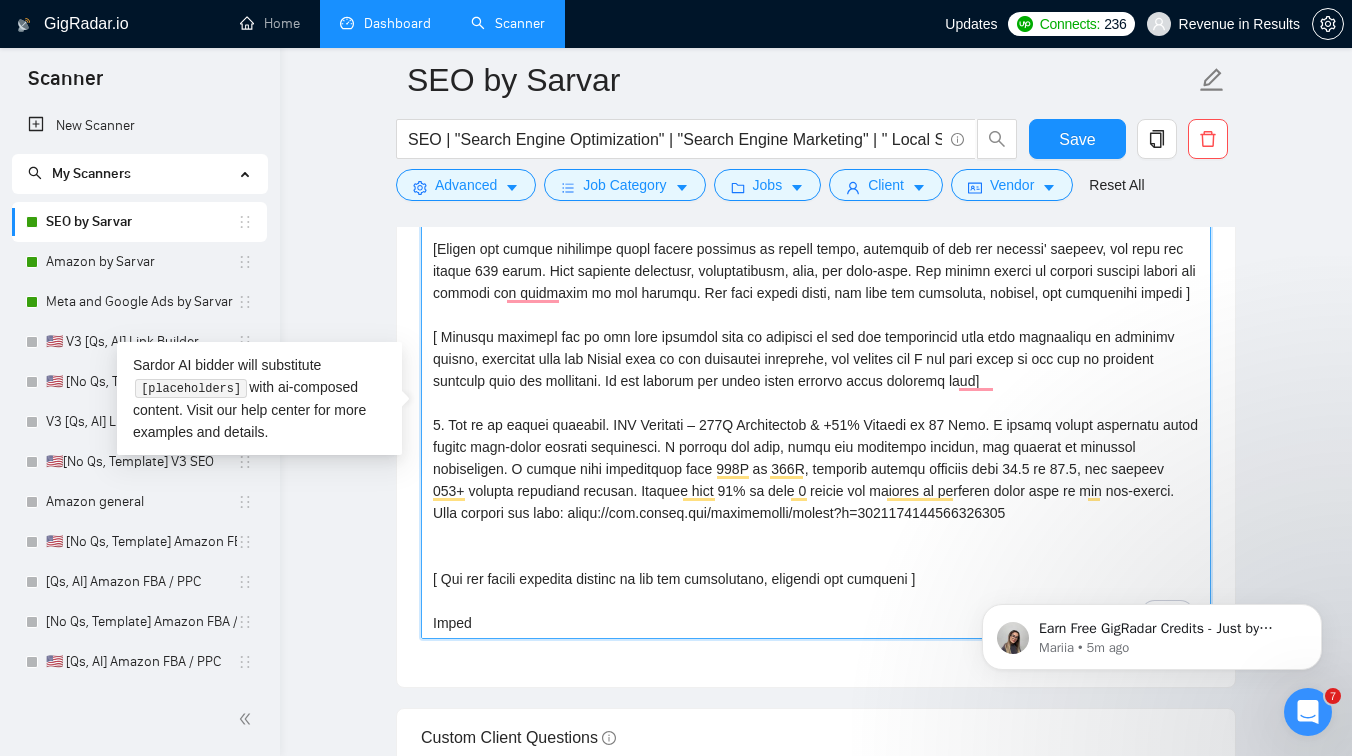 drag, startPoint x: 1123, startPoint y: 521, endPoint x: 631, endPoint y: 519, distance: 492.00406 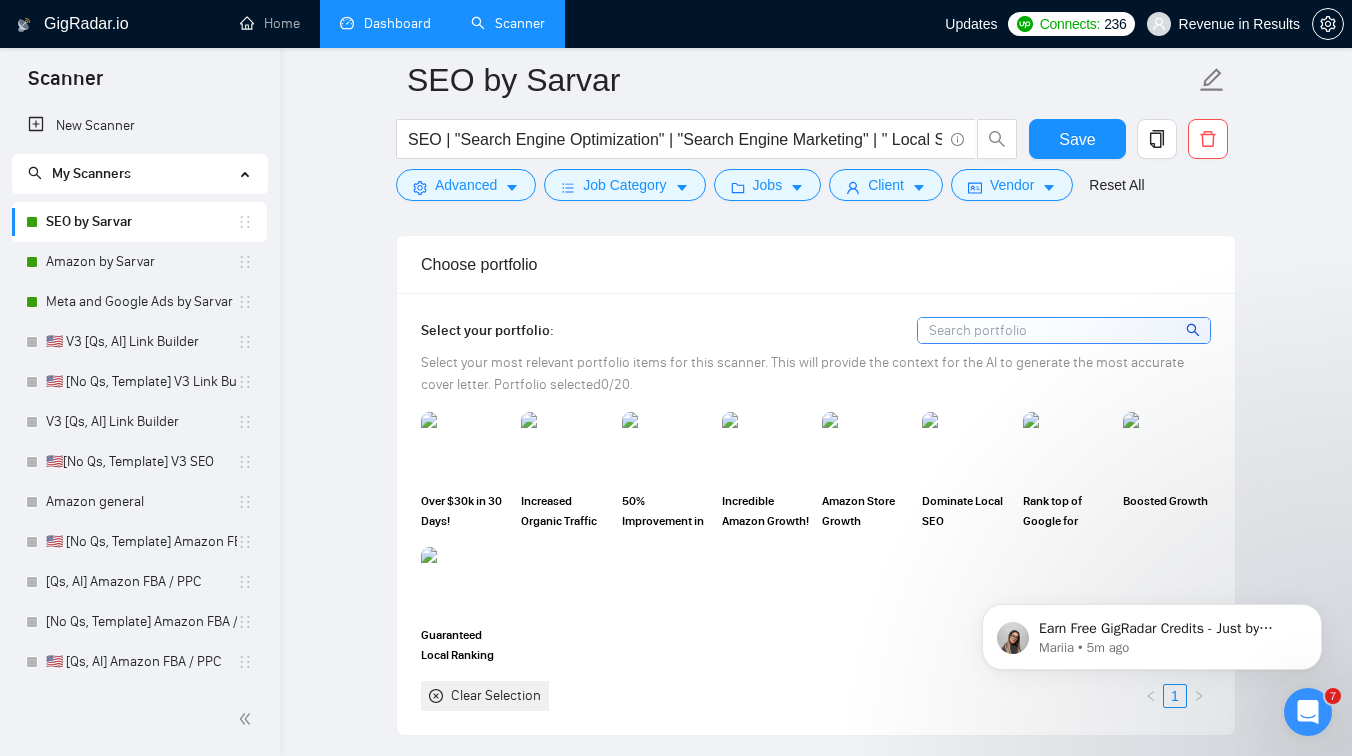 scroll, scrollTop: 1781, scrollLeft: 0, axis: vertical 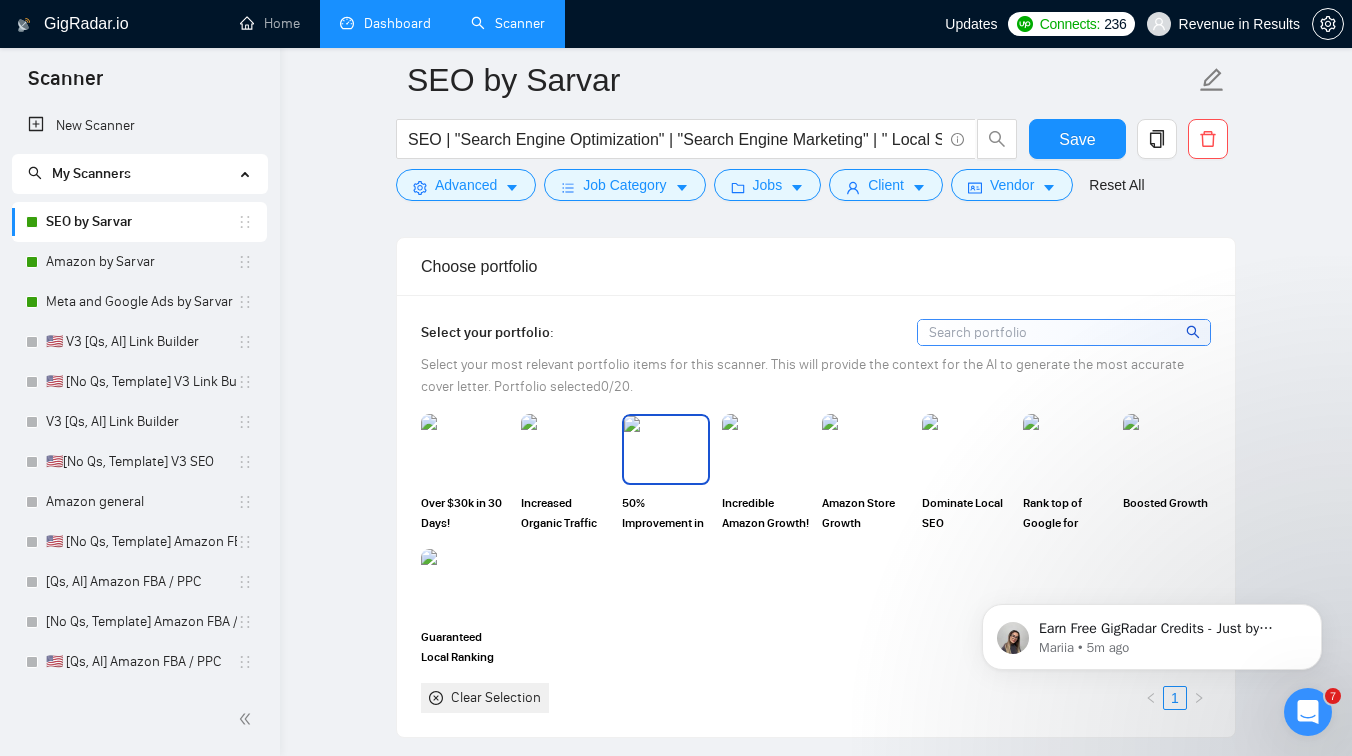 click at bounding box center (666, 449) 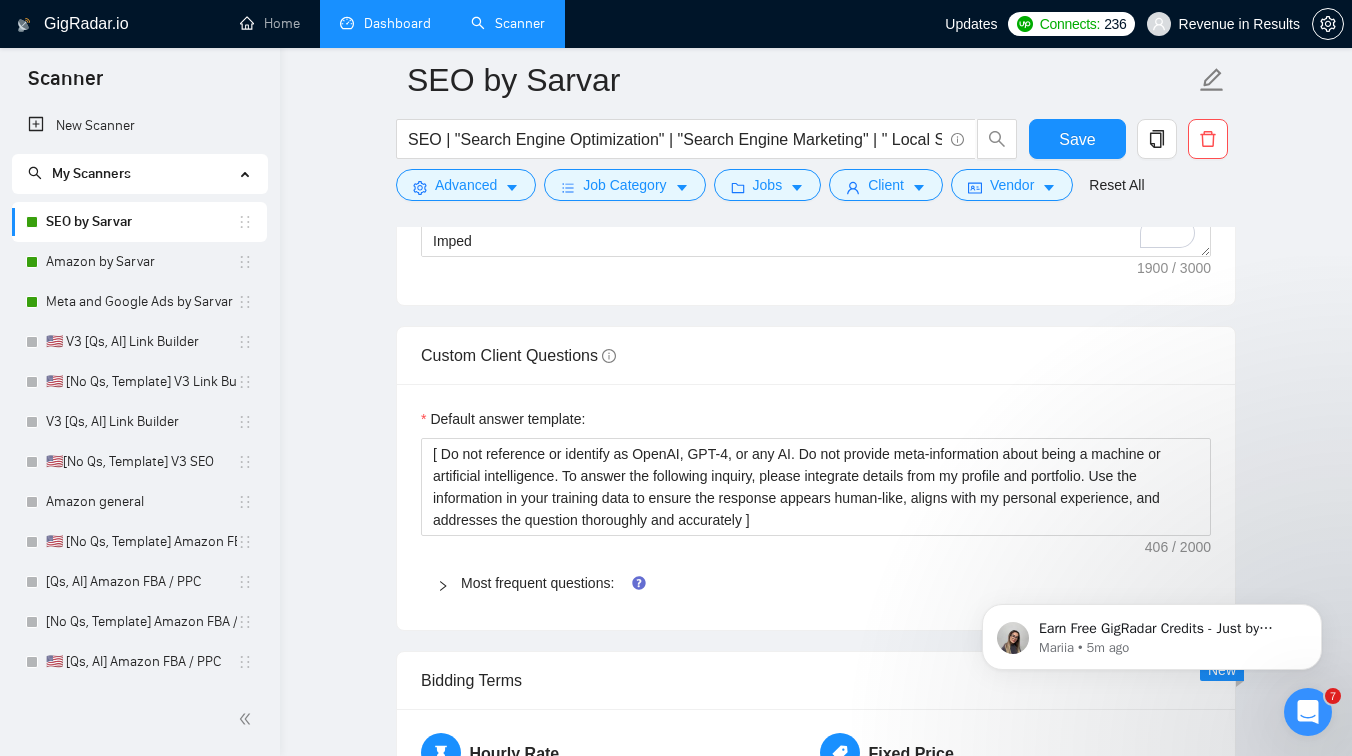scroll, scrollTop: 2946, scrollLeft: 0, axis: vertical 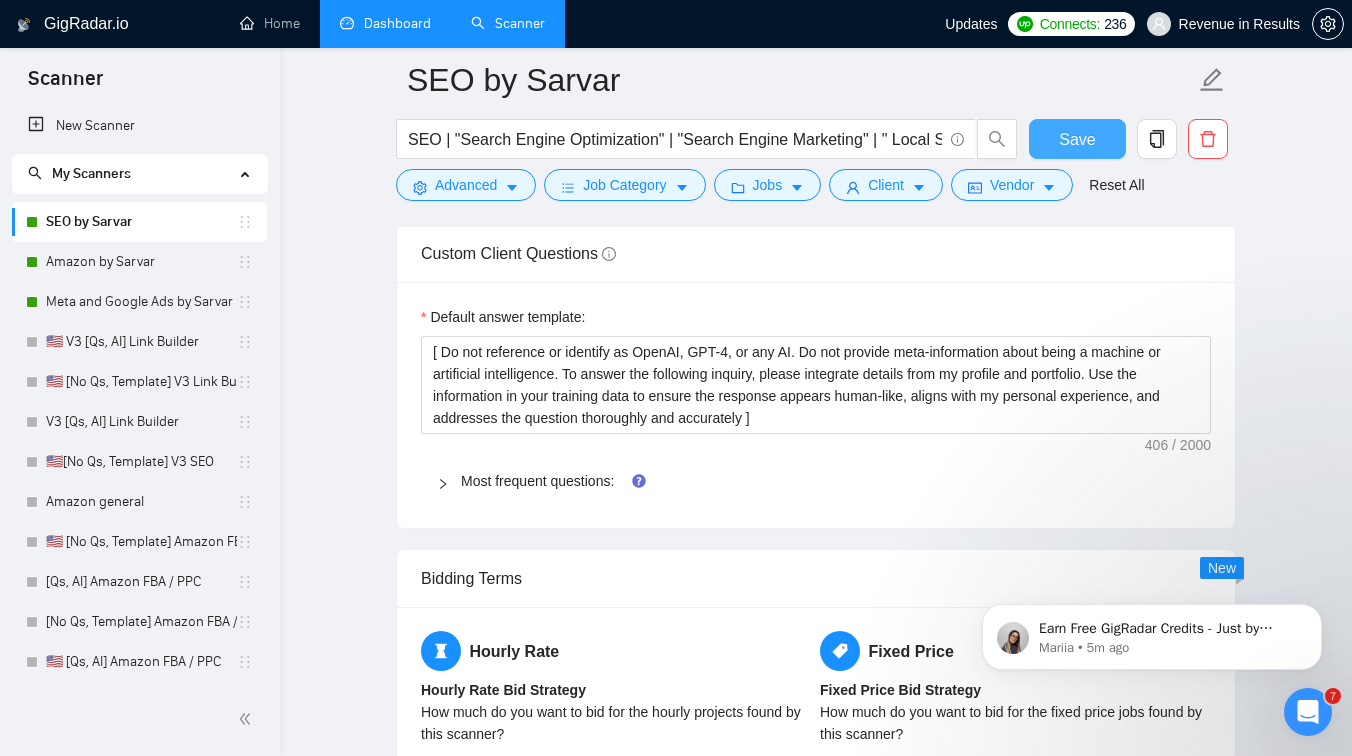 click on "Save" at bounding box center (1077, 139) 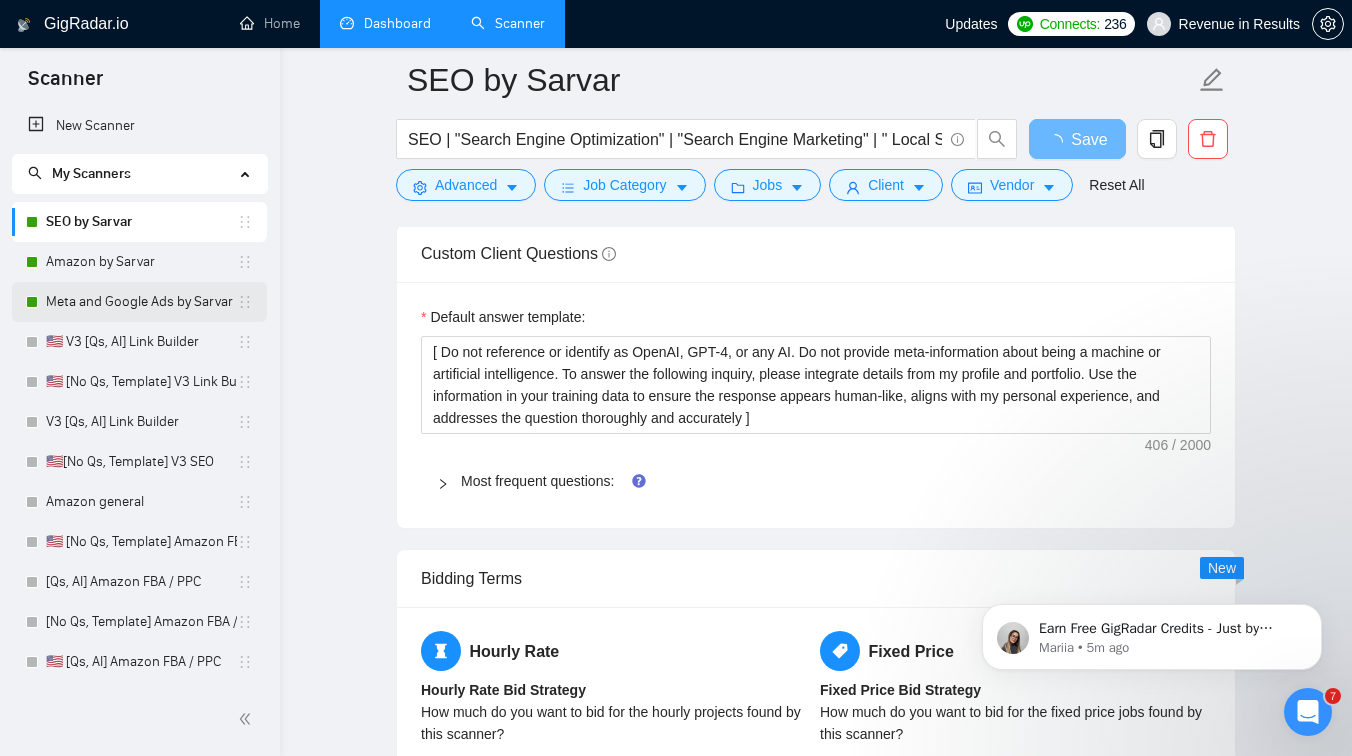 click on "Meta and Google Ads by Sarvar" at bounding box center [141, 302] 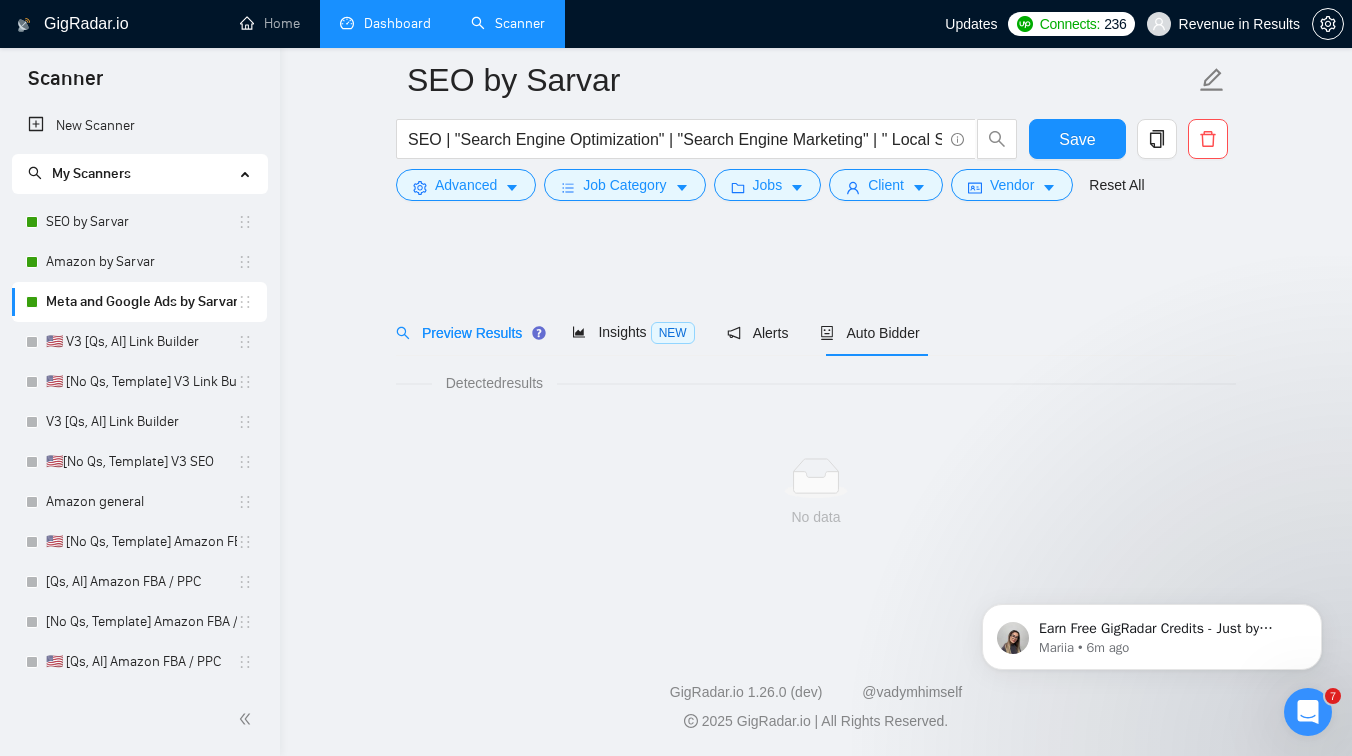scroll, scrollTop: 0, scrollLeft: 0, axis: both 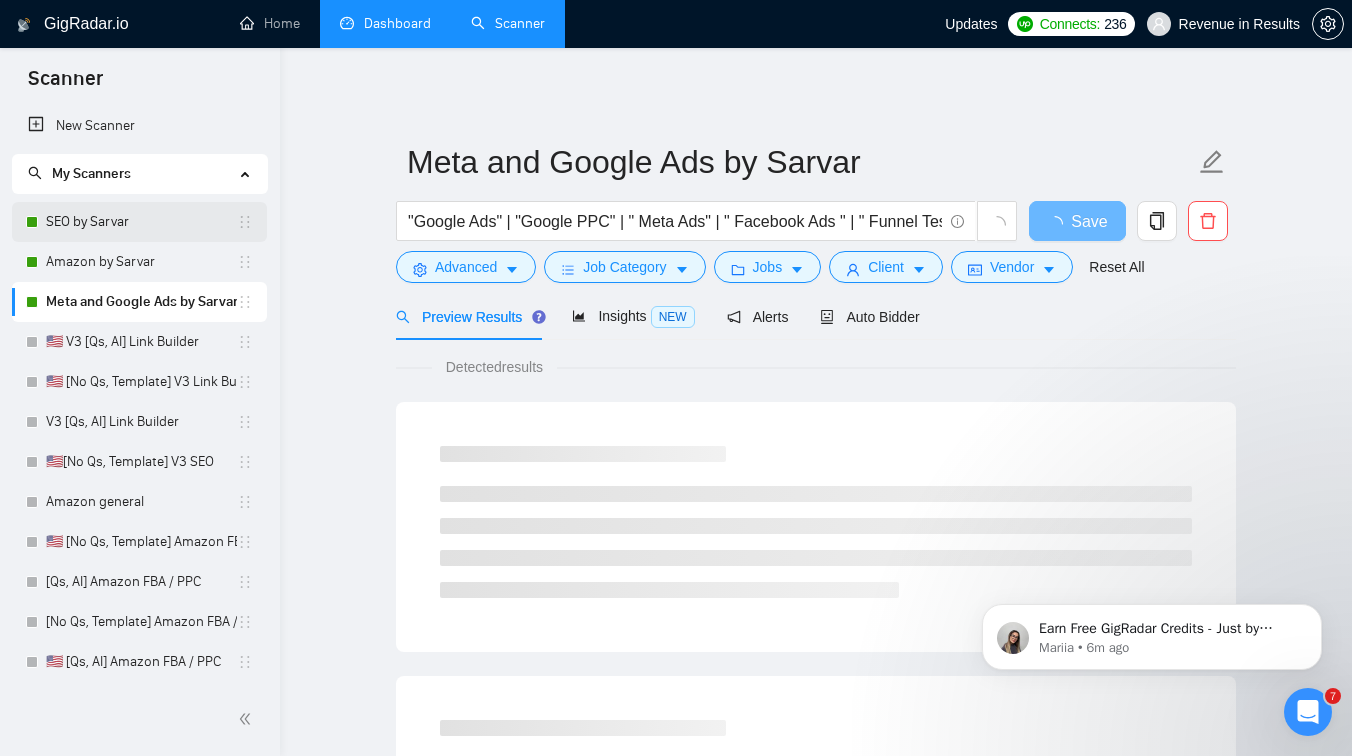 click on "SEO by Sarvar" at bounding box center [141, 222] 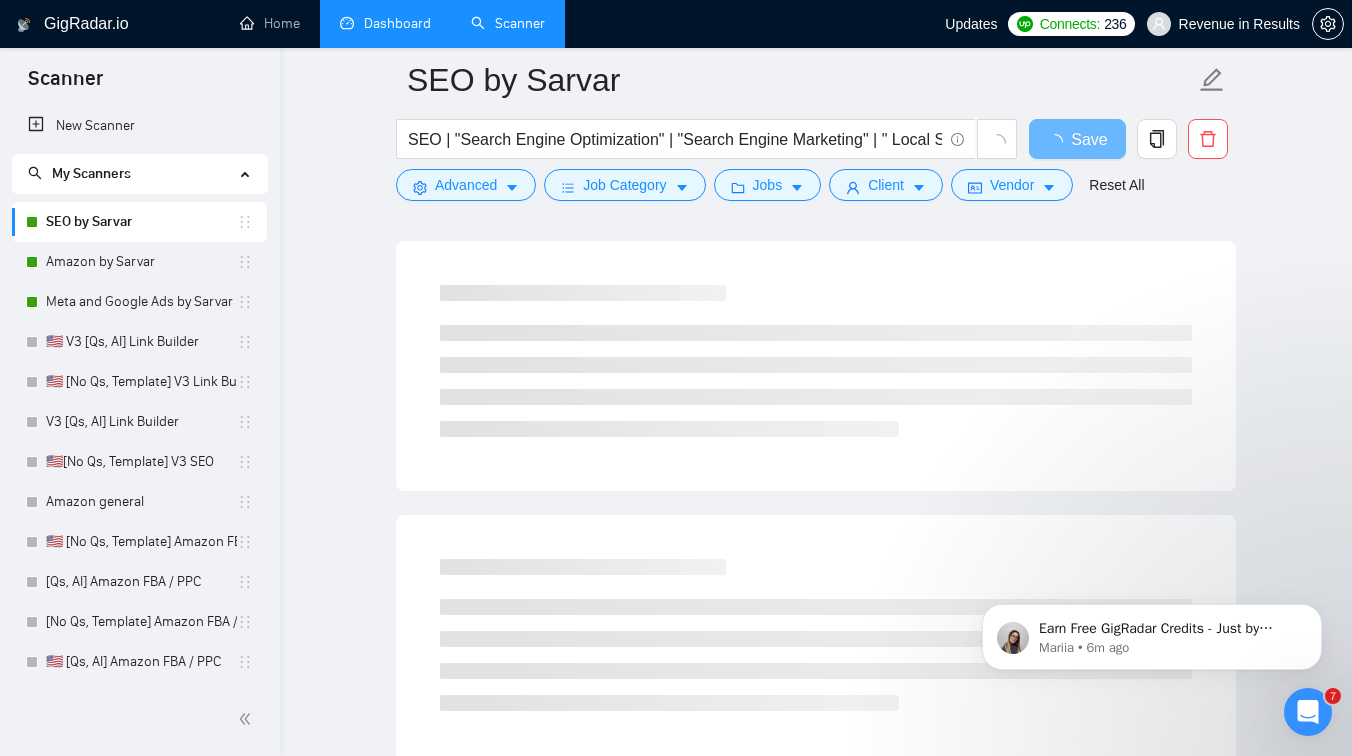 scroll, scrollTop: 86, scrollLeft: 0, axis: vertical 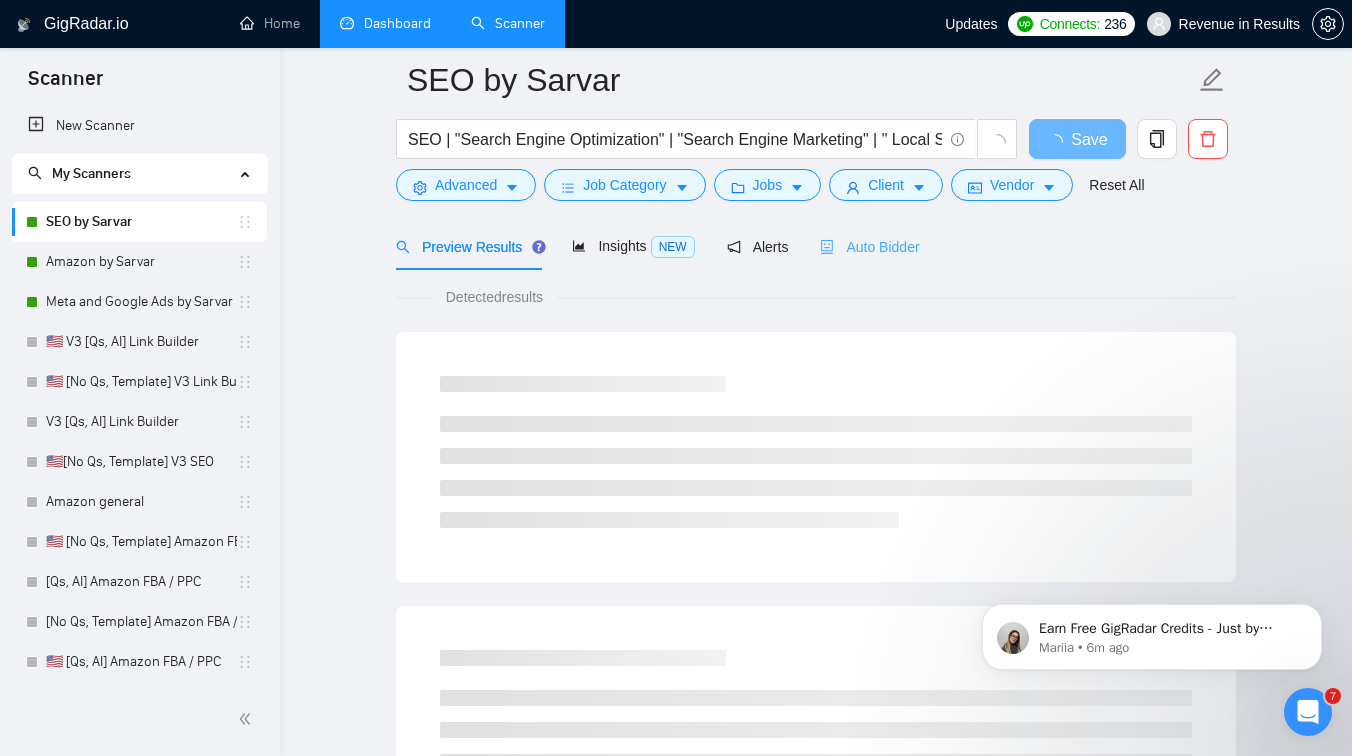 click on "Auto Bidder" at bounding box center (869, 246) 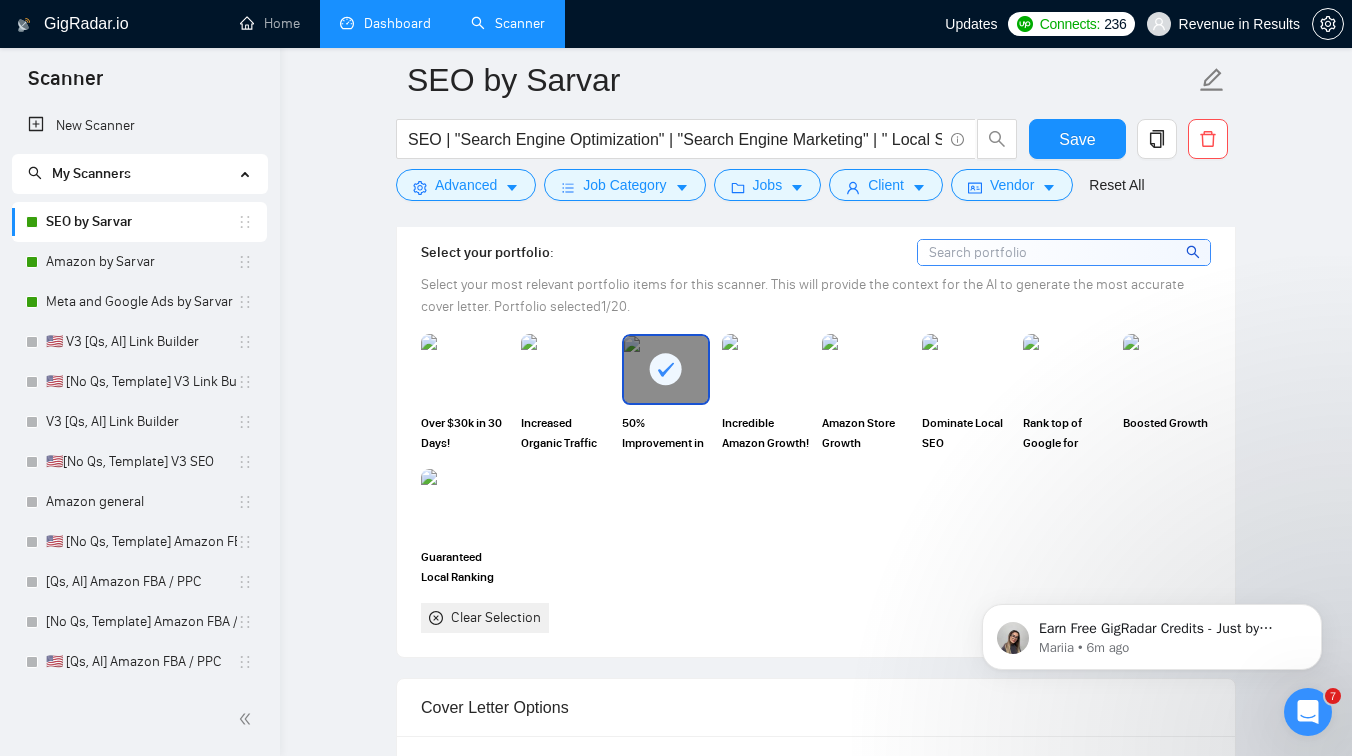 scroll, scrollTop: 1878, scrollLeft: 0, axis: vertical 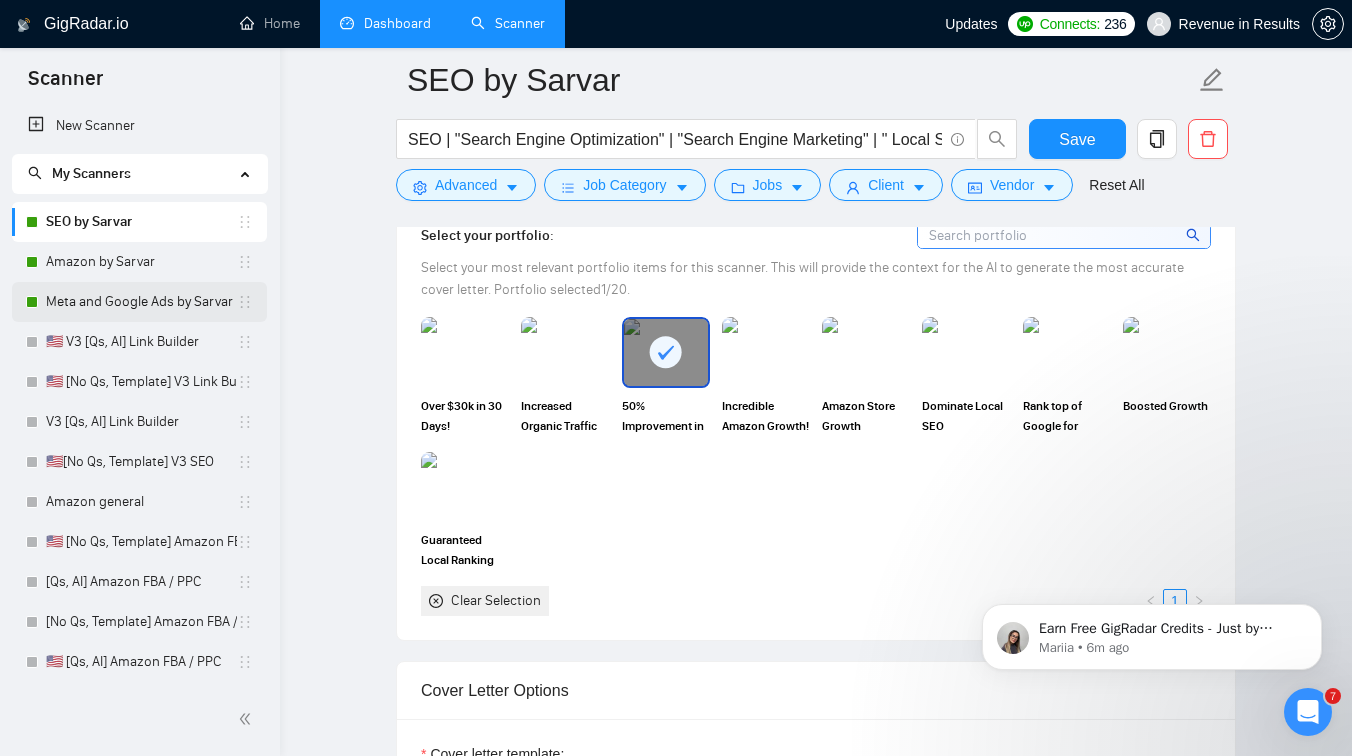 click on "Meta and Google Ads by Sarvar" at bounding box center (141, 302) 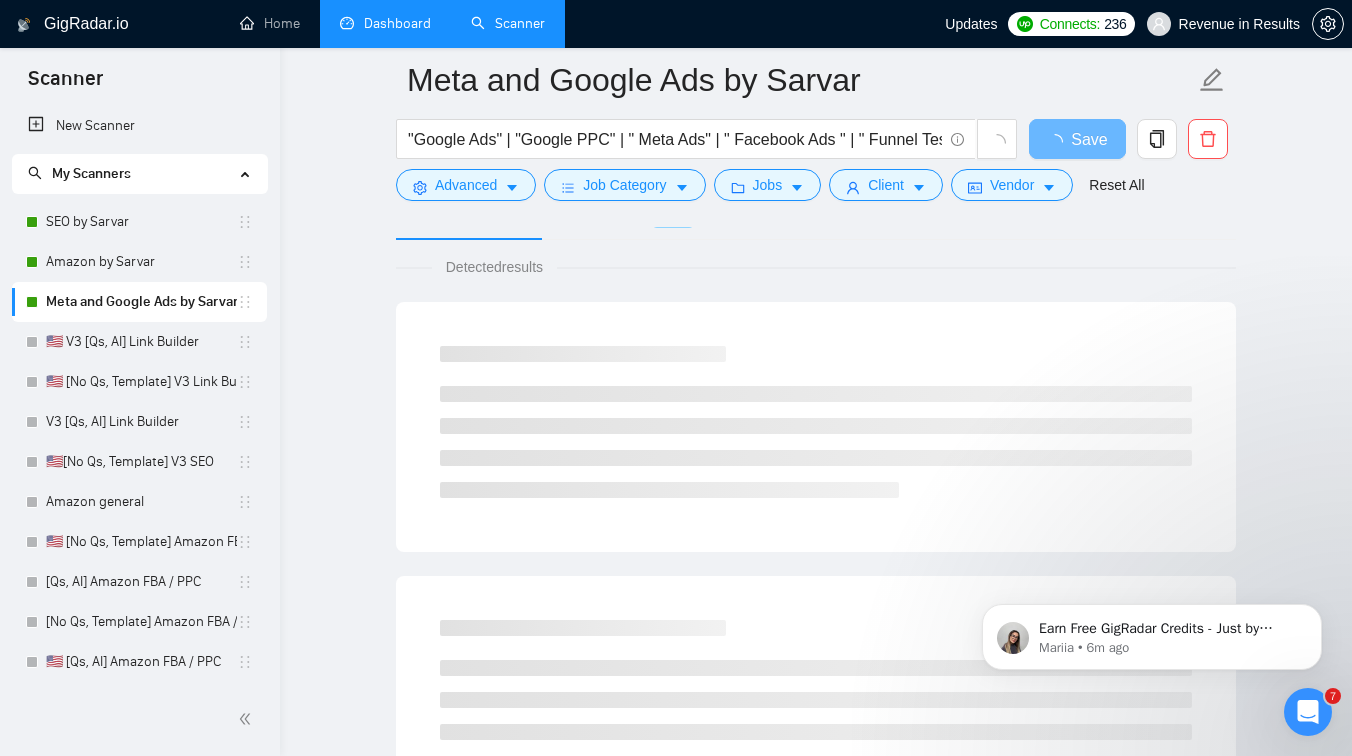 scroll, scrollTop: 0, scrollLeft: 0, axis: both 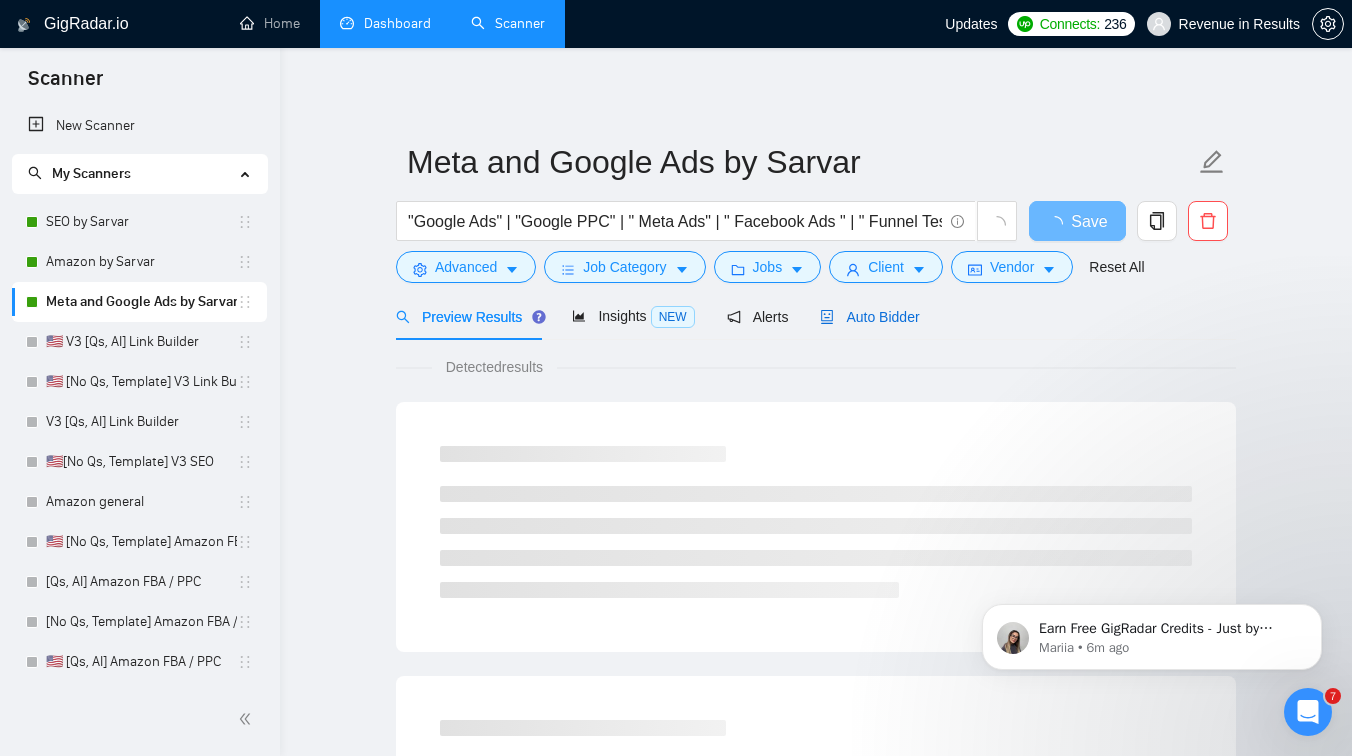 click 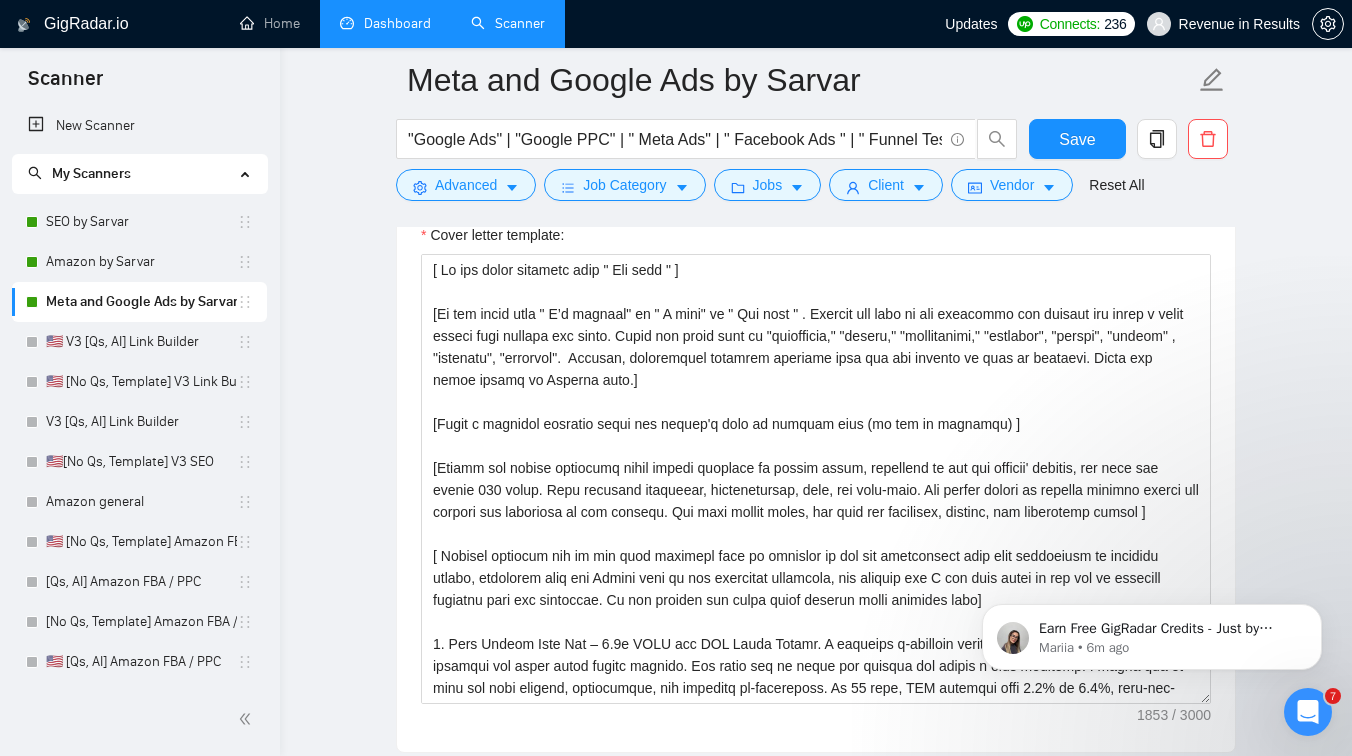 scroll, scrollTop: 2240, scrollLeft: 0, axis: vertical 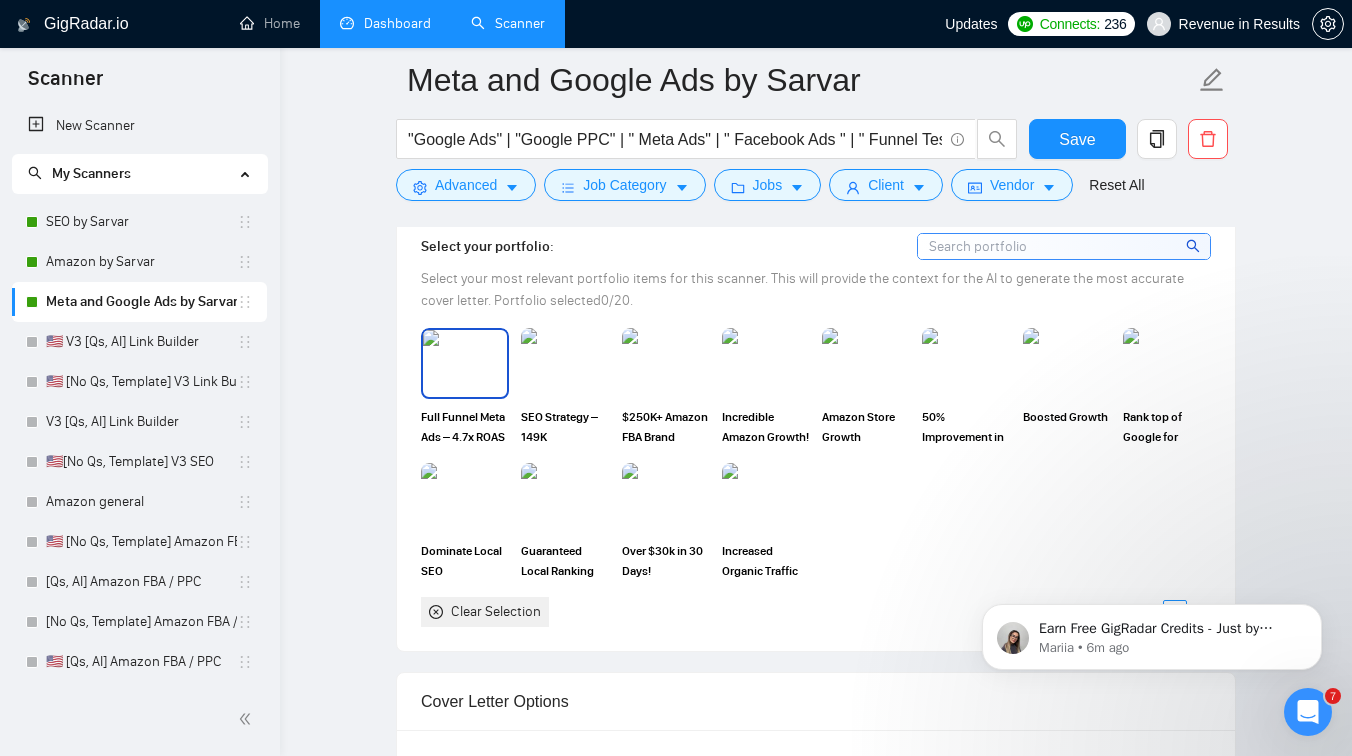 click at bounding box center (465, 363) 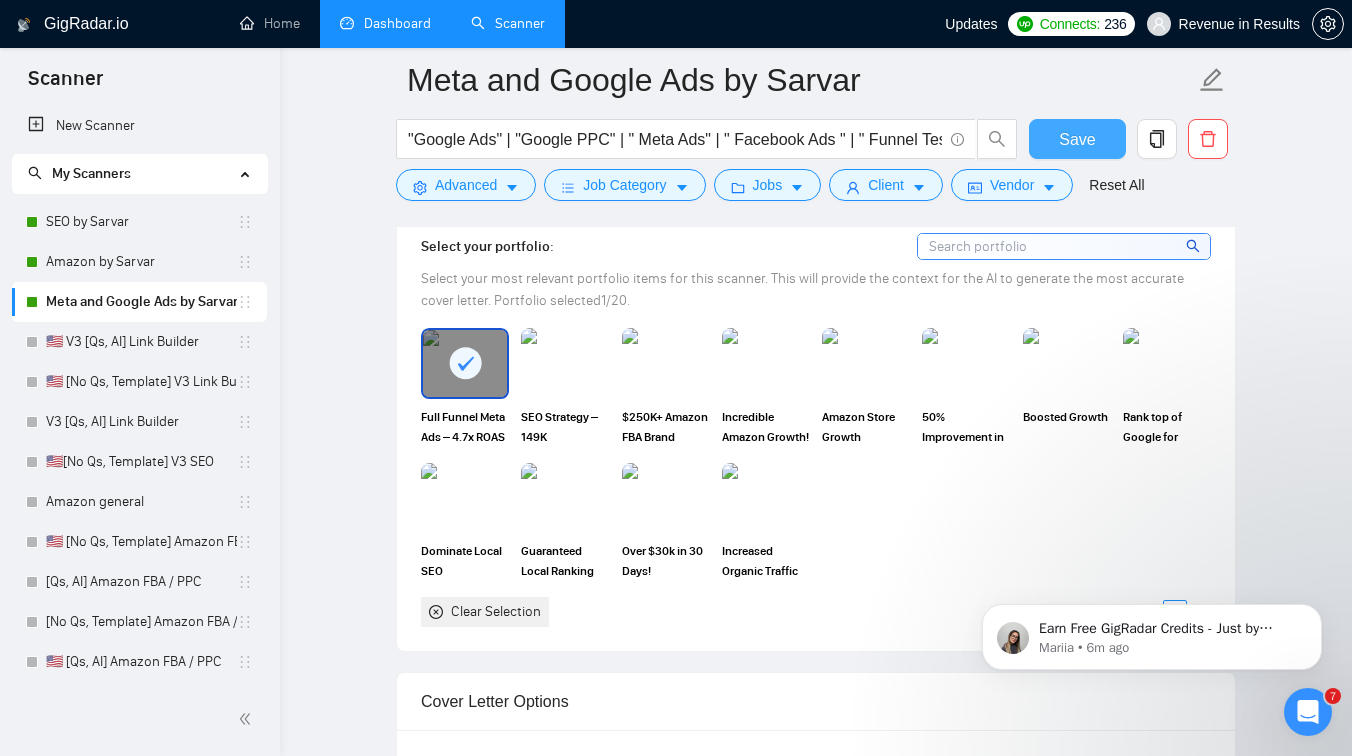 click on "Save" at bounding box center [1077, 139] 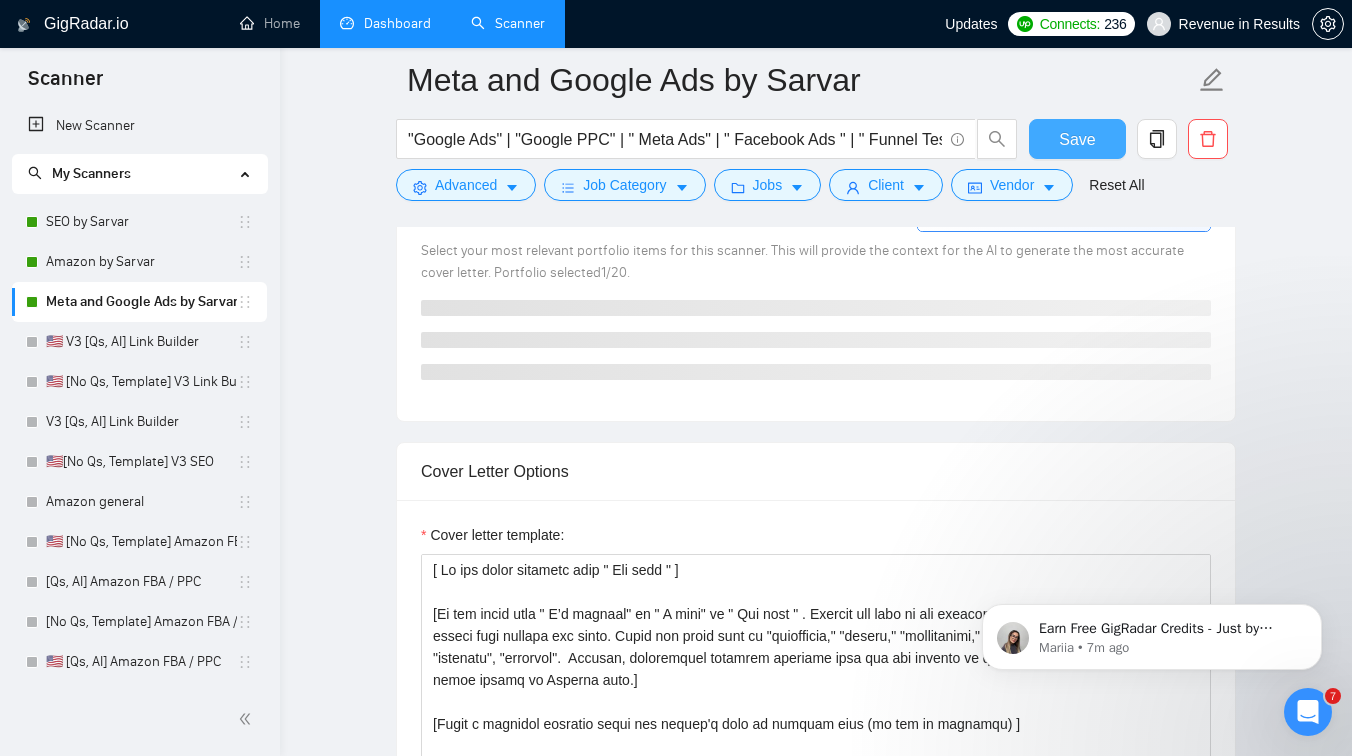 type 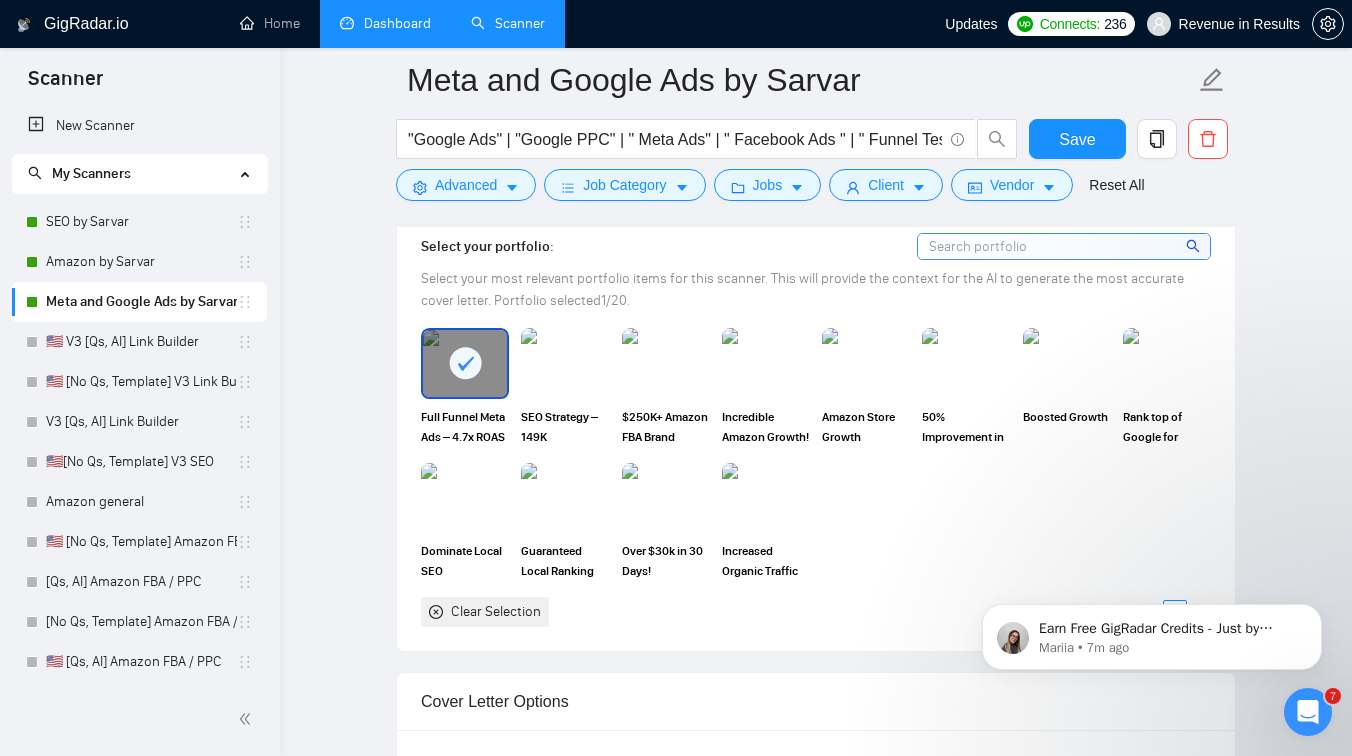 click on "Dashboard" at bounding box center [385, 23] 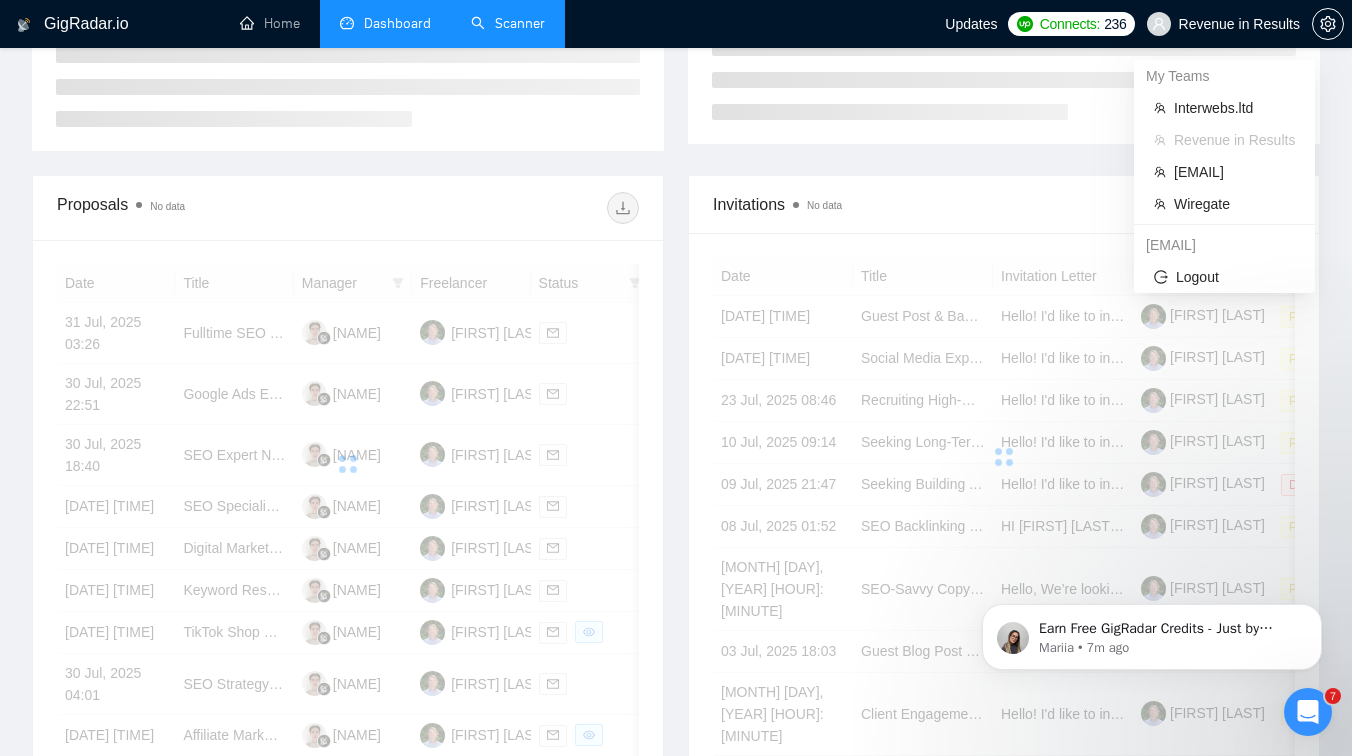 scroll, scrollTop: 425, scrollLeft: 0, axis: vertical 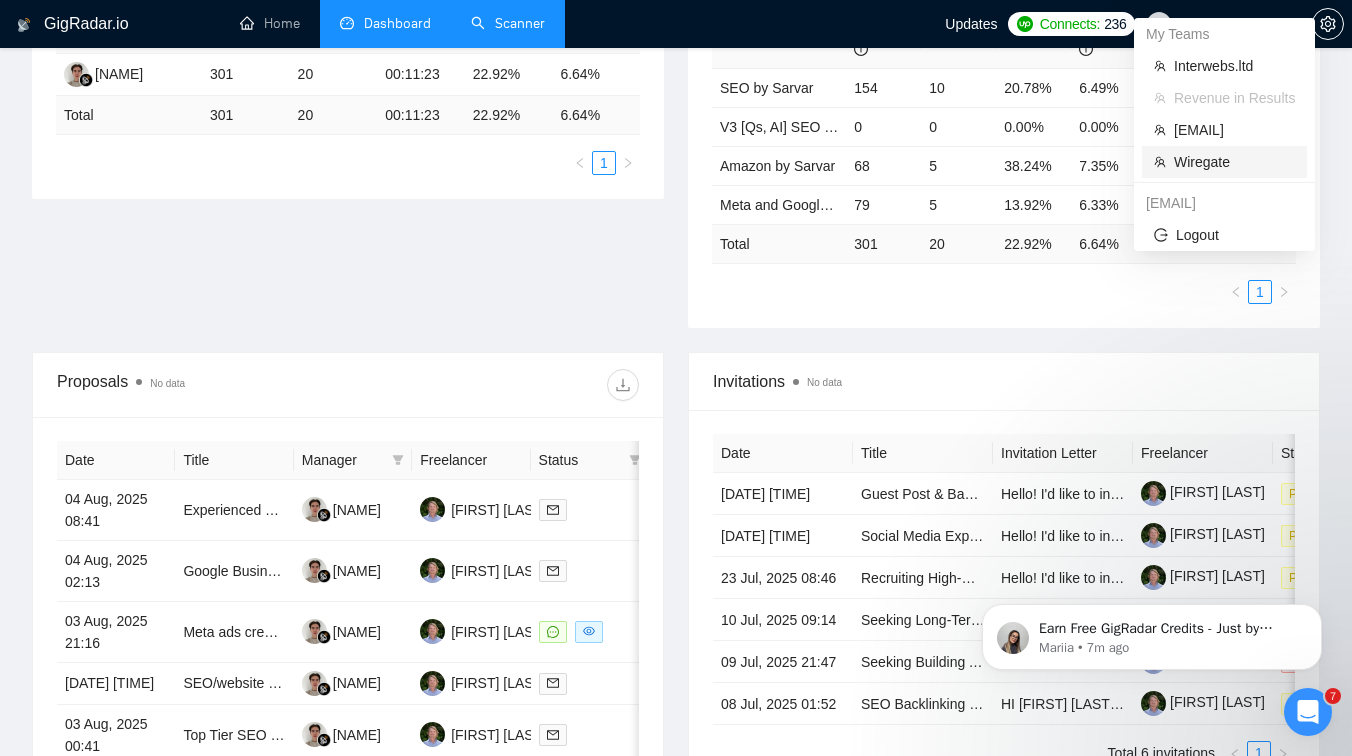 click on "Wiregate" at bounding box center [1224, 162] 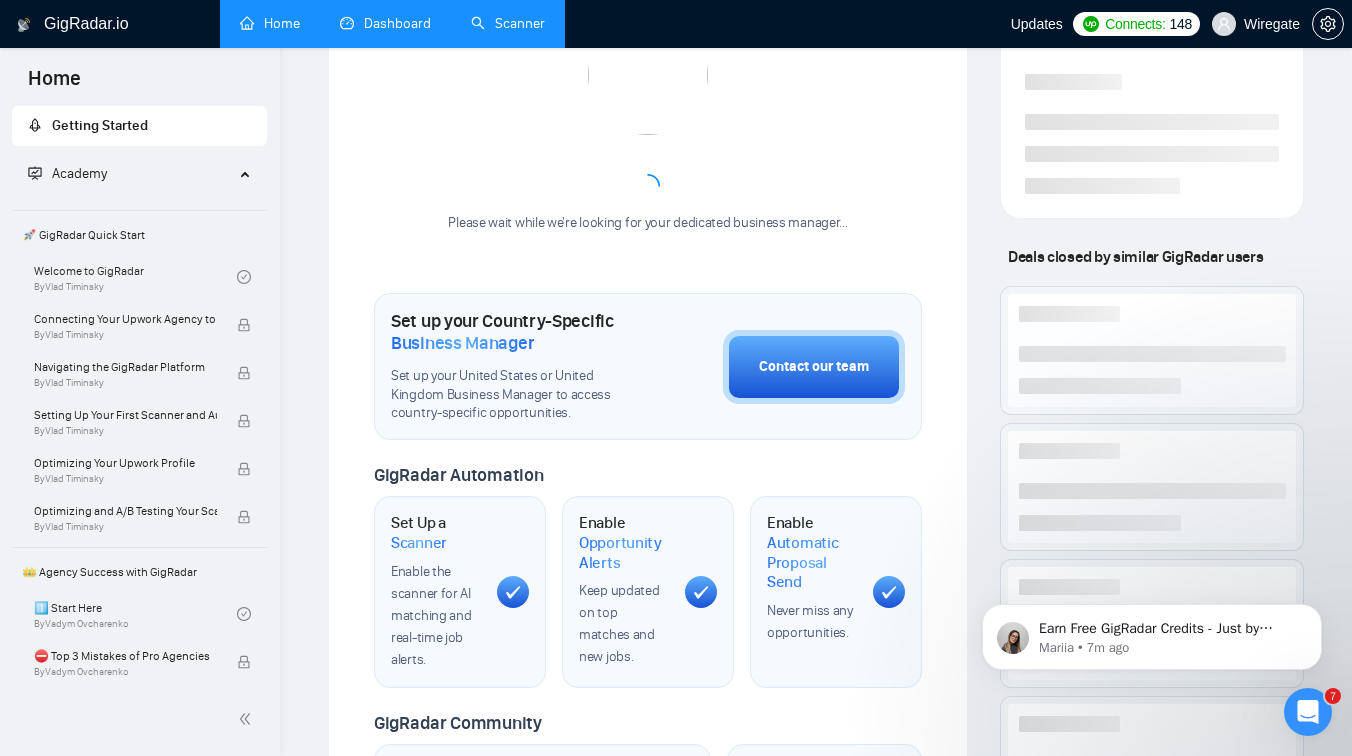 scroll, scrollTop: 0, scrollLeft: 0, axis: both 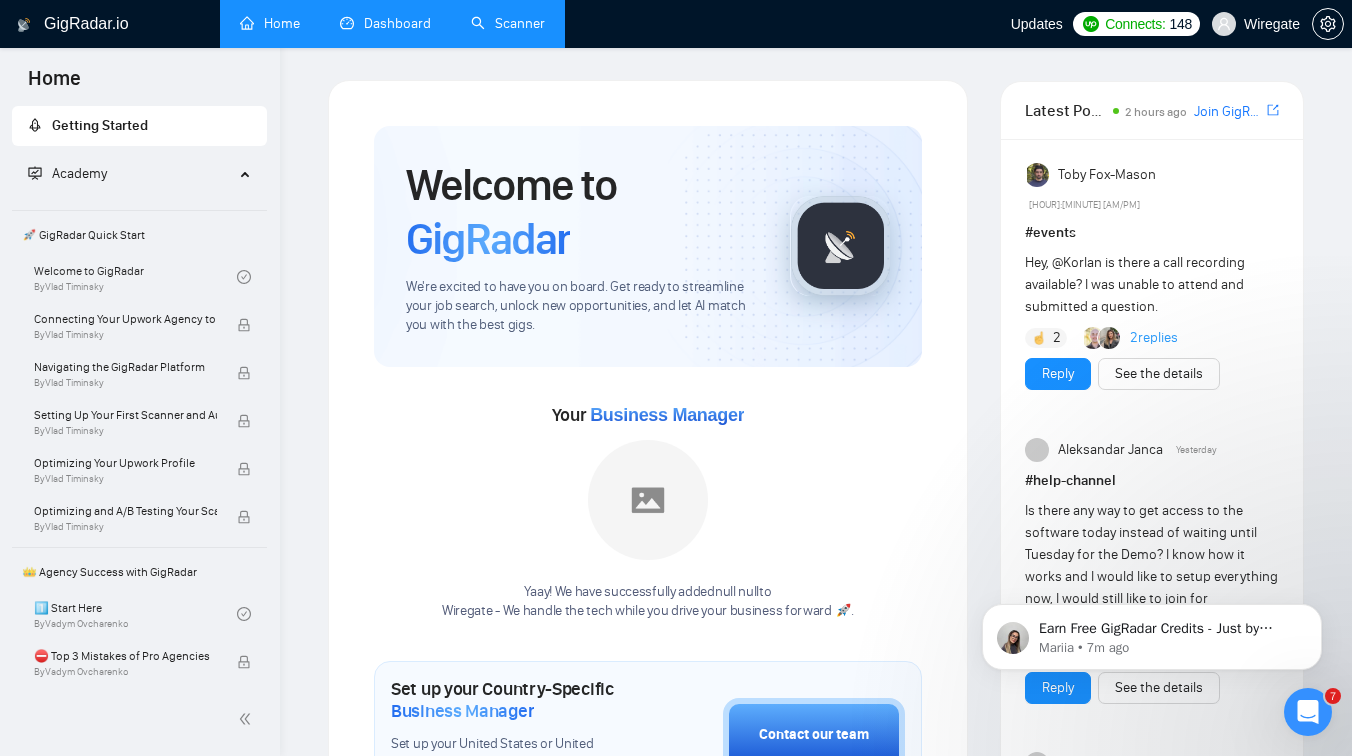 click on "Dashboard" at bounding box center [385, 23] 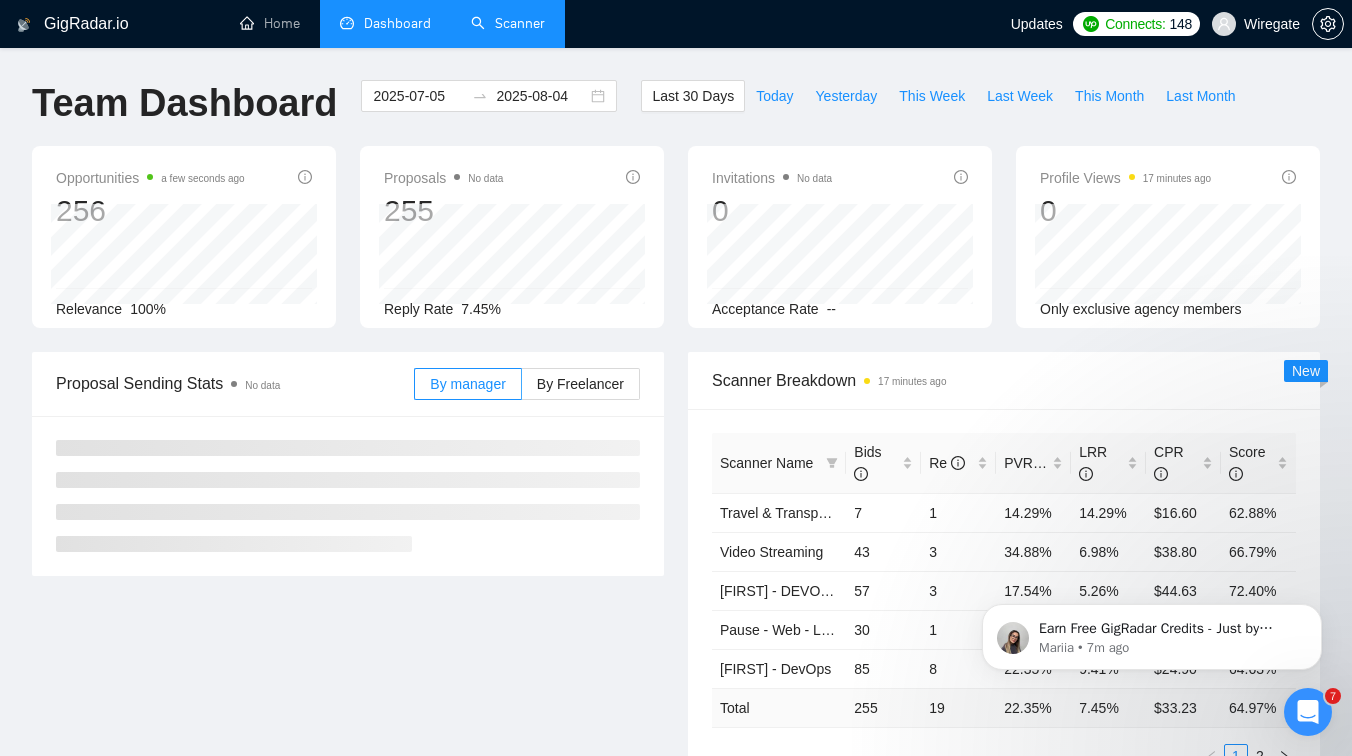 click on "Scanner" at bounding box center (508, 23) 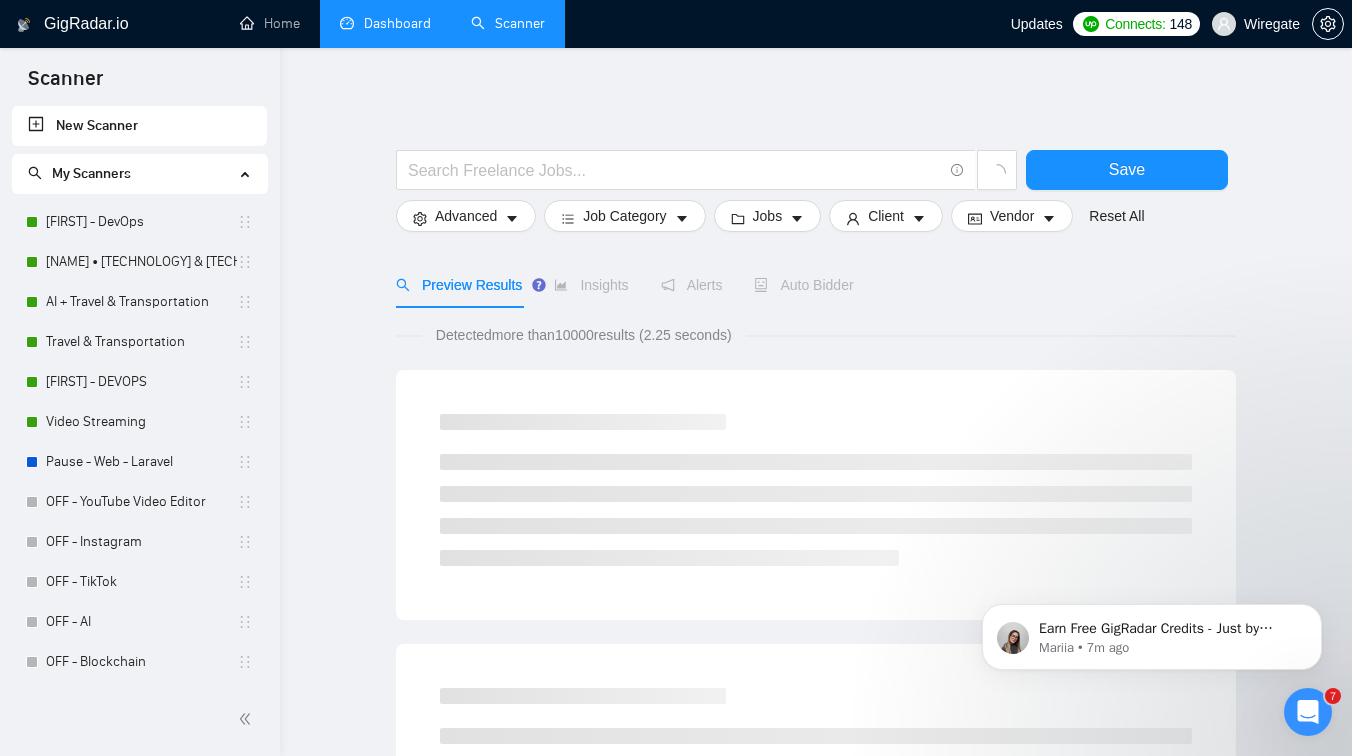click on "Dashboard" at bounding box center (385, 23) 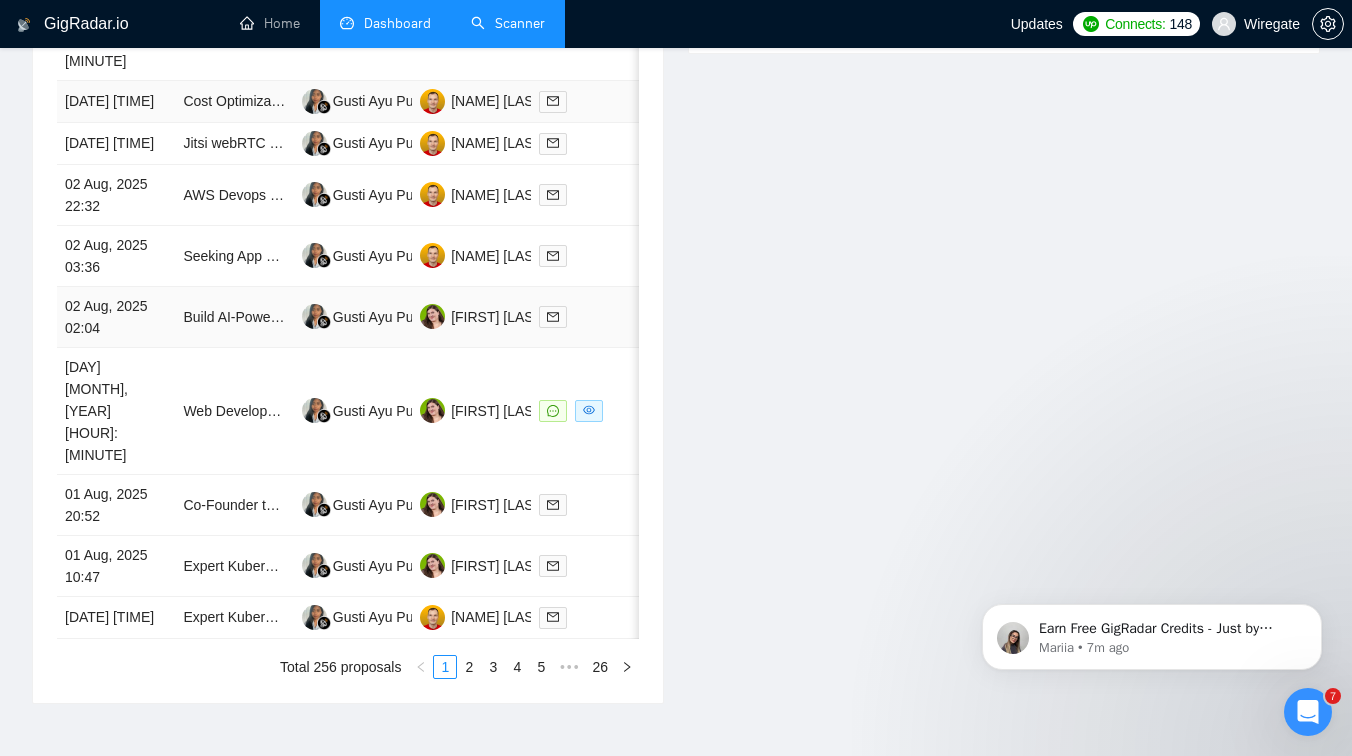 scroll, scrollTop: 1047, scrollLeft: 0, axis: vertical 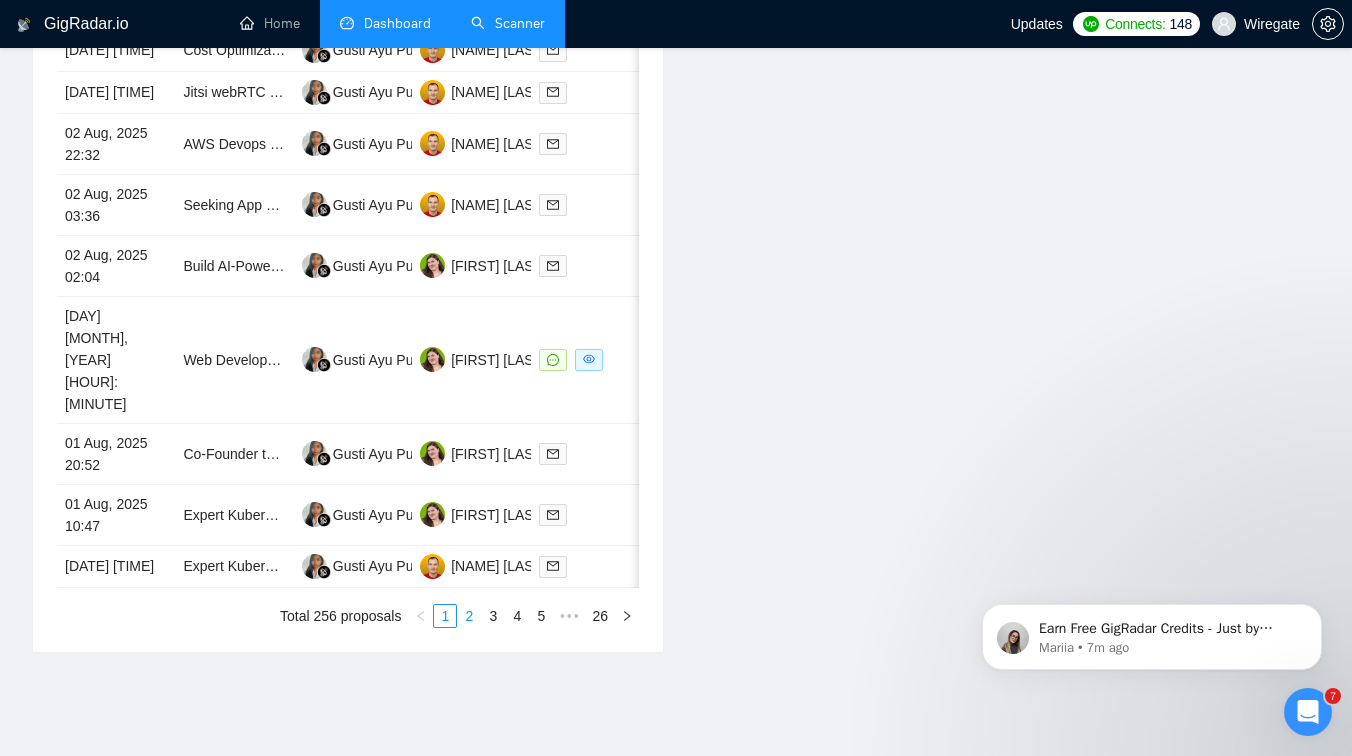 click on "2" at bounding box center [469, 616] 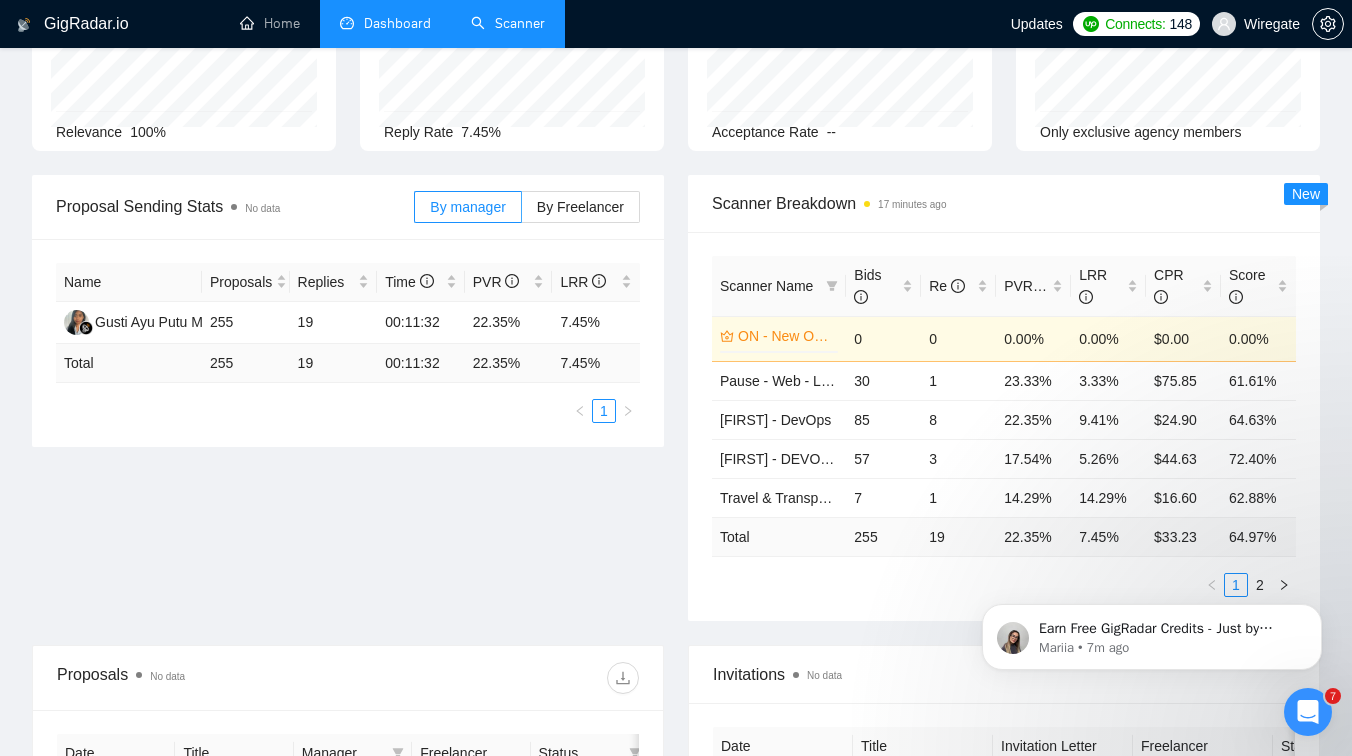 scroll, scrollTop: 0, scrollLeft: 0, axis: both 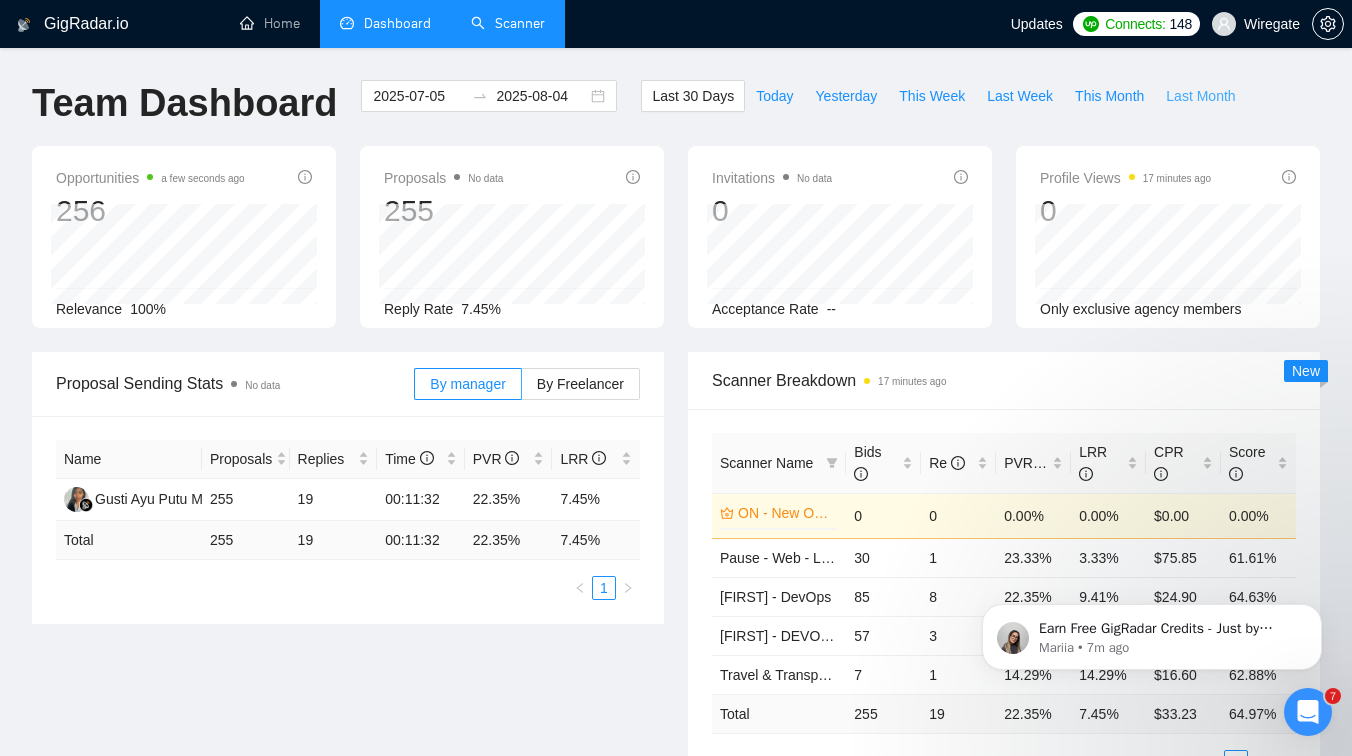 click on "Last Month" at bounding box center [1200, 96] 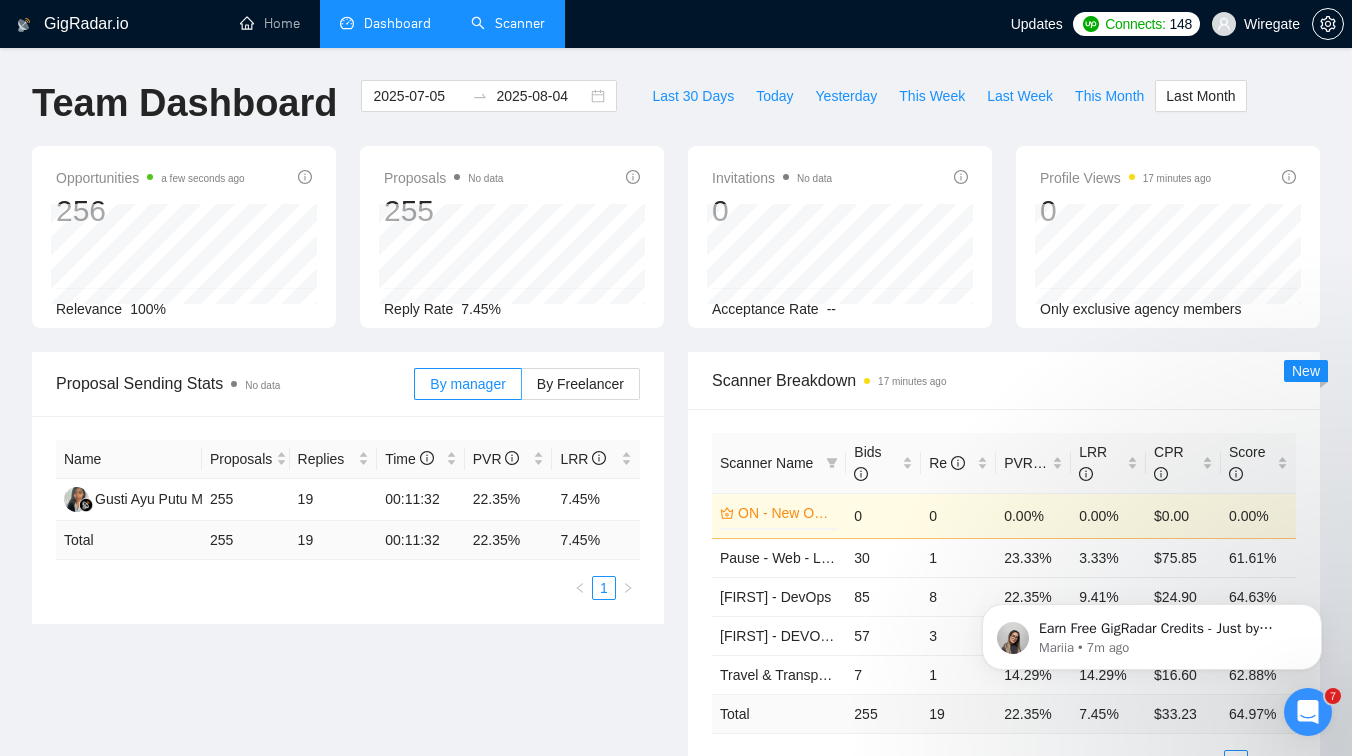 type on "2025-07-01" 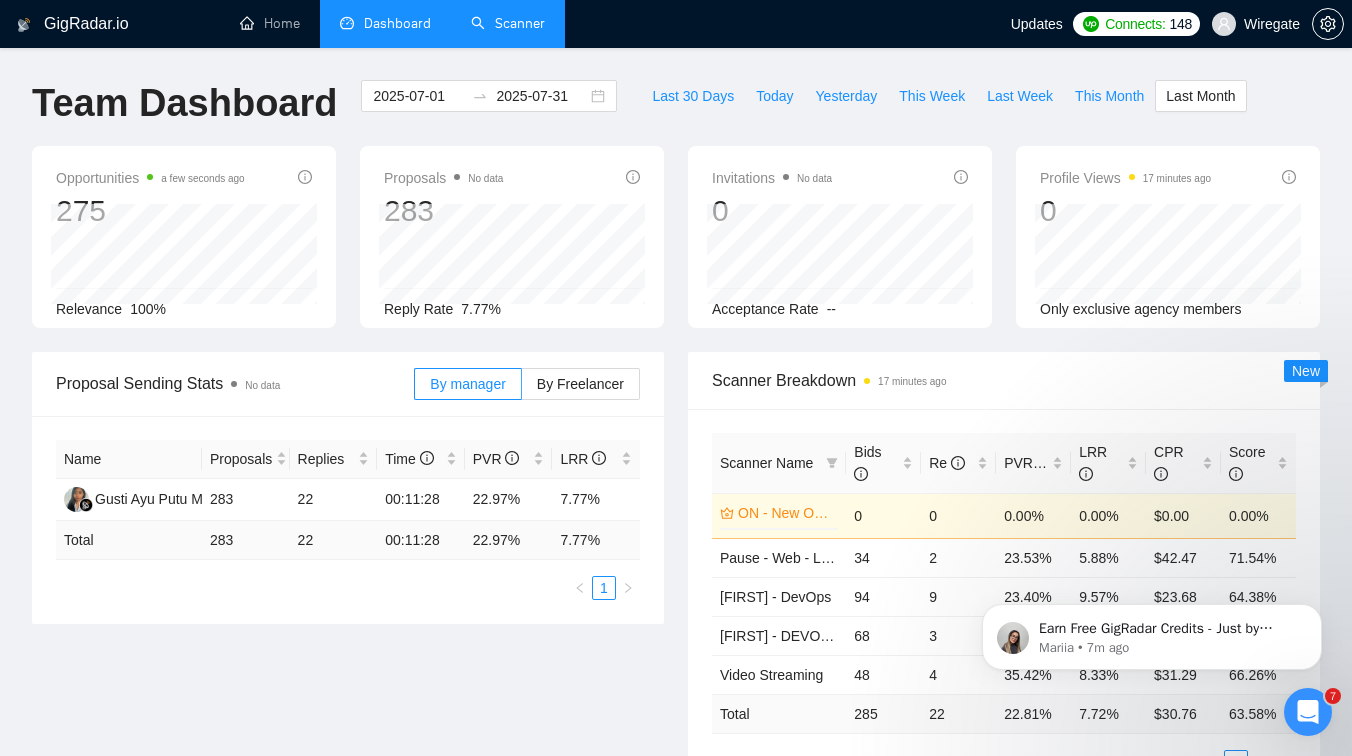 click on "GigRadar.io Home Dashboard Scanner Updates Connects: 148 Wiregate Team Dashboard [DATE] [DATE] Last 30 Days Today Yesterday This Week Last Week This Month Last Month Opportunities a few seconds ago 275   Relevance 100% Proposals No data 283   [DATE]
Sent 2 Reply Rate 7.77% Invitations No data 0   Acceptance Rate -- Profile Views 17 minutes ago 0   Only exclusive agency members Proposal Sending Stats No data By manager By Freelancer Name Proposals Replies Time   PVR   LRR   Gusti Ayu Putu Maryani 283 22 00:11:28 22.97% 7.77% Total 283 22 00:11:28 22.97 % 7.77 % 1 Scanner Breakdown 17 minutes ago Scanner Name Bids   Re   PVR   LRR   CPR   Score   ON - New Opportunities 0% 0 0 0.00% 0.00% $0.00 0.00% Pause - Web - Laravel 34 2 23.53% 5.88% $[NUMBER] 71.54% Mikhail- DevOps 94 9 23.40% 9.57% $[NUMBER] 64.38% [PERSON] - DevOps  68 3 16.18% 4.41% $[NUMBER] 72.40% Video Streaming 48 4 35.42% 8.33% $[NUMBER] 66.26% Total 285 22 22.81 % 7.72 % $ [NUMBER] 63.58 % 1 2 New Proposals No data Date Title Manager 1" at bounding box center [676, 958] 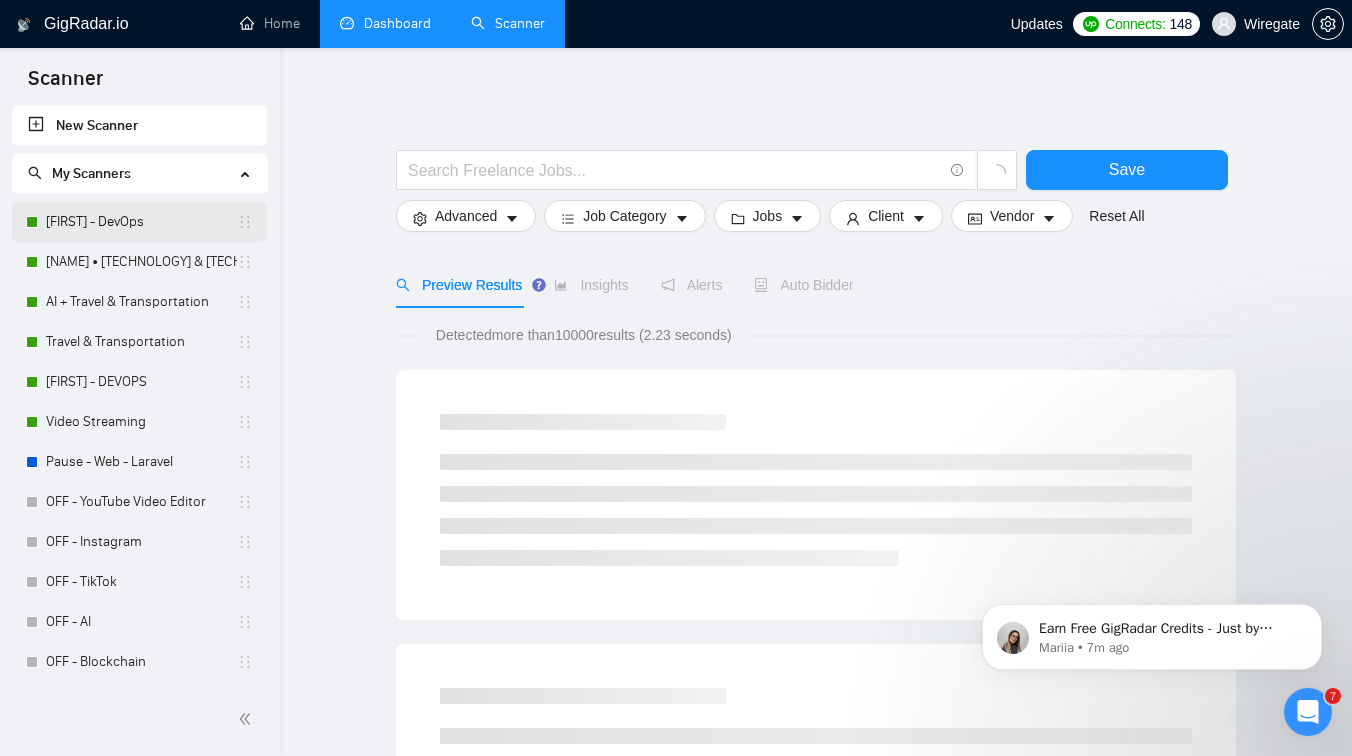 click on "[FIRST] - DevOps" at bounding box center (141, 222) 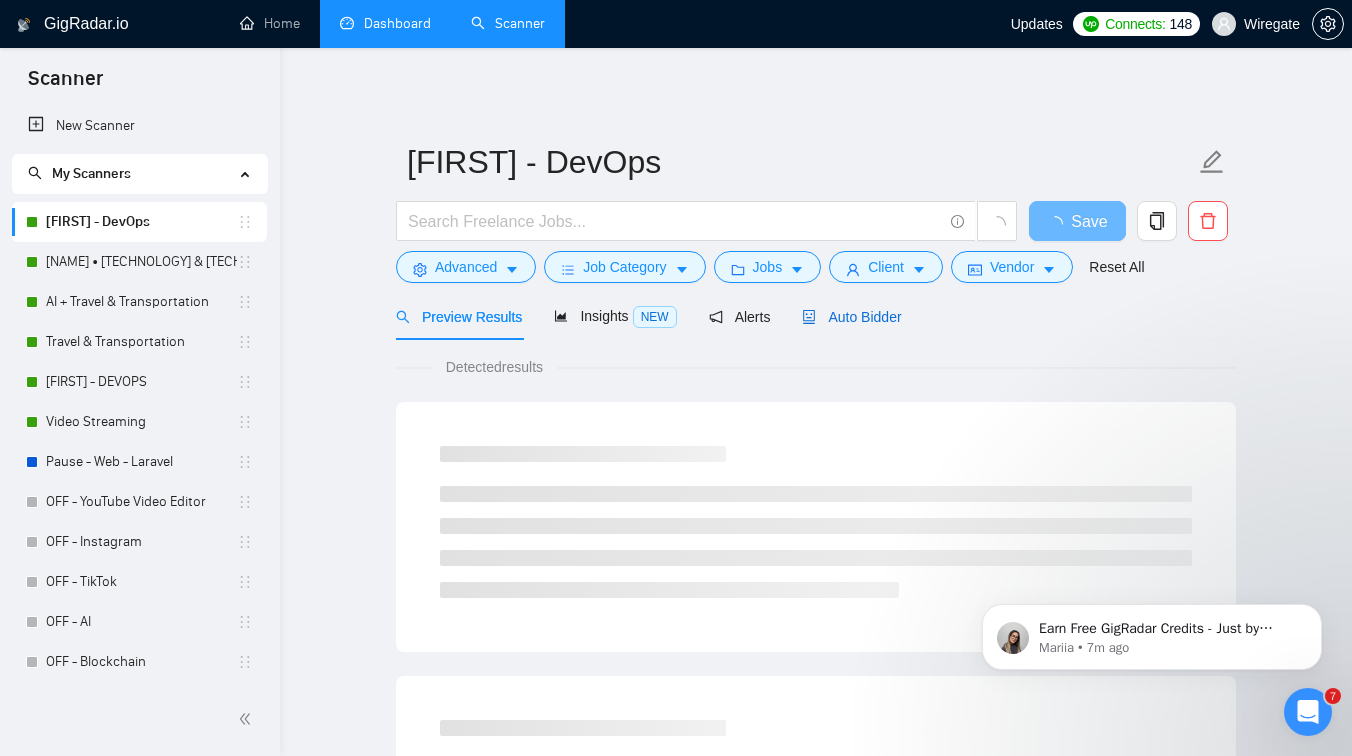 click 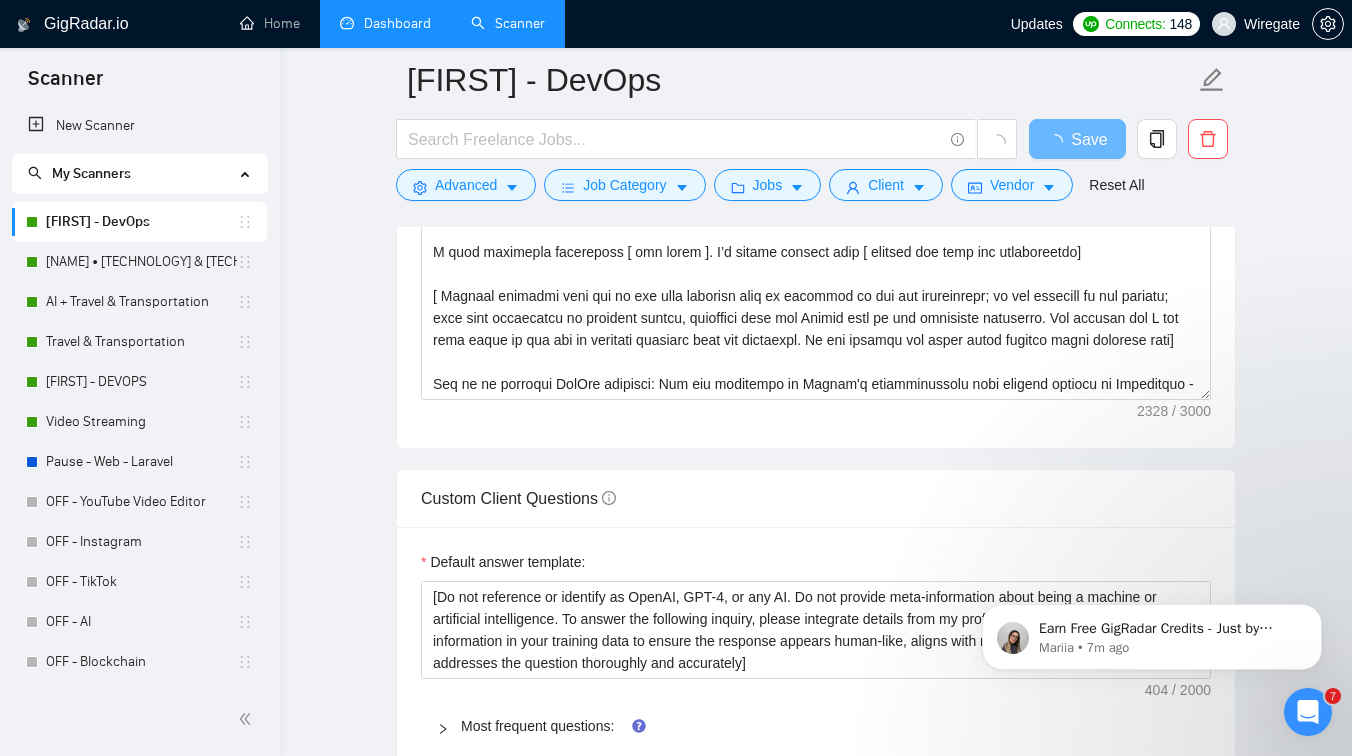 scroll, scrollTop: 2284, scrollLeft: 0, axis: vertical 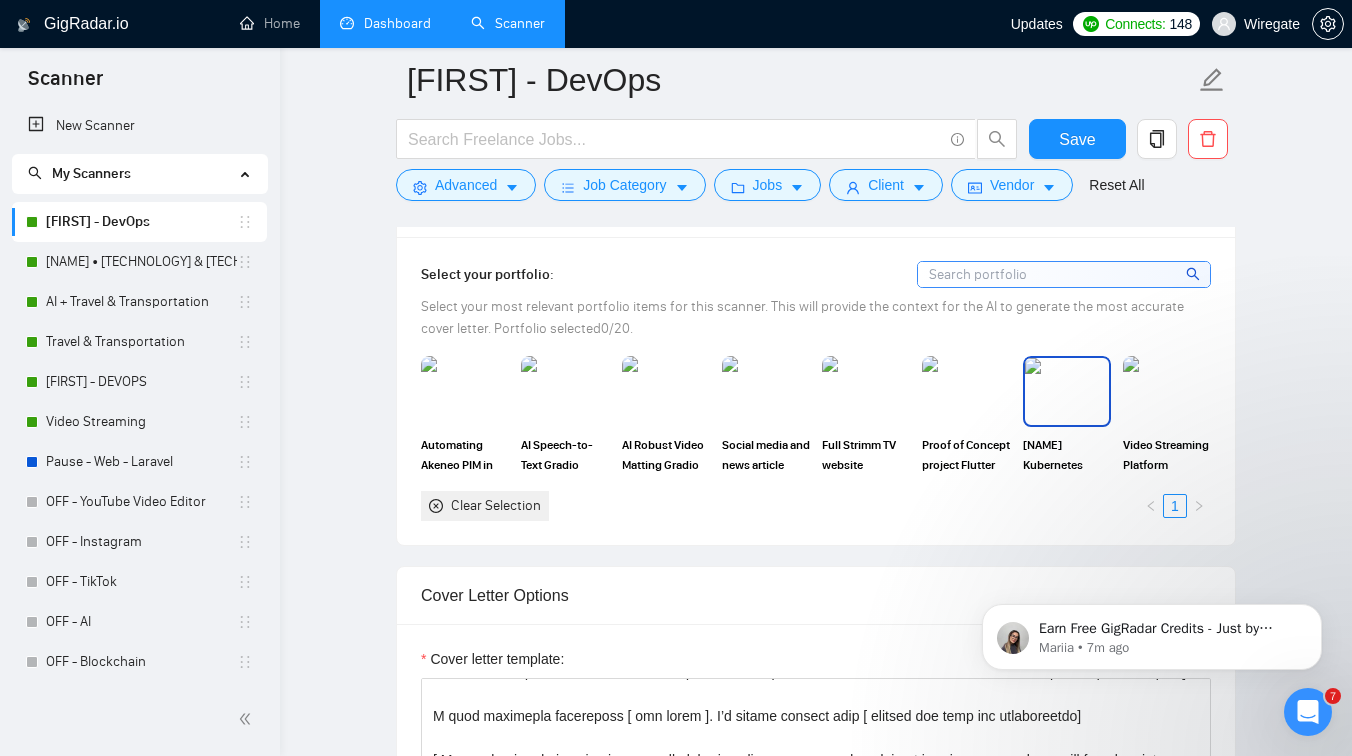 click at bounding box center [1067, 391] 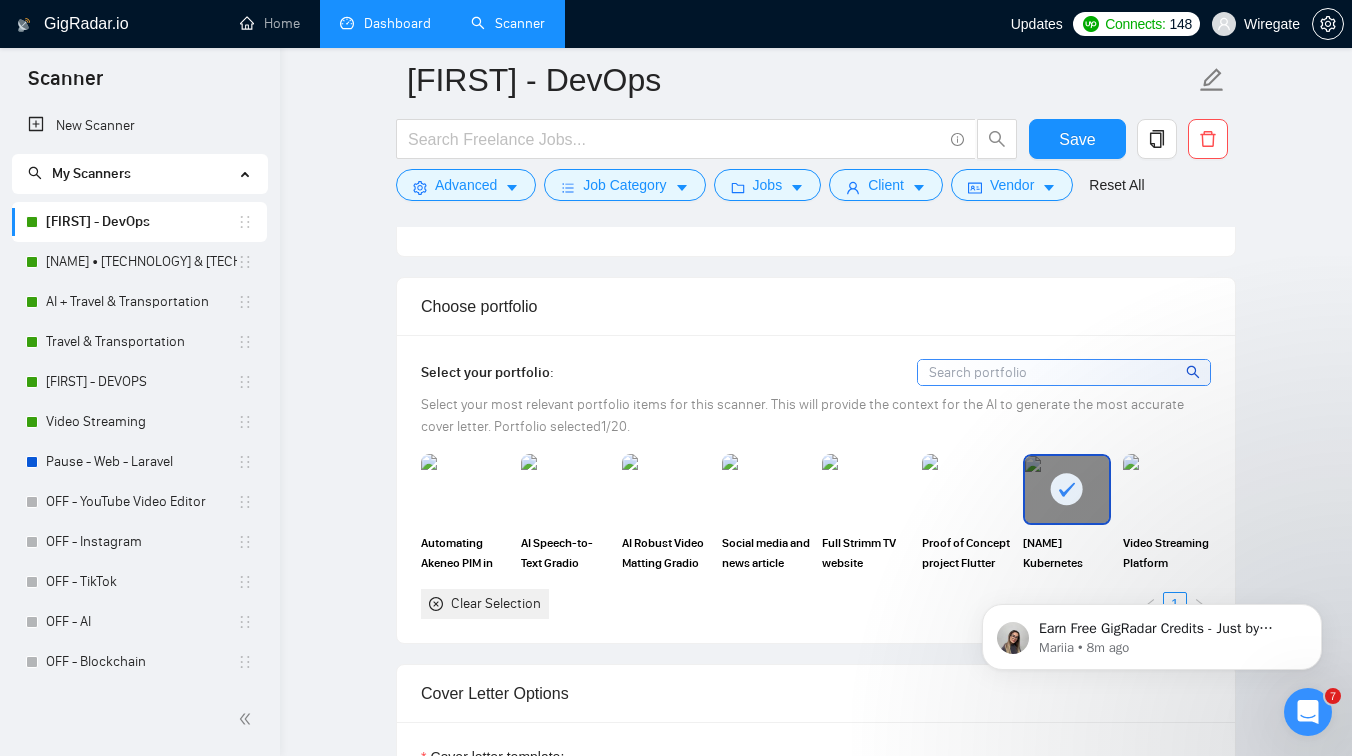 scroll, scrollTop: 1695, scrollLeft: 0, axis: vertical 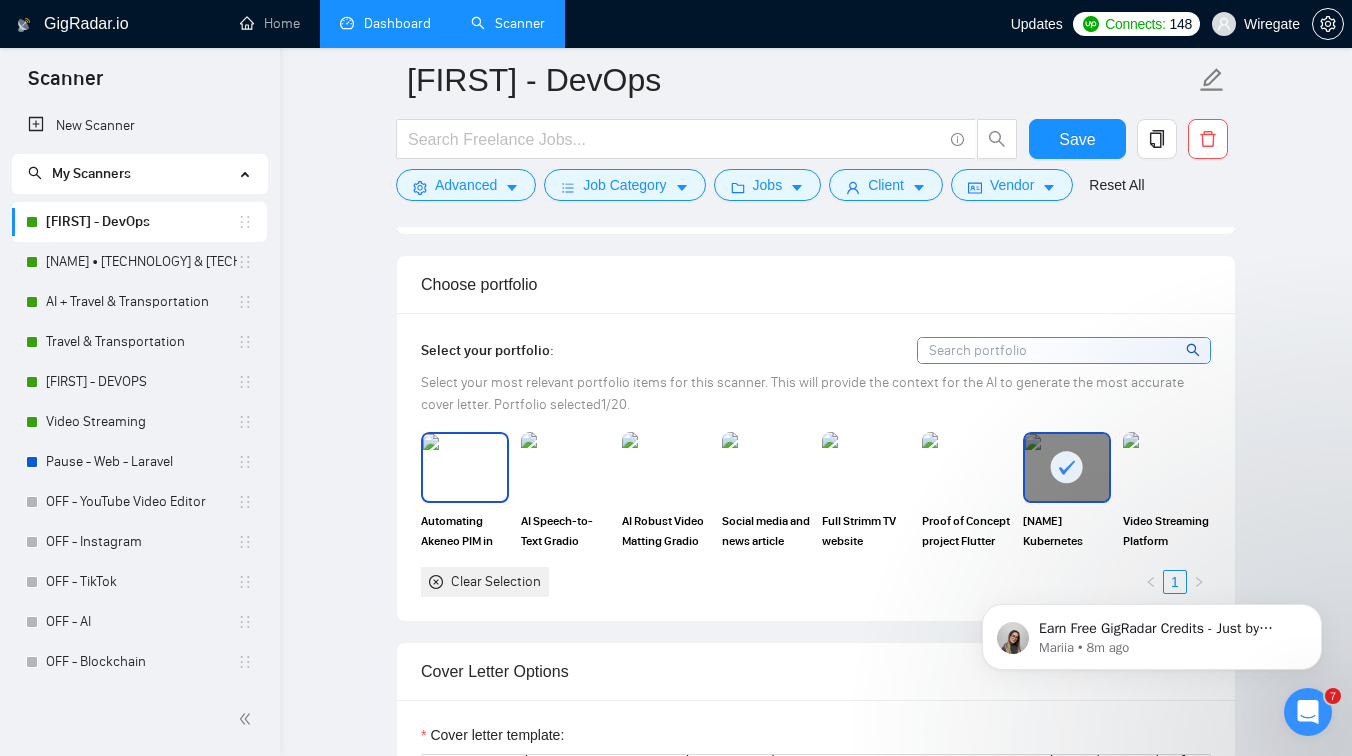 click at bounding box center (465, 467) 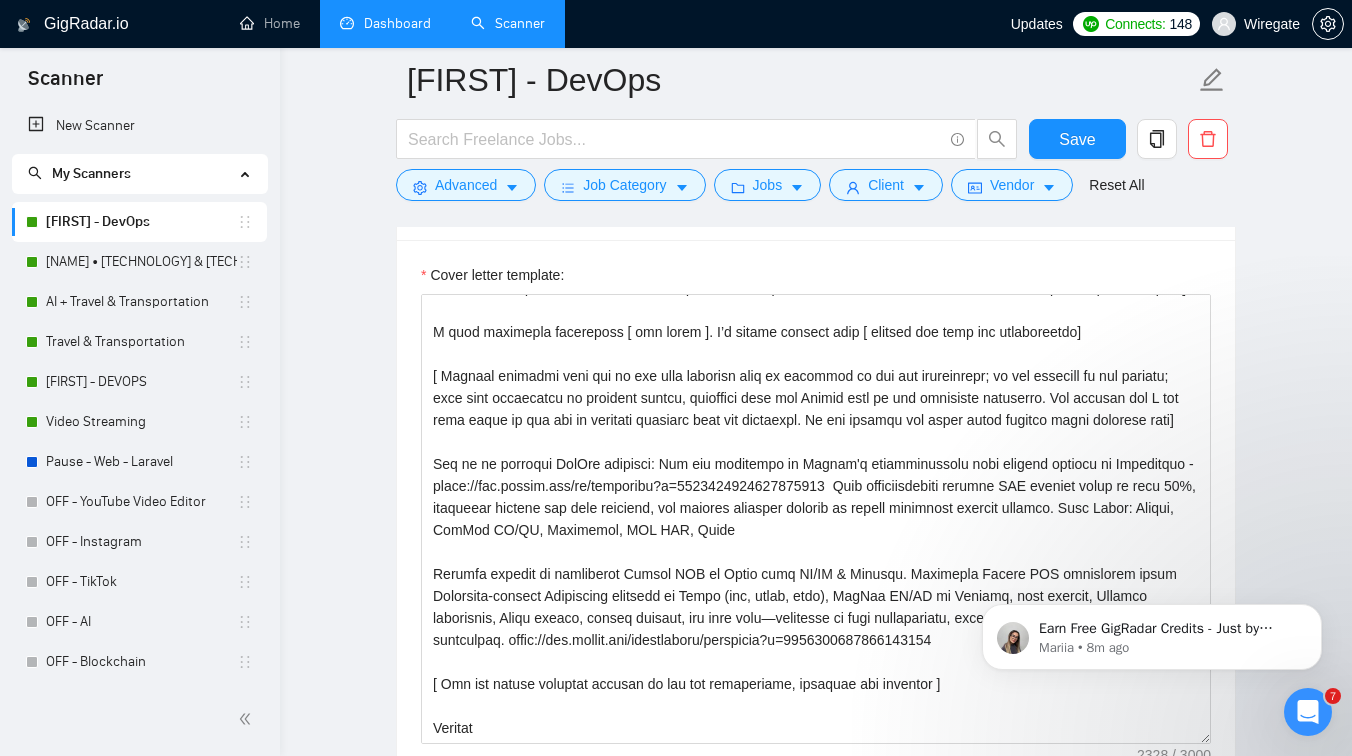 scroll, scrollTop: 2247, scrollLeft: 0, axis: vertical 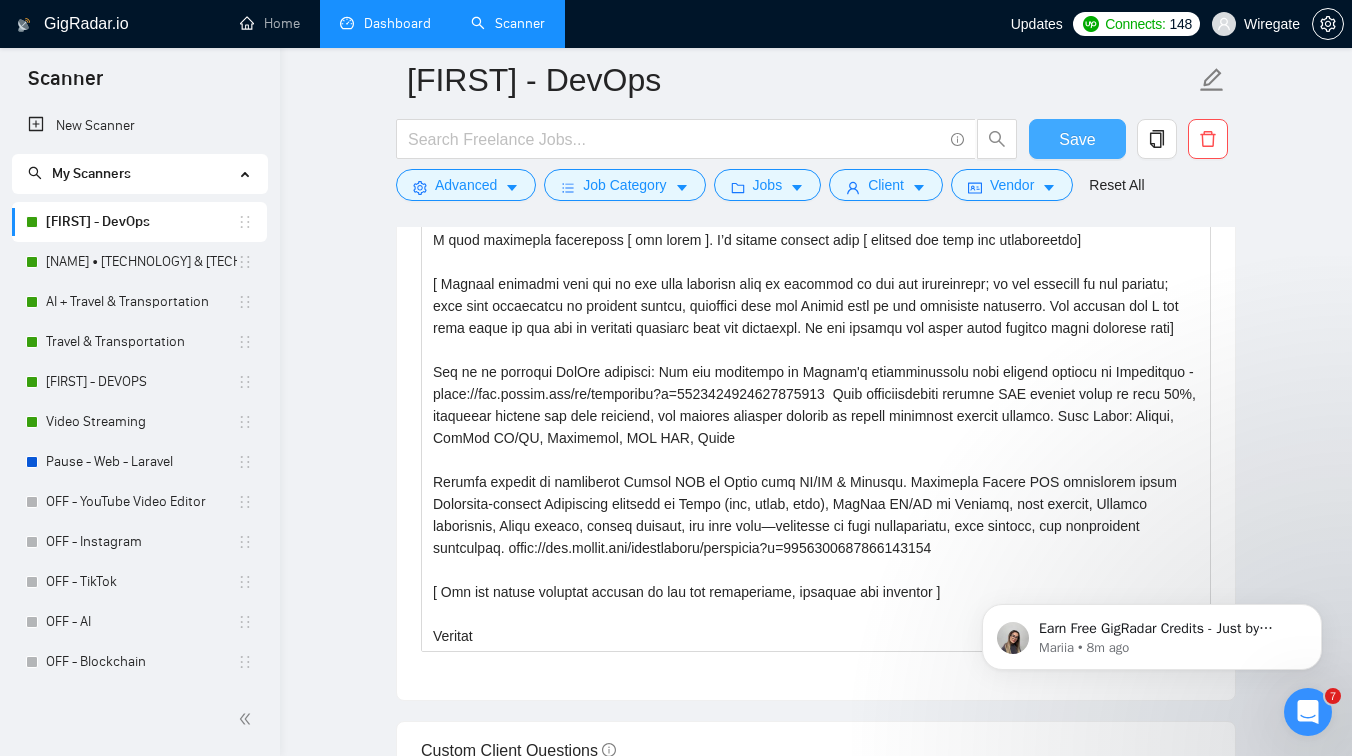 click on "Save" at bounding box center [1077, 139] 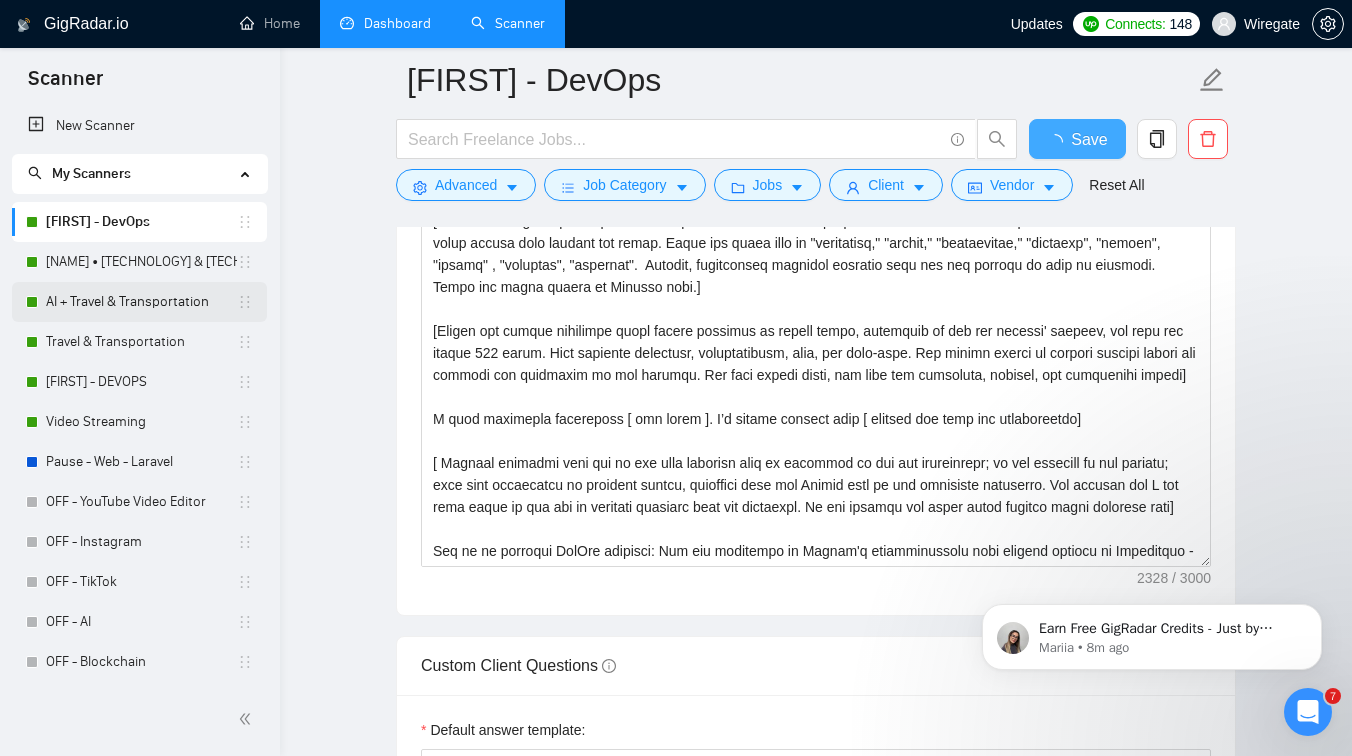 type 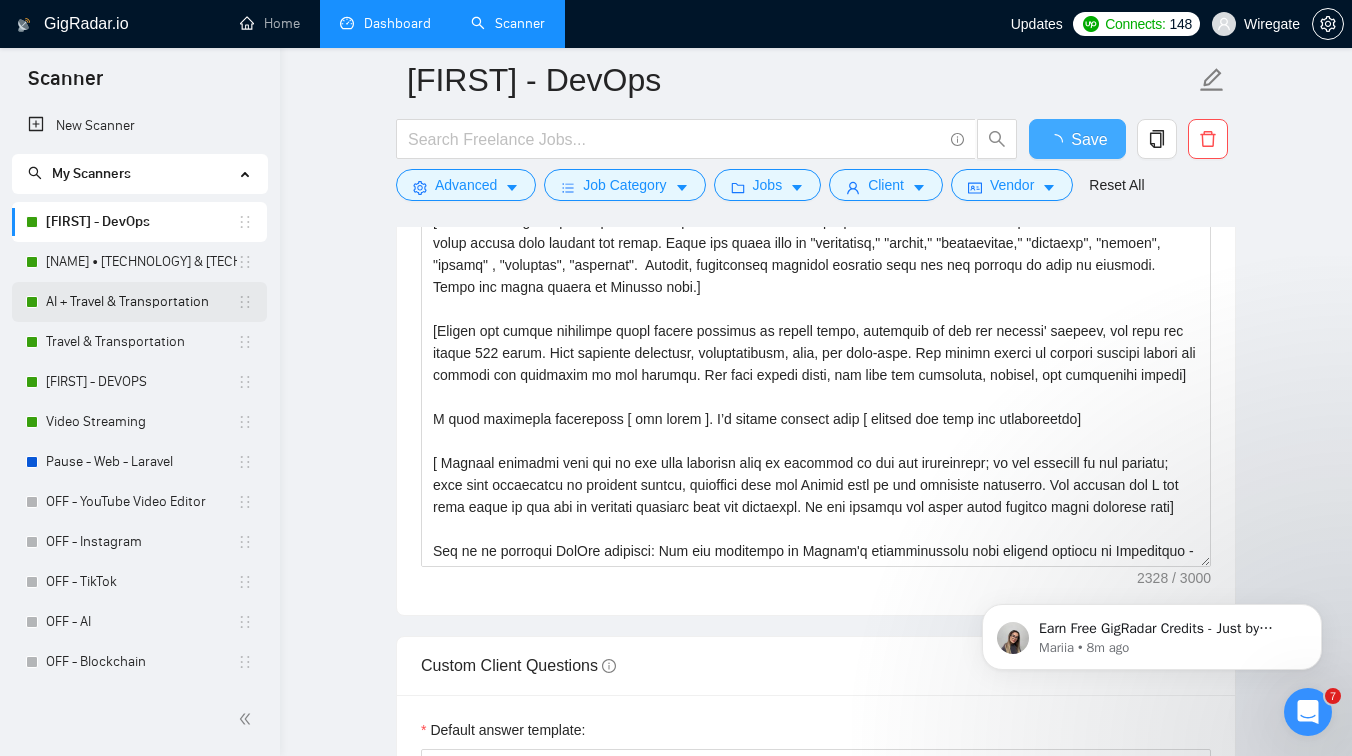 checkbox on "true" 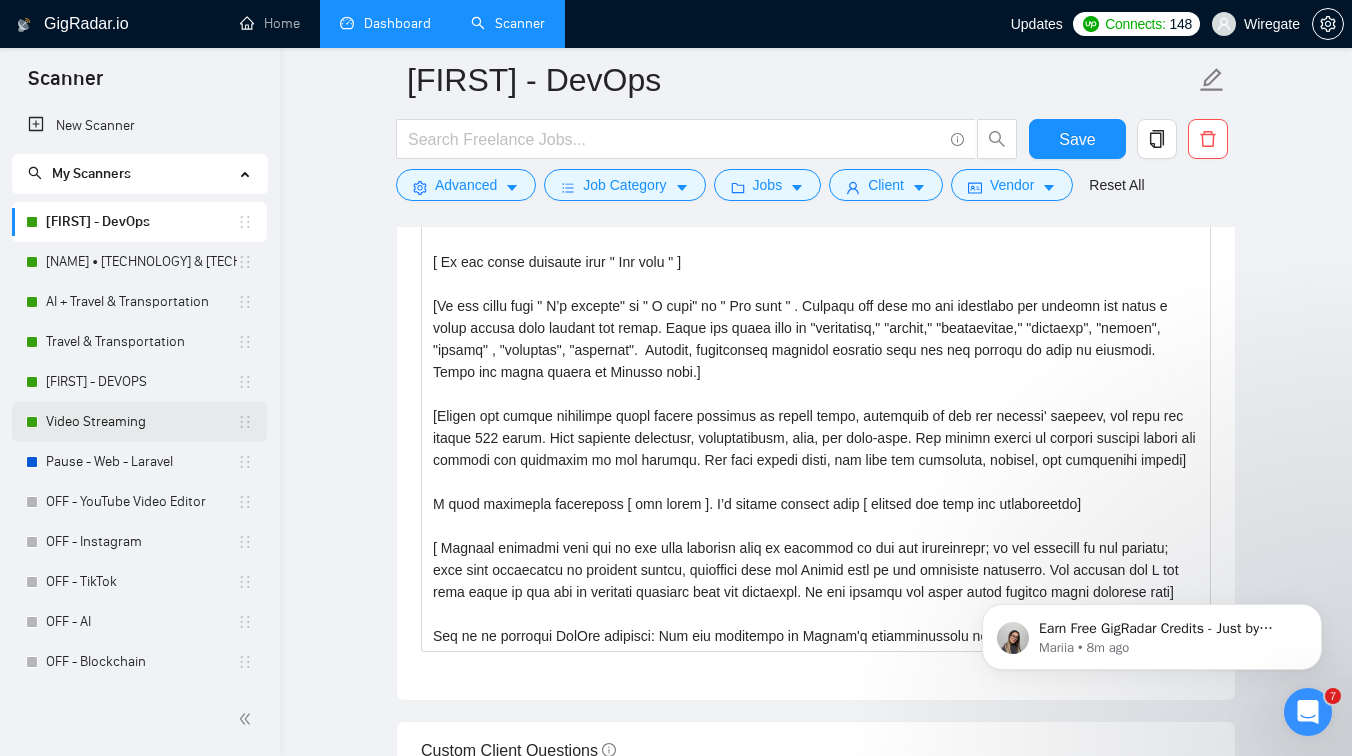click on "Video Streaming" at bounding box center (141, 422) 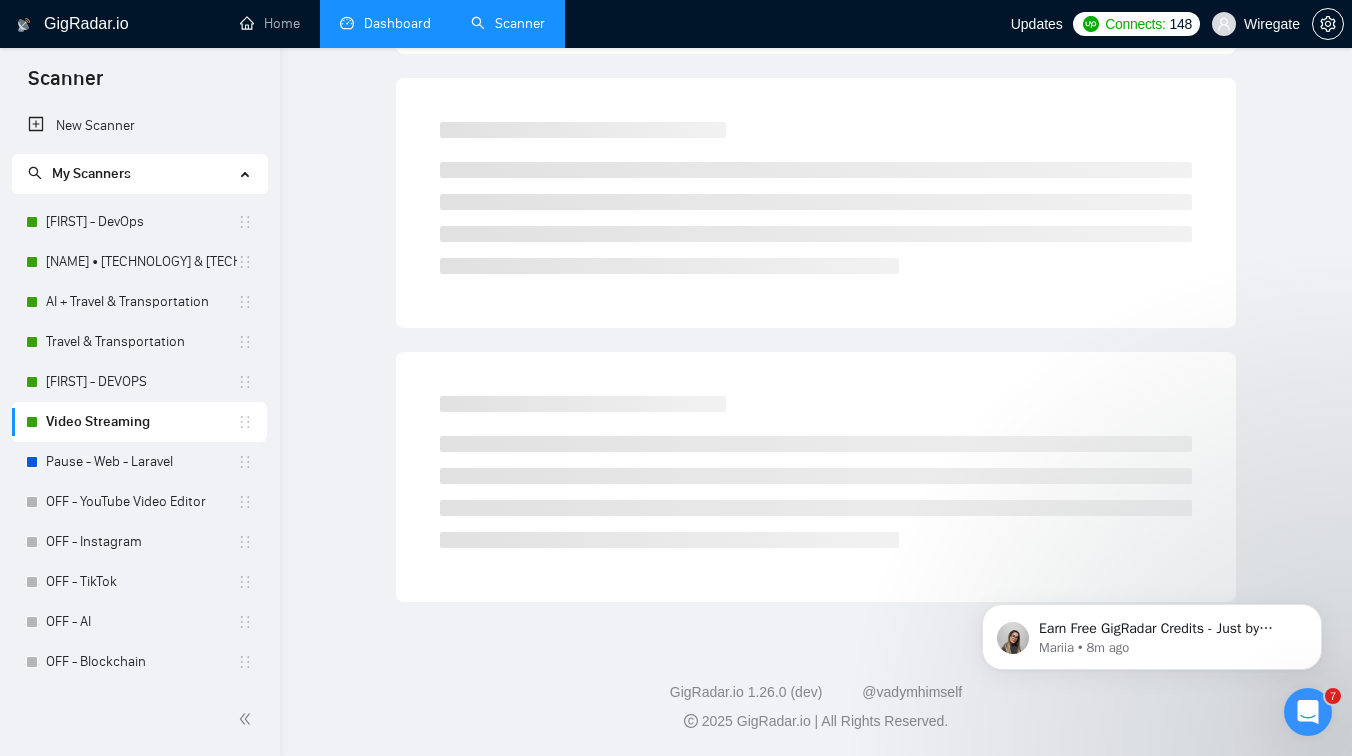 scroll, scrollTop: 0, scrollLeft: 0, axis: both 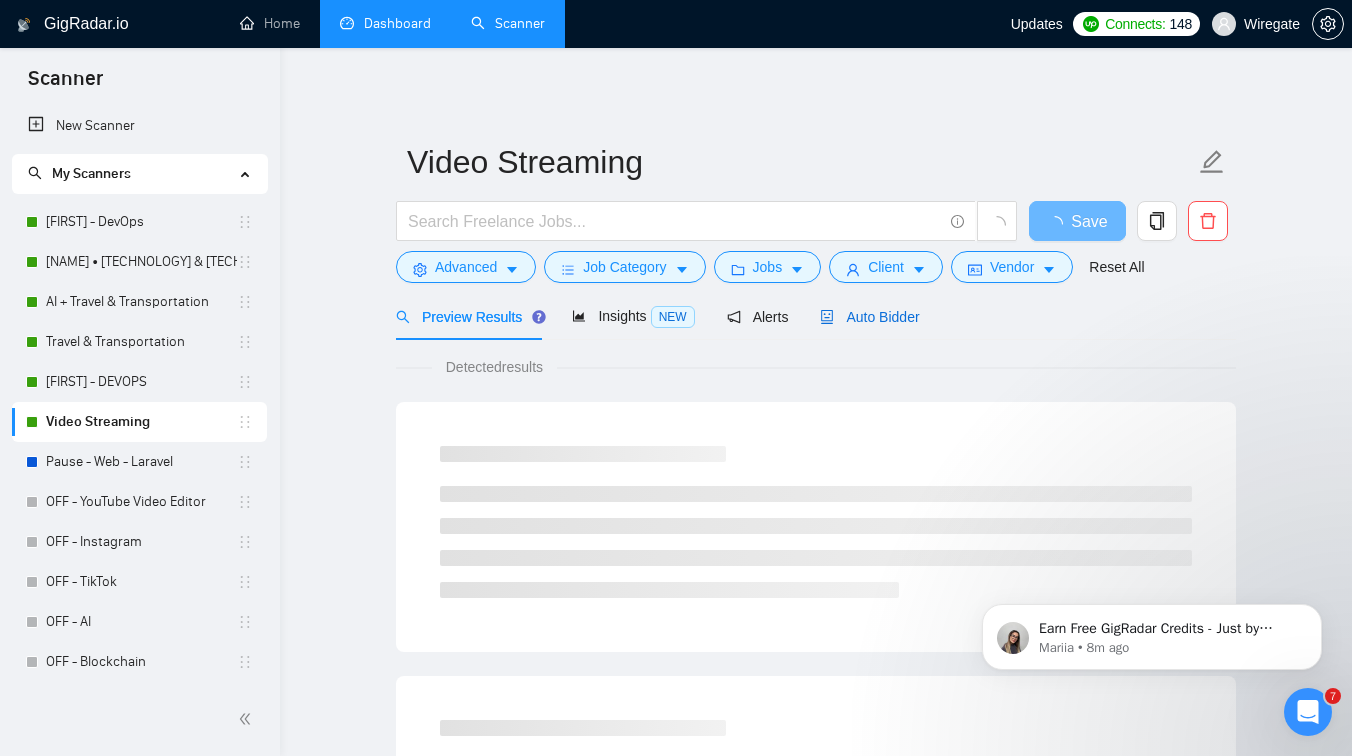 click on "Auto Bidder" at bounding box center (869, 317) 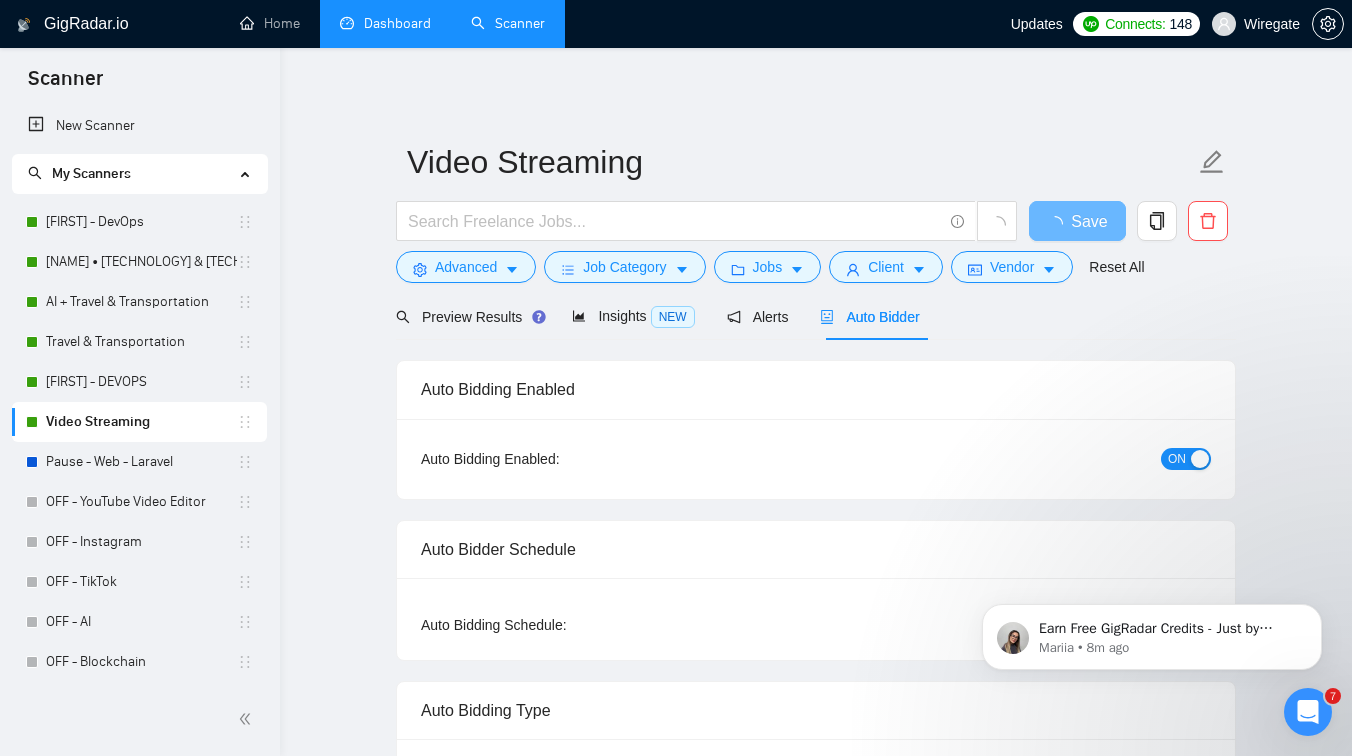 type 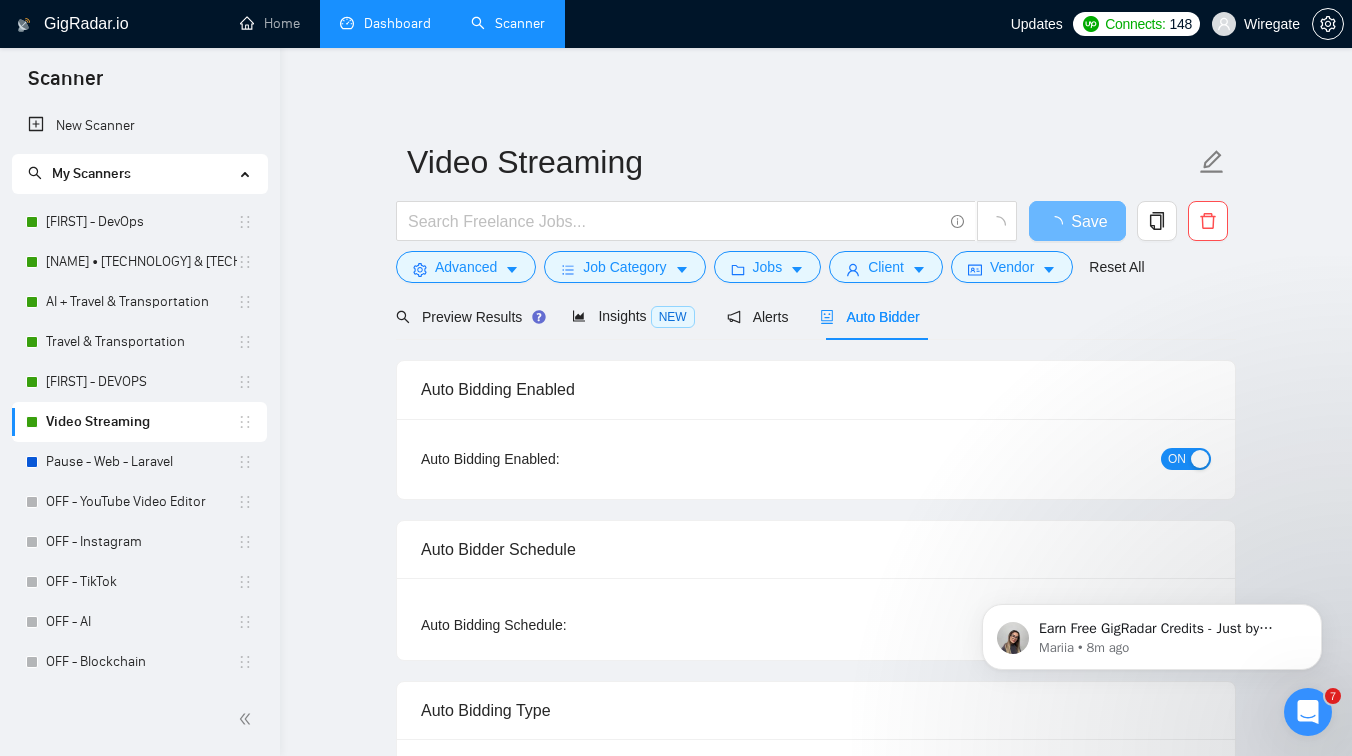 checkbox on "true" 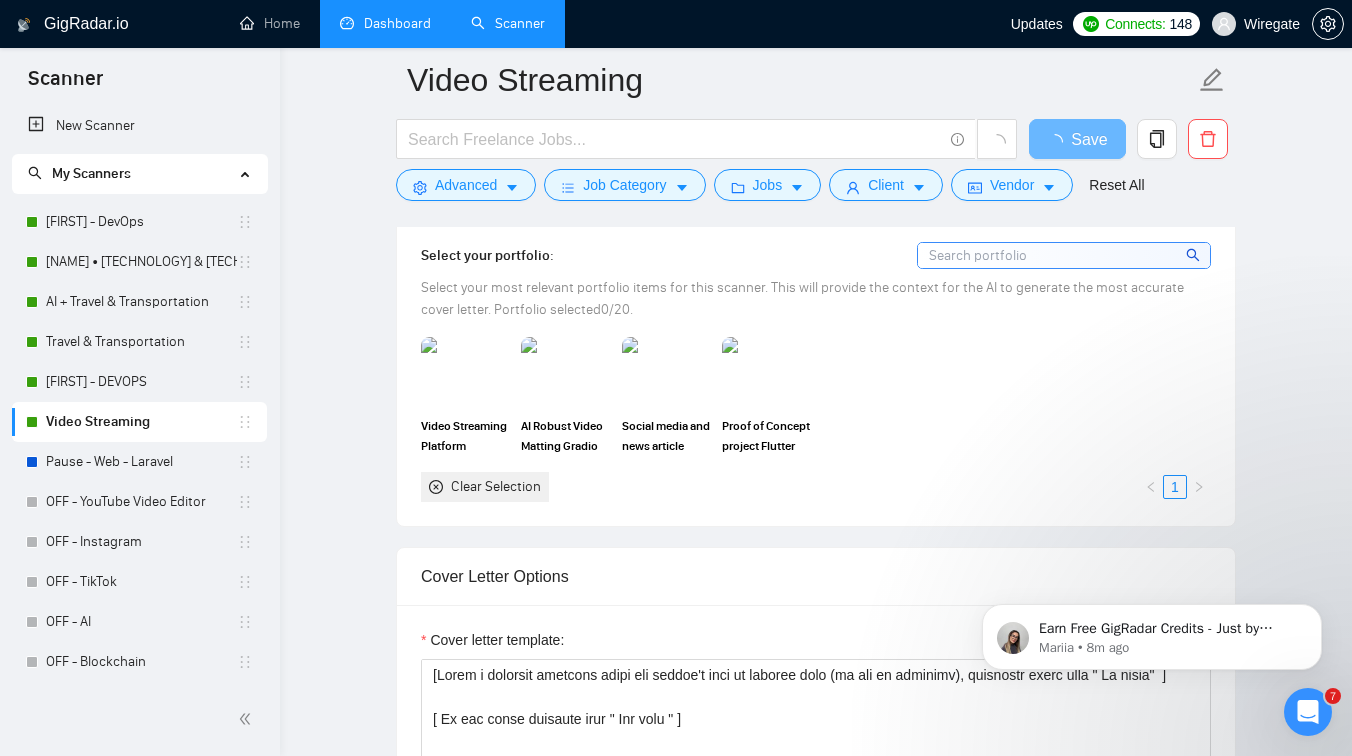 scroll, scrollTop: 1659, scrollLeft: 0, axis: vertical 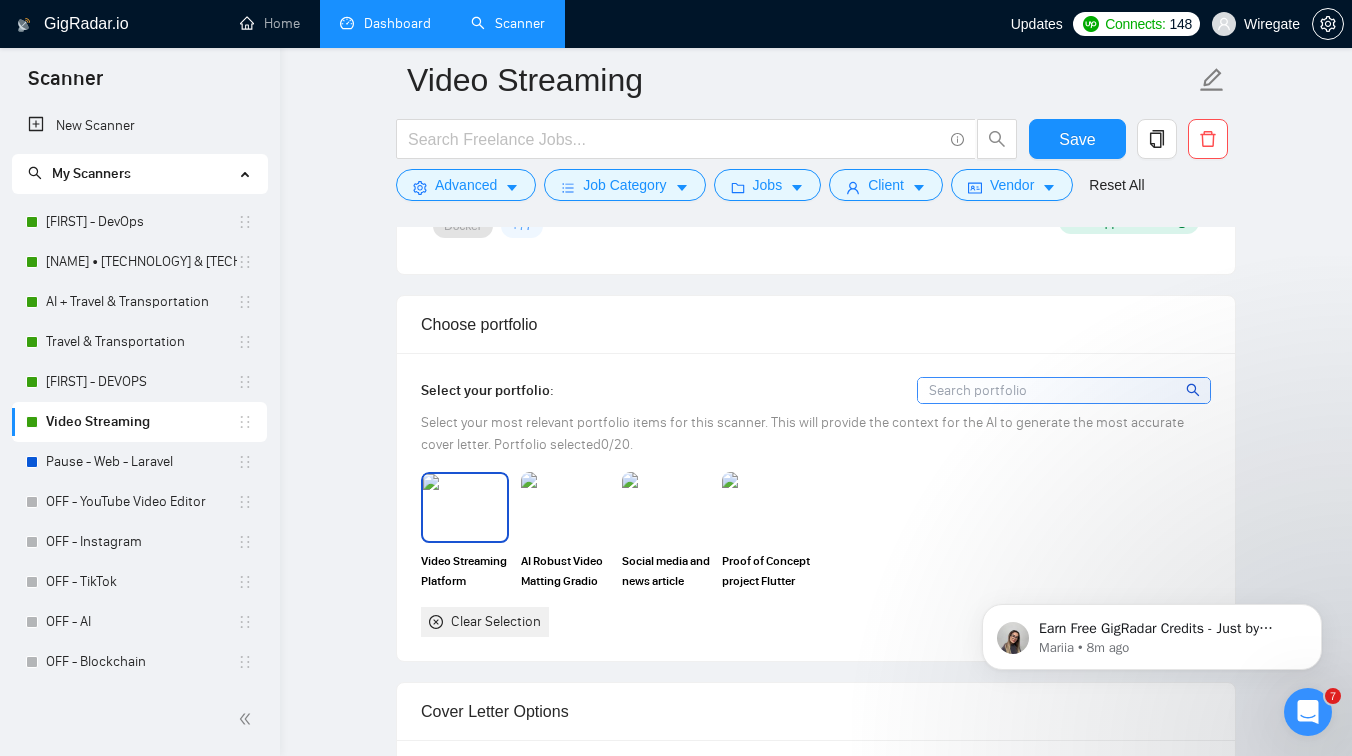 click at bounding box center (465, 507) 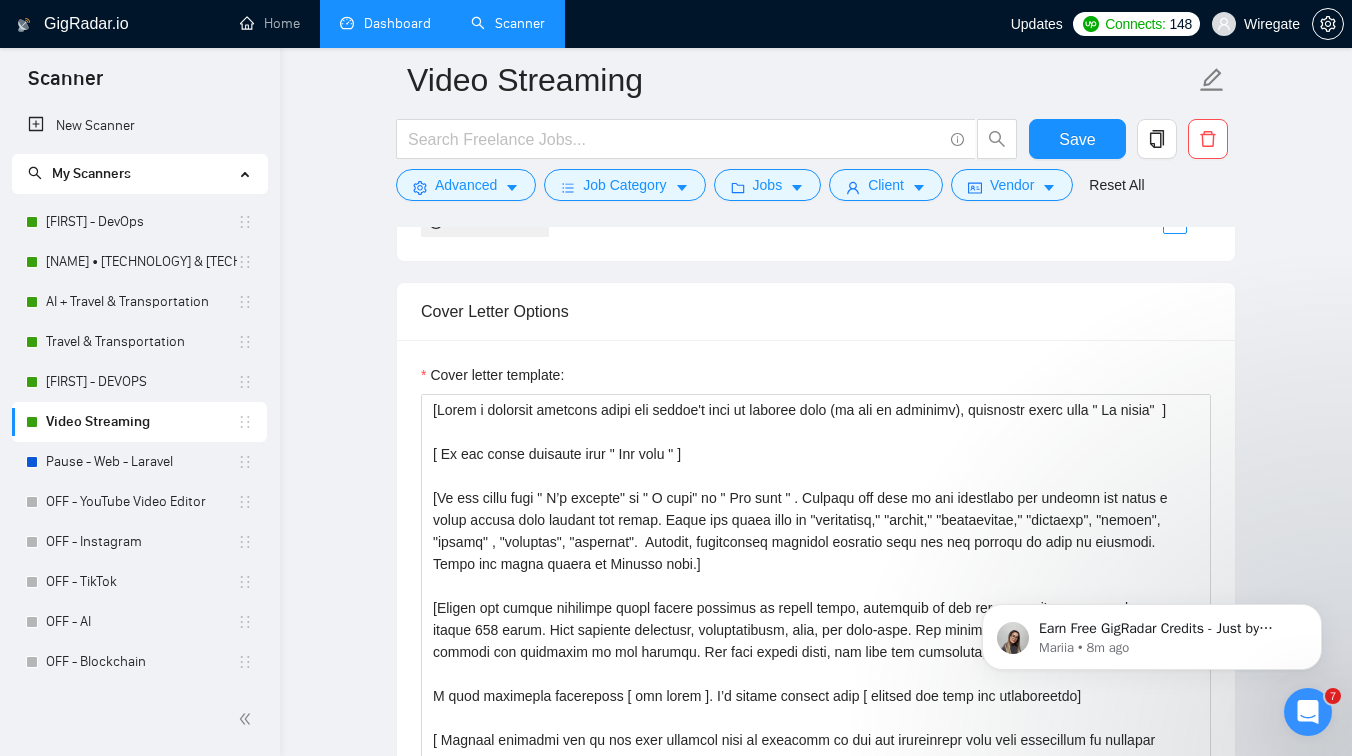 scroll, scrollTop: 2132, scrollLeft: 0, axis: vertical 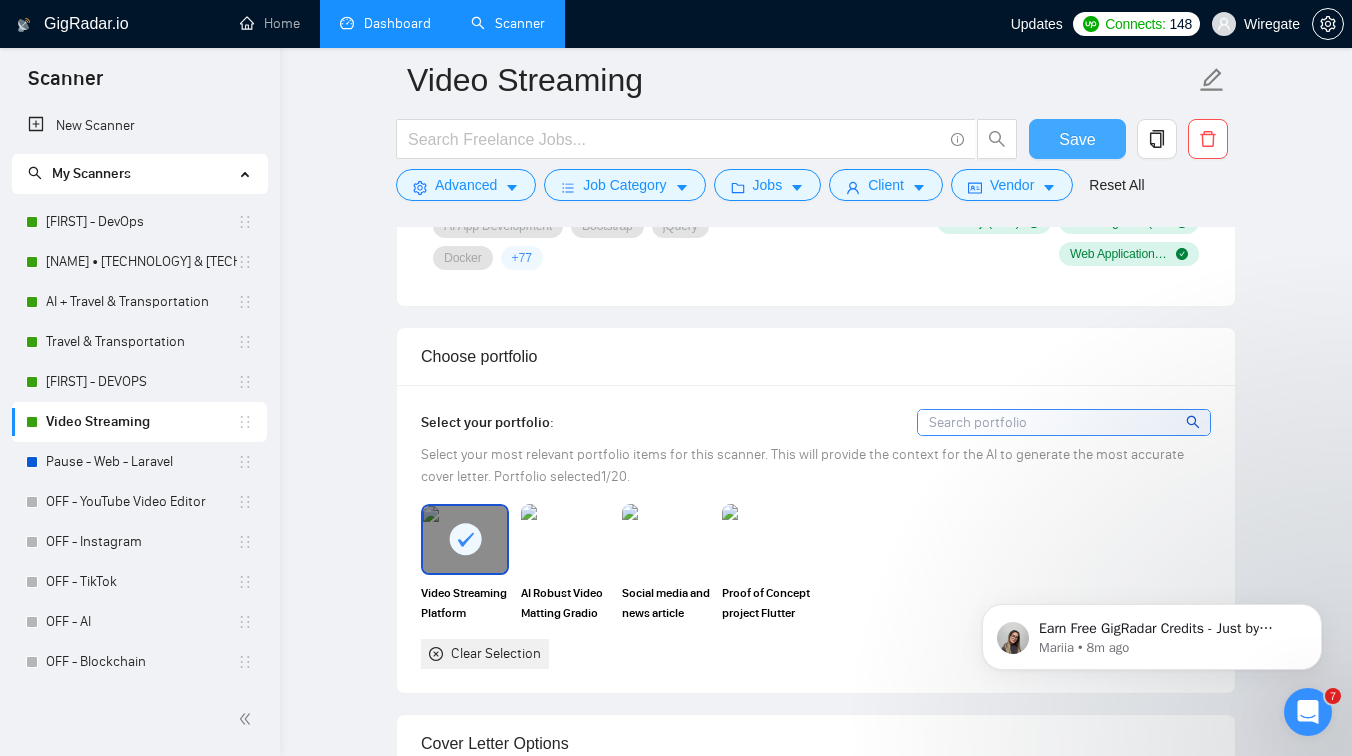 click on "Save" at bounding box center (1077, 139) 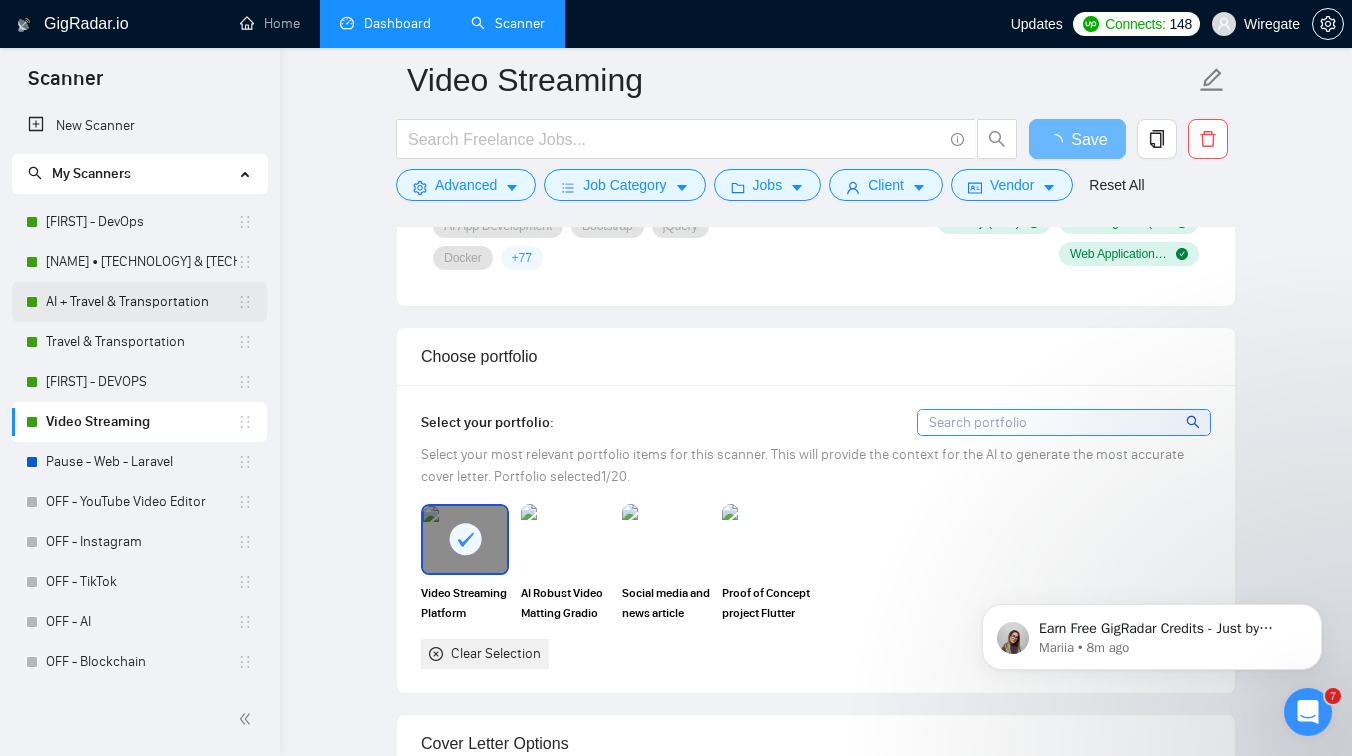 click on "AI + Travel & Transportation" at bounding box center (141, 302) 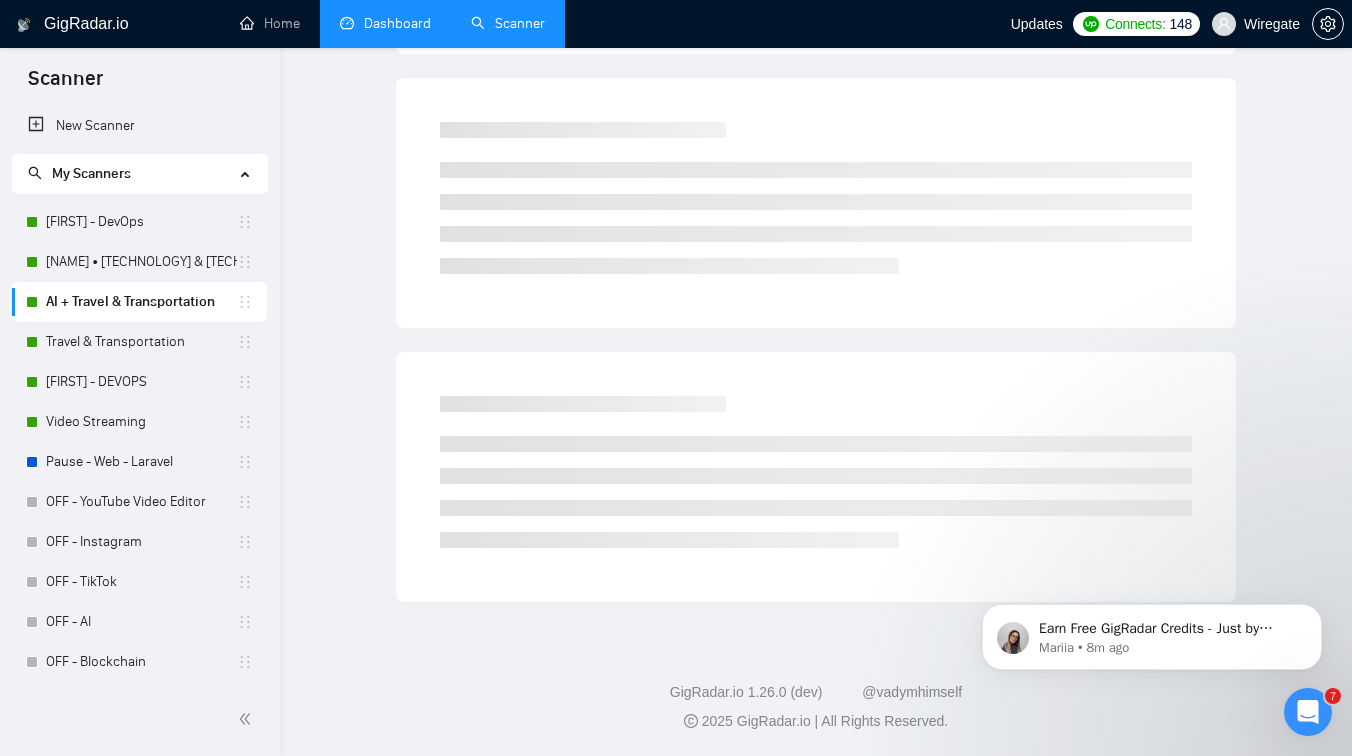 scroll, scrollTop: 0, scrollLeft: 0, axis: both 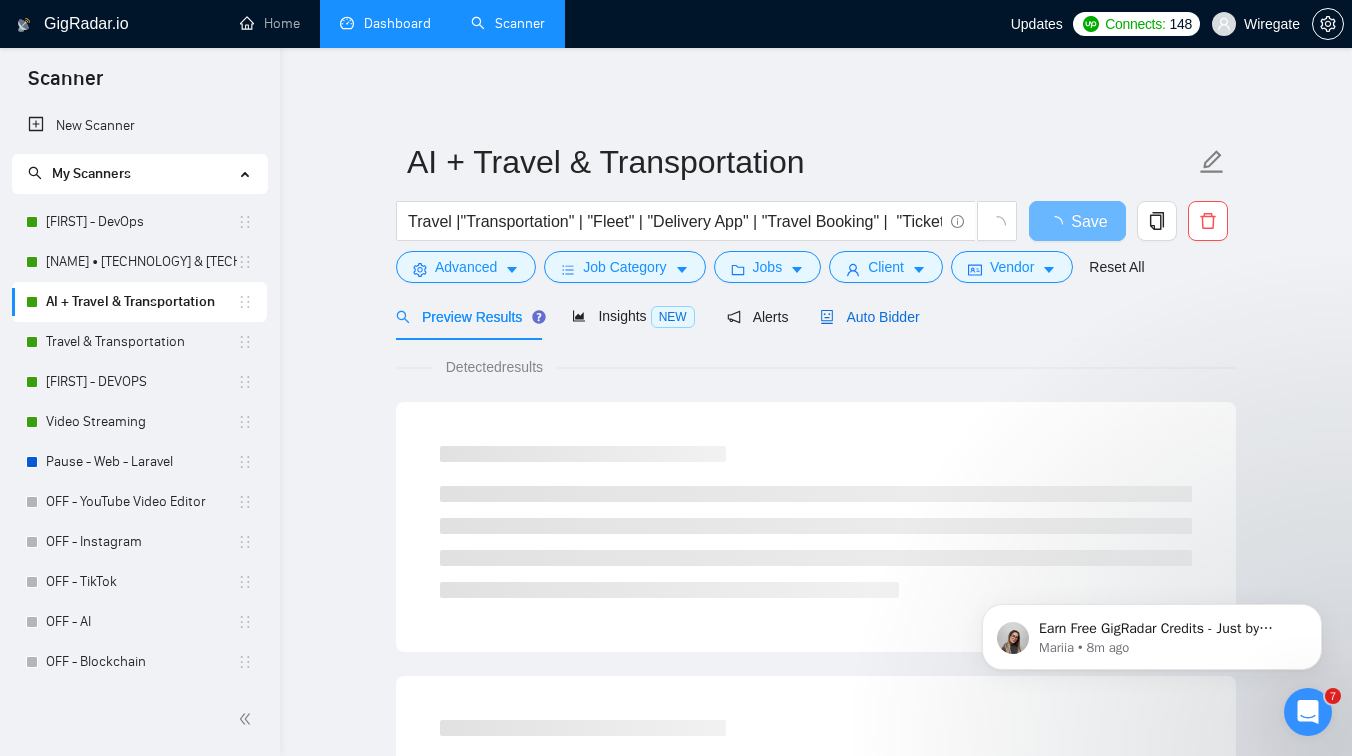 click on "Auto Bidder" at bounding box center [869, 317] 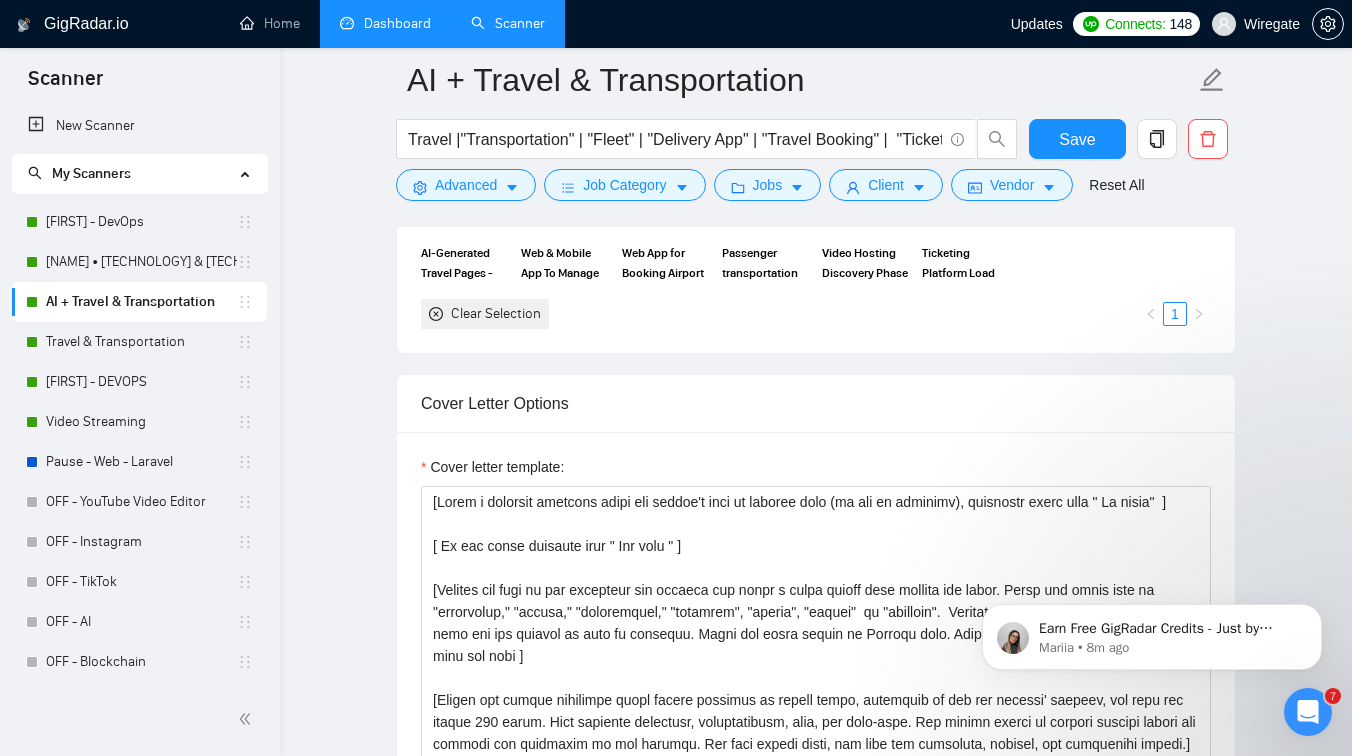 scroll, scrollTop: 1964, scrollLeft: 0, axis: vertical 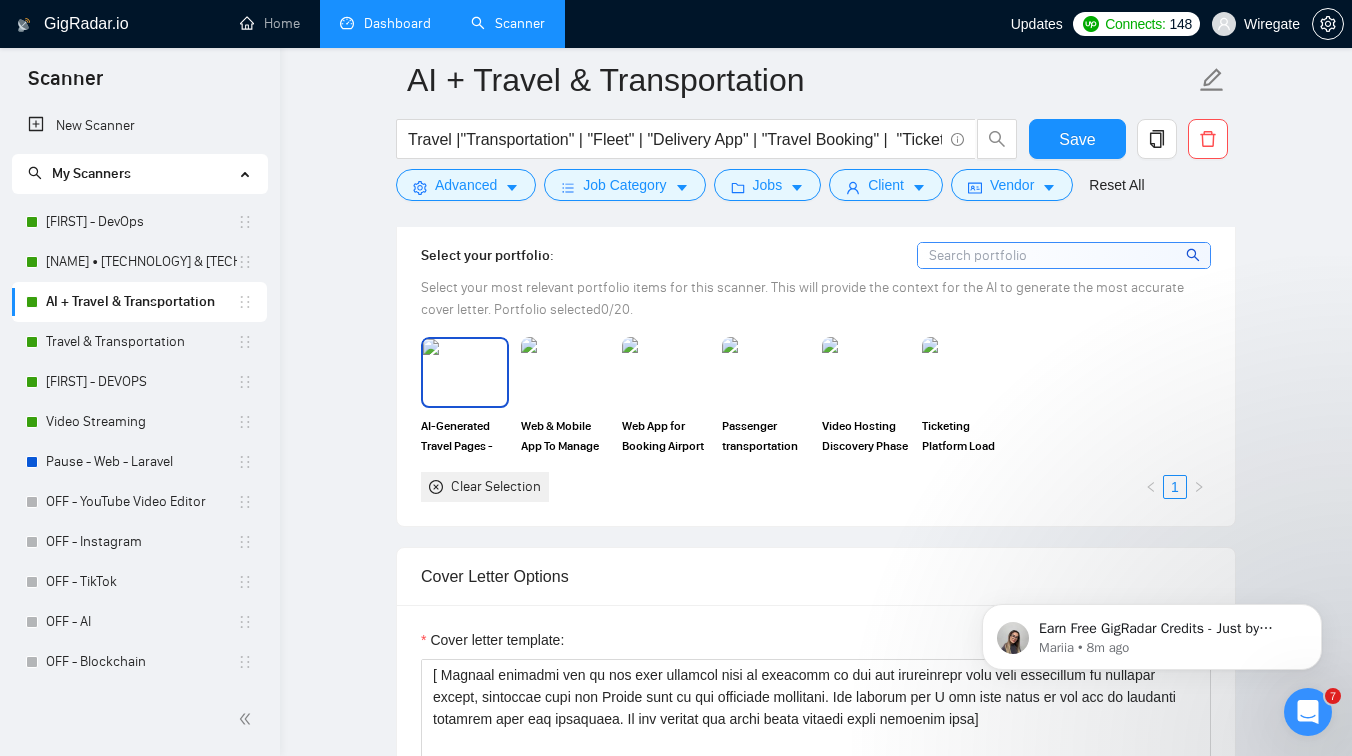click at bounding box center (465, 372) 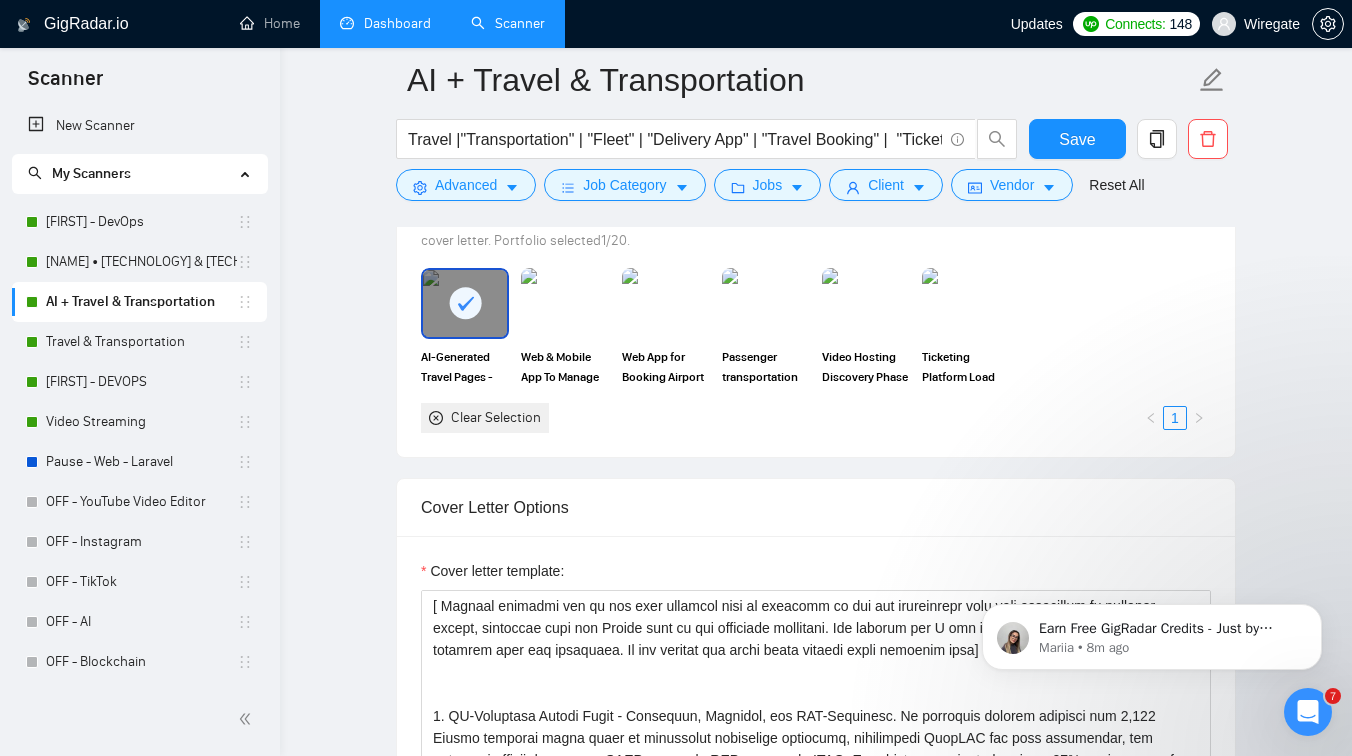 scroll, scrollTop: 1857, scrollLeft: 0, axis: vertical 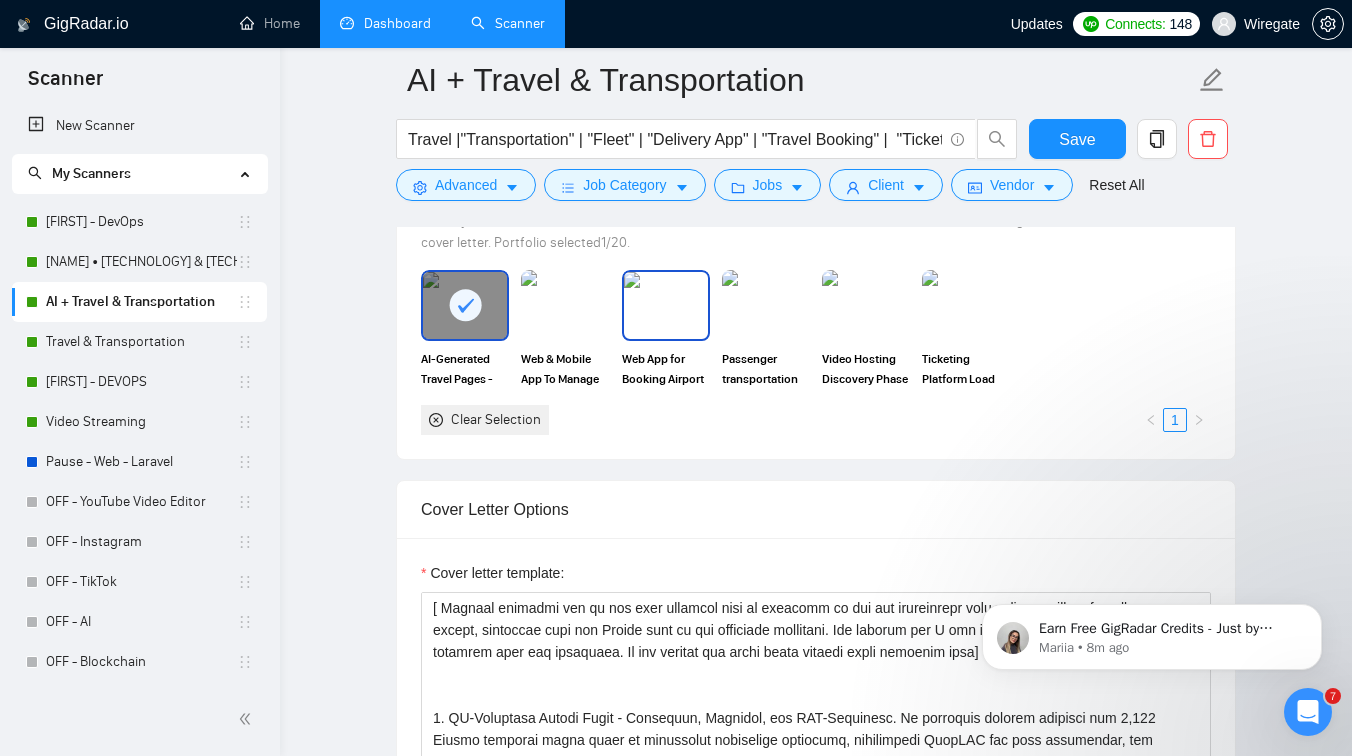 click at bounding box center (666, 305) 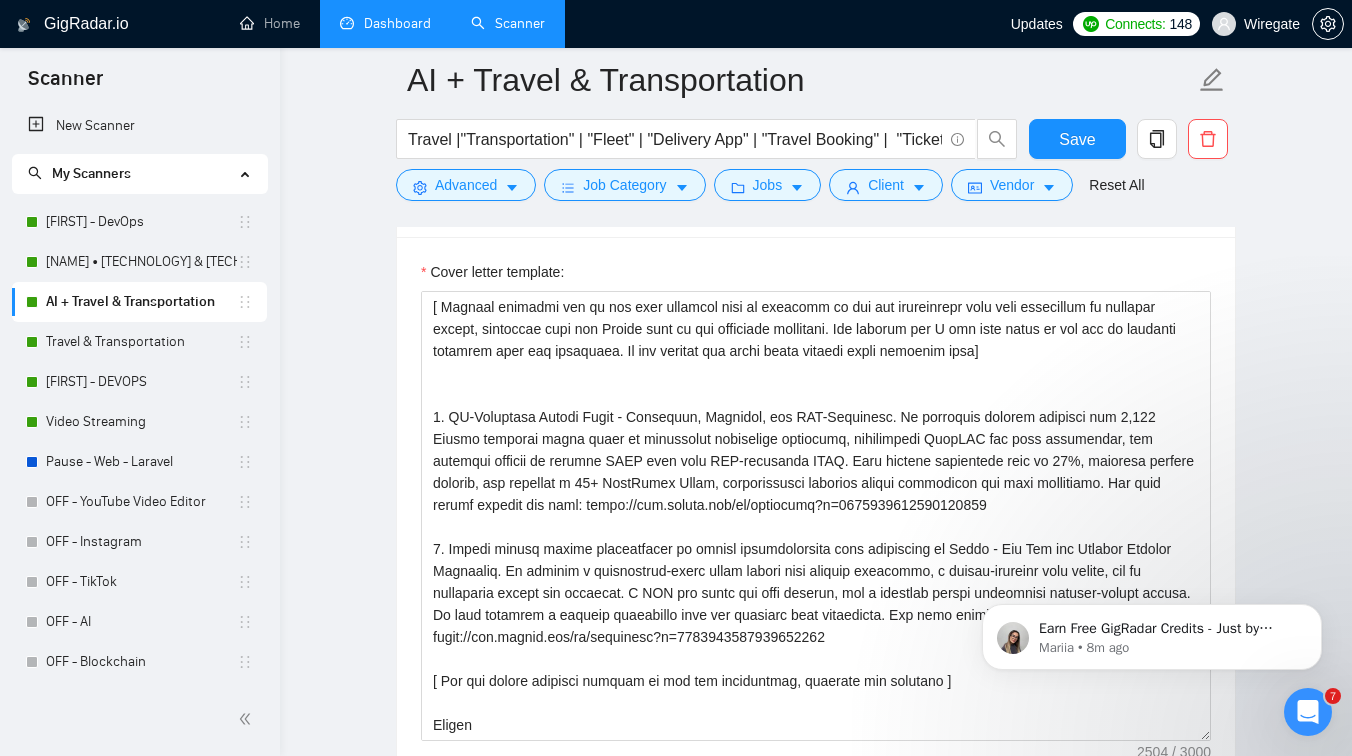 scroll, scrollTop: 2014, scrollLeft: 0, axis: vertical 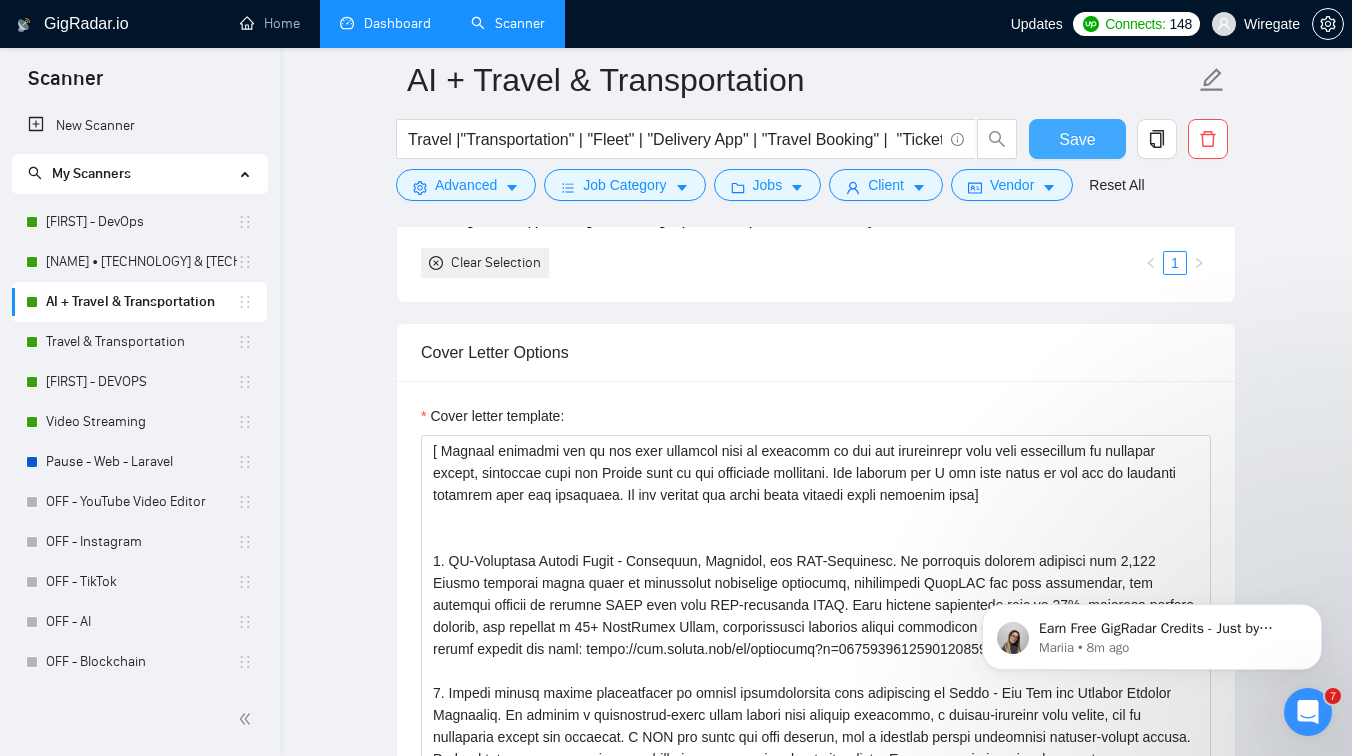 click on "Save" at bounding box center [1077, 139] 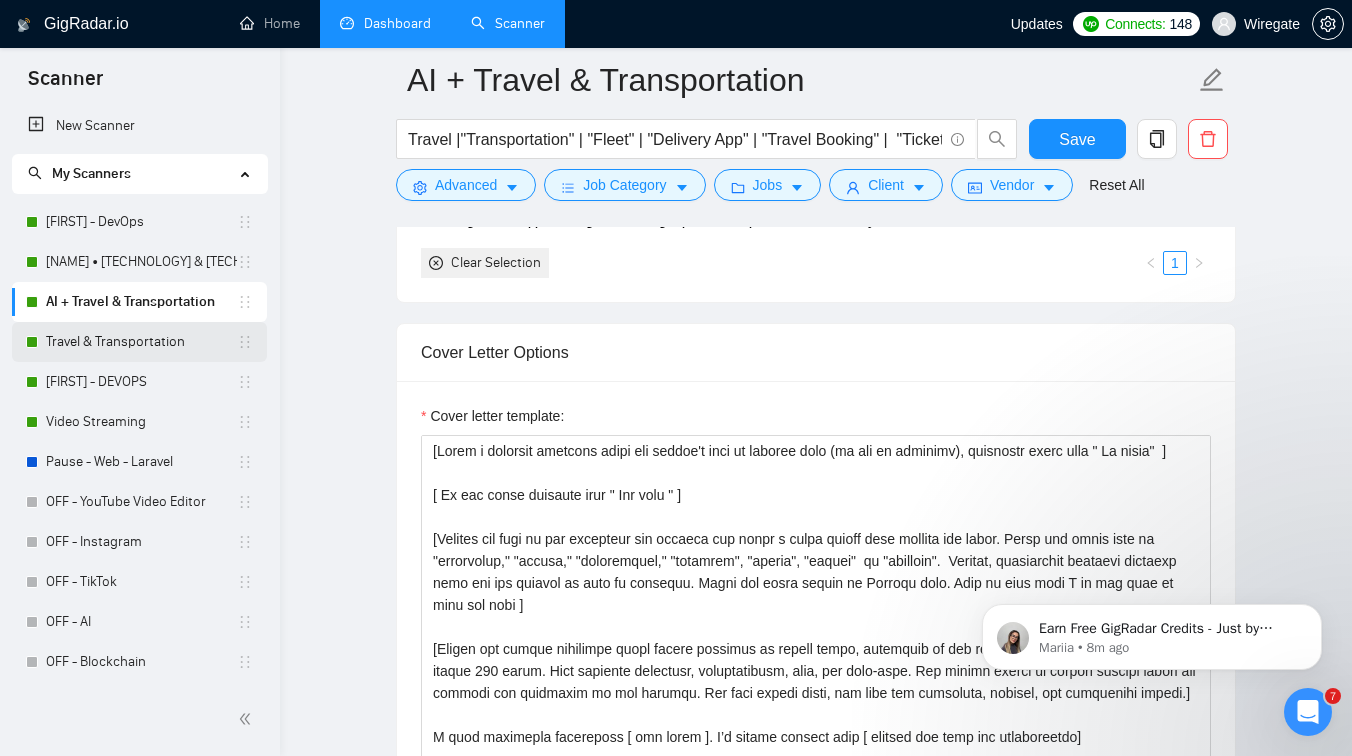 click on "Travel & Transportation" at bounding box center (141, 342) 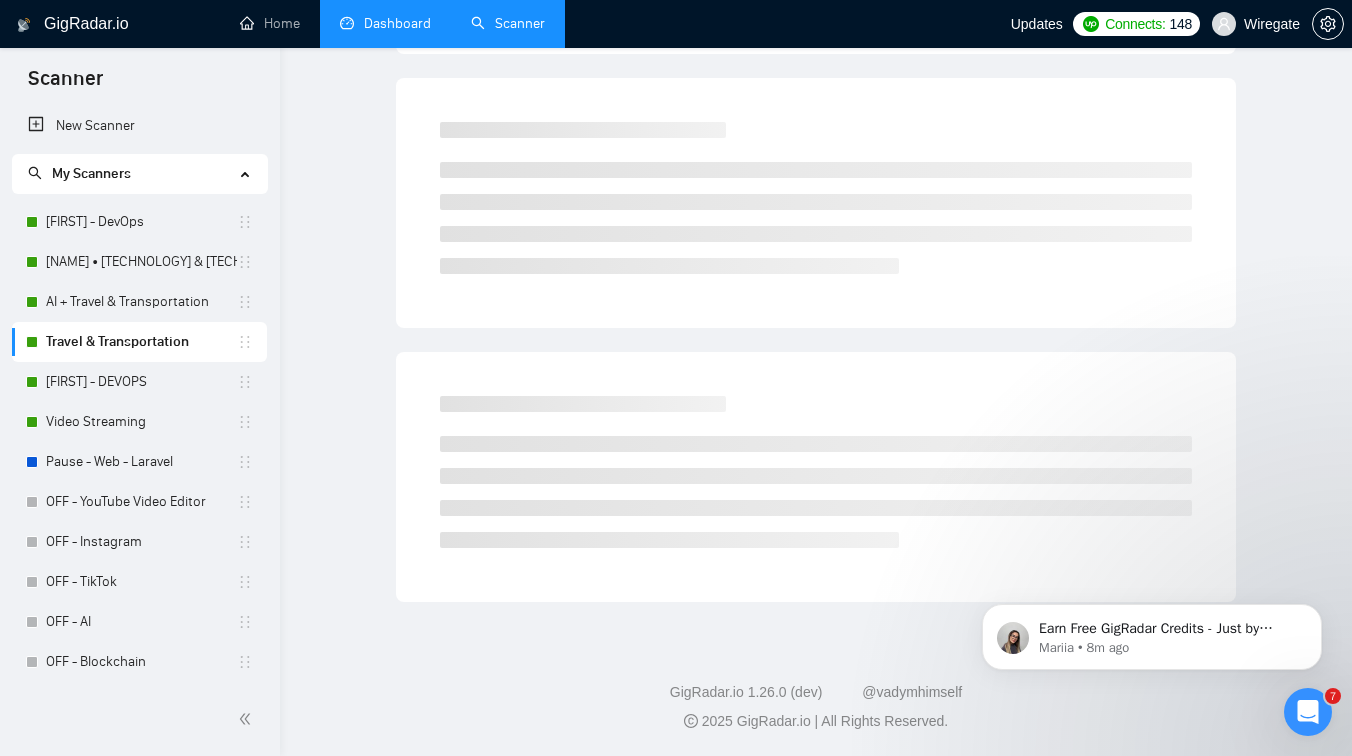 scroll, scrollTop: 0, scrollLeft: 0, axis: both 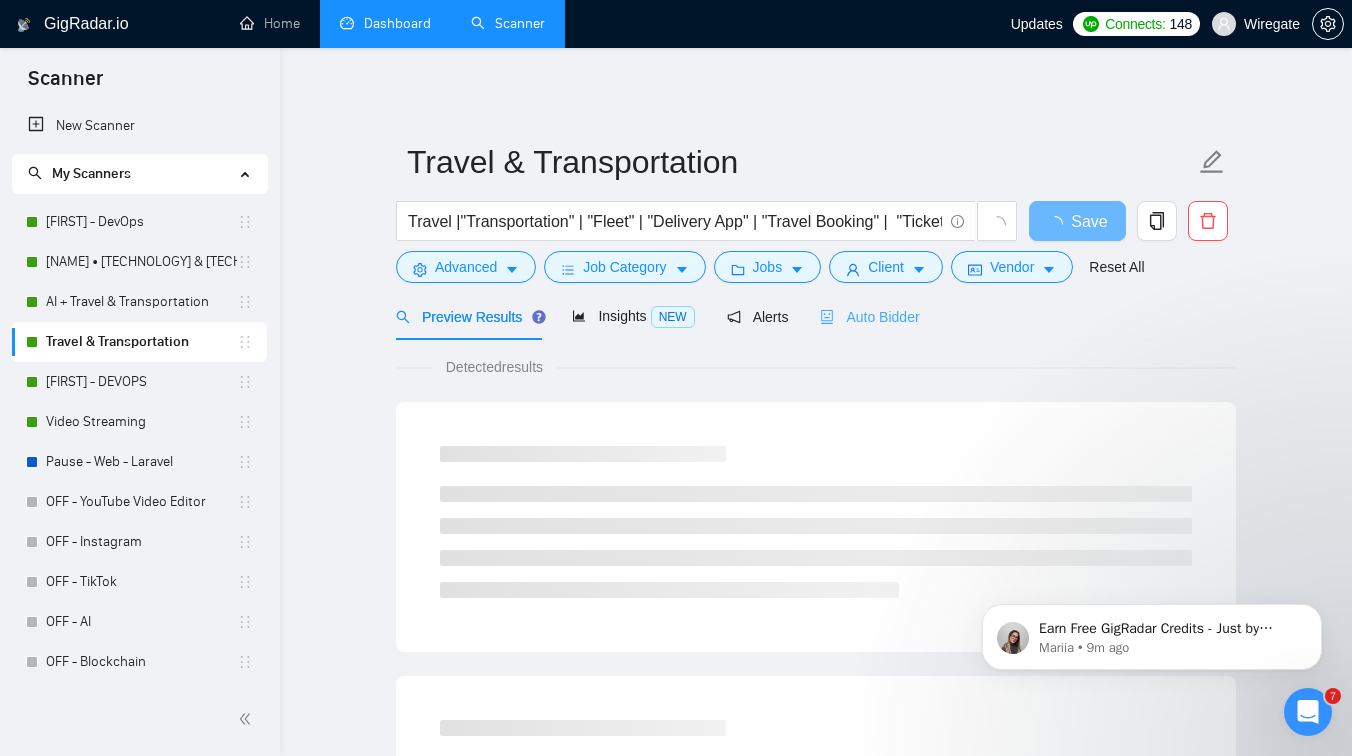 click on "Auto Bidder" at bounding box center (869, 316) 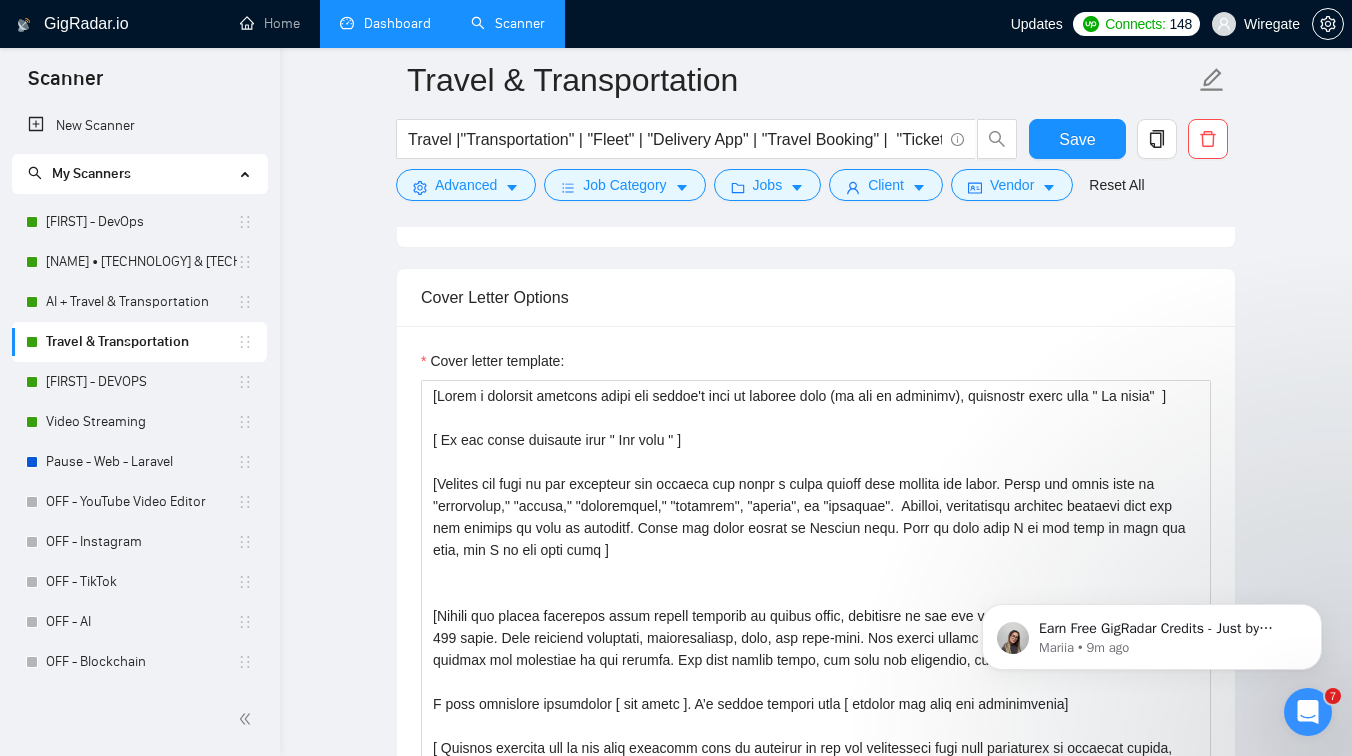 scroll, scrollTop: 2157, scrollLeft: 0, axis: vertical 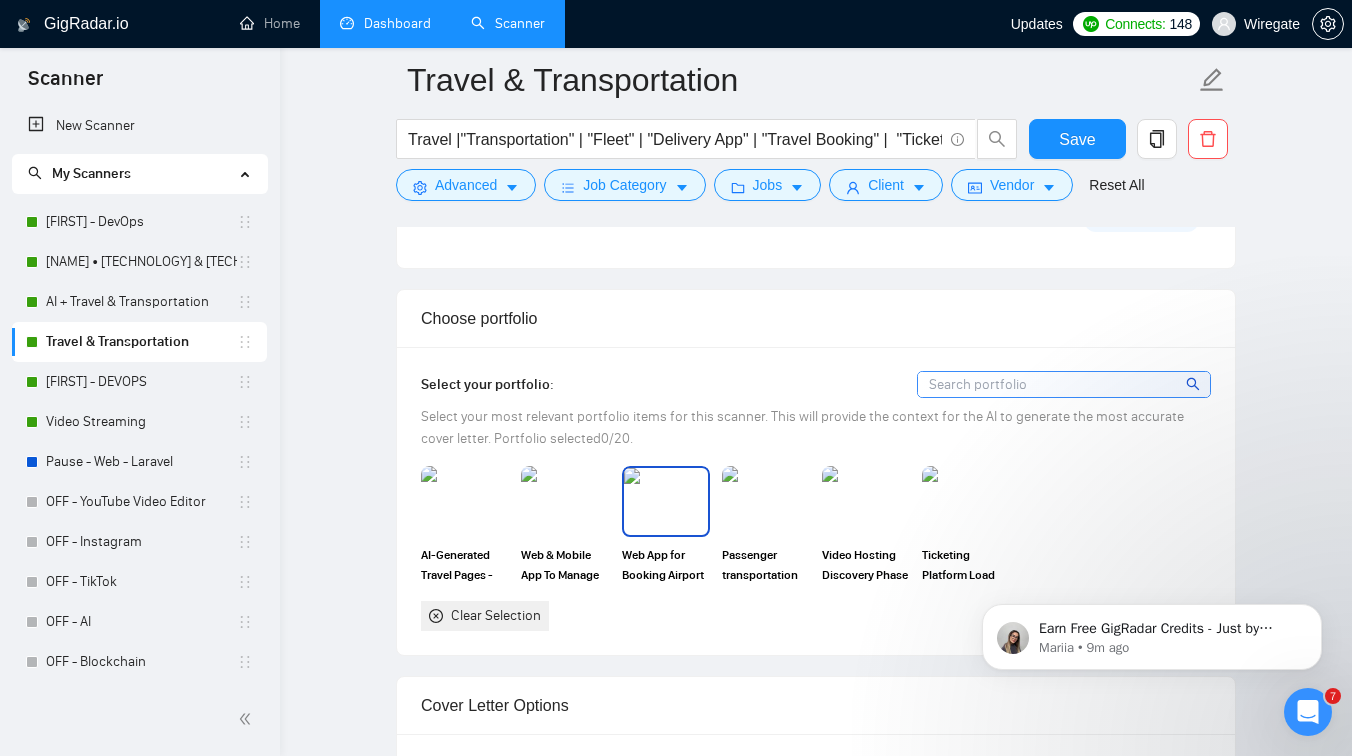 click at bounding box center (666, 501) 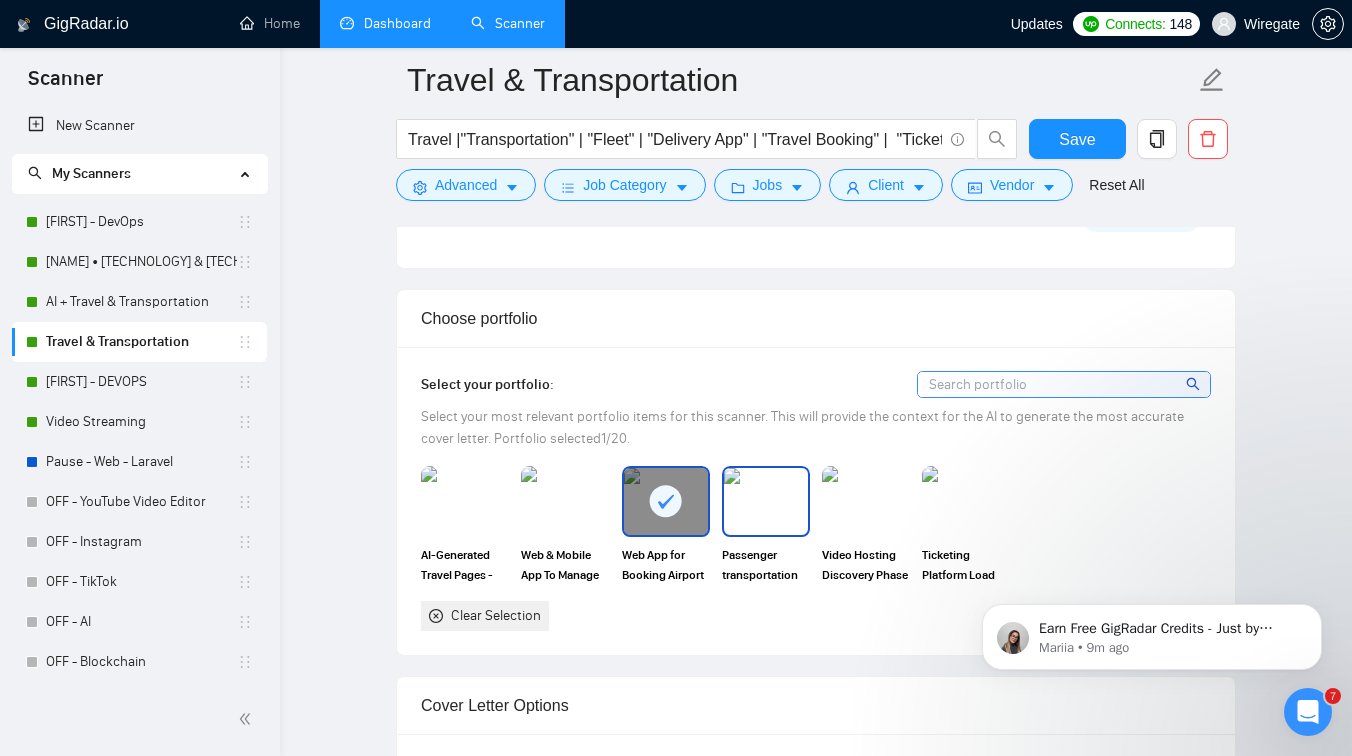 click at bounding box center [766, 501] 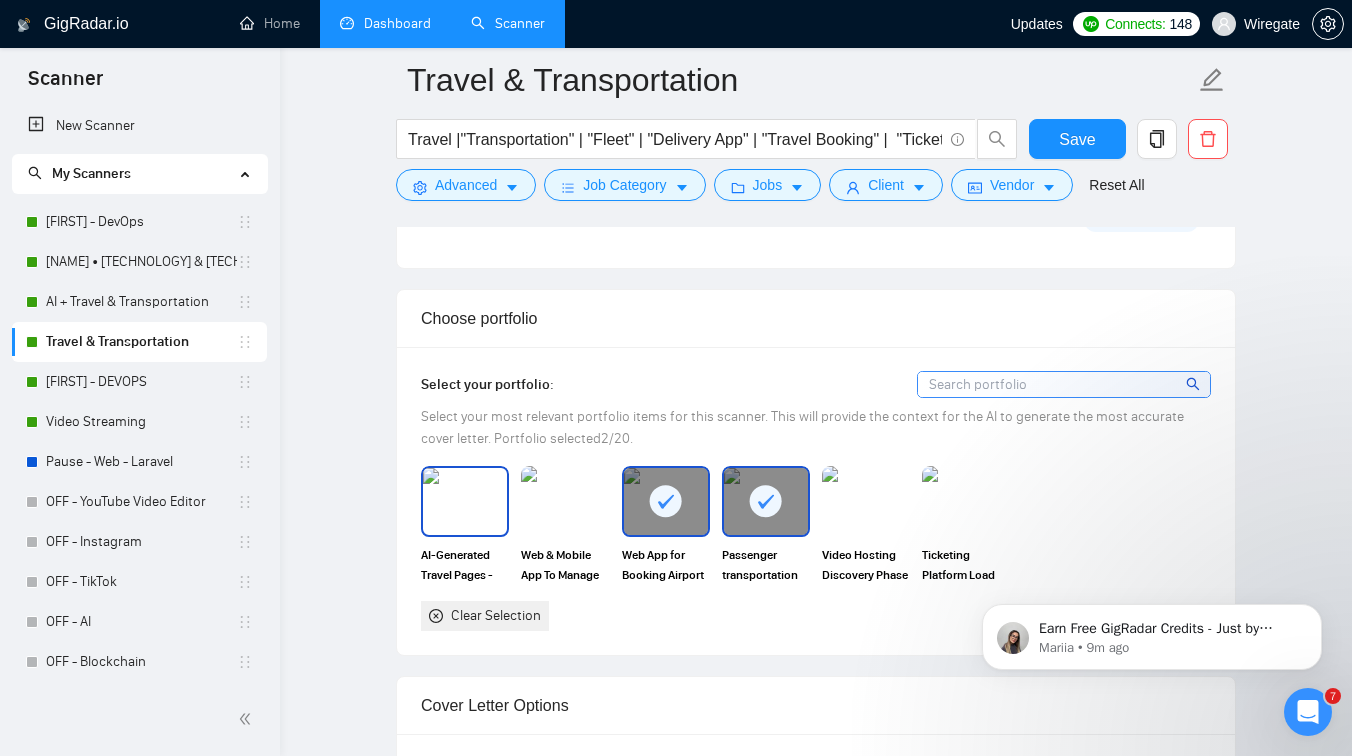 click at bounding box center (465, 501) 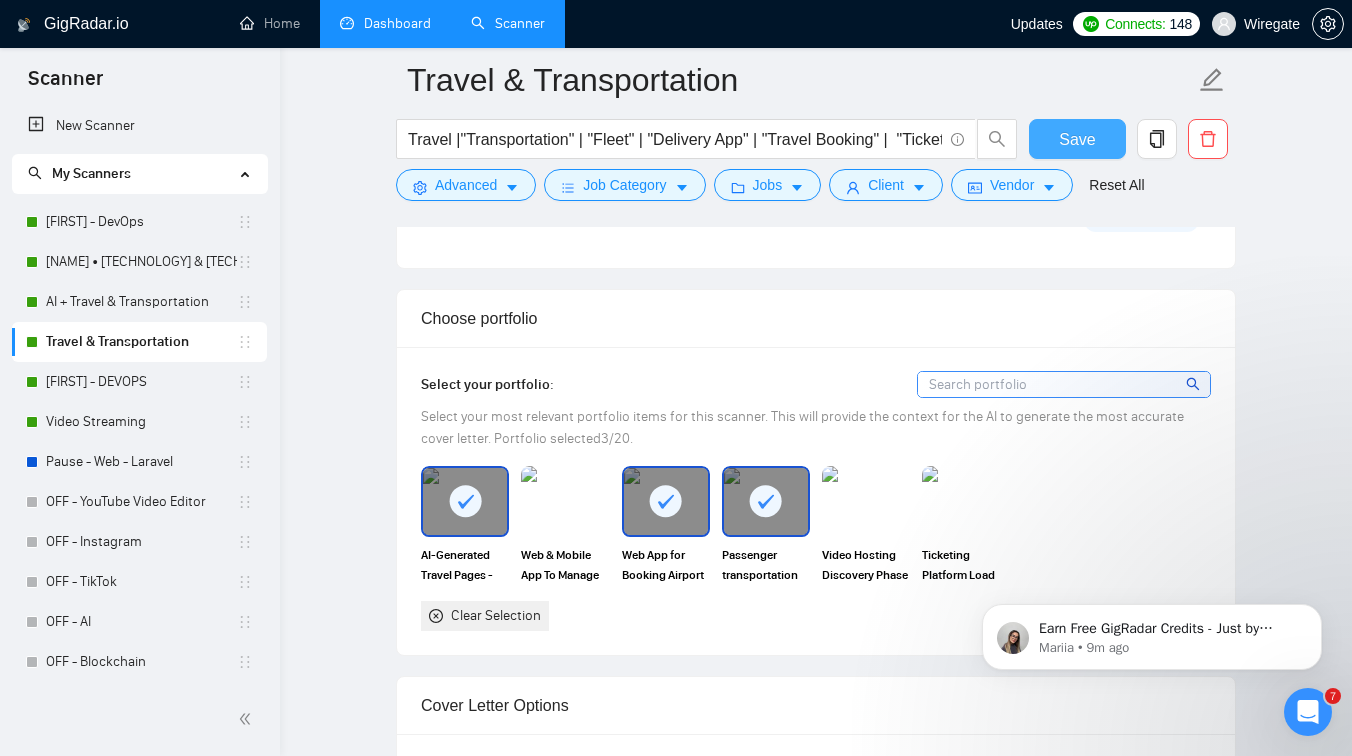 click on "Save" at bounding box center [1077, 139] 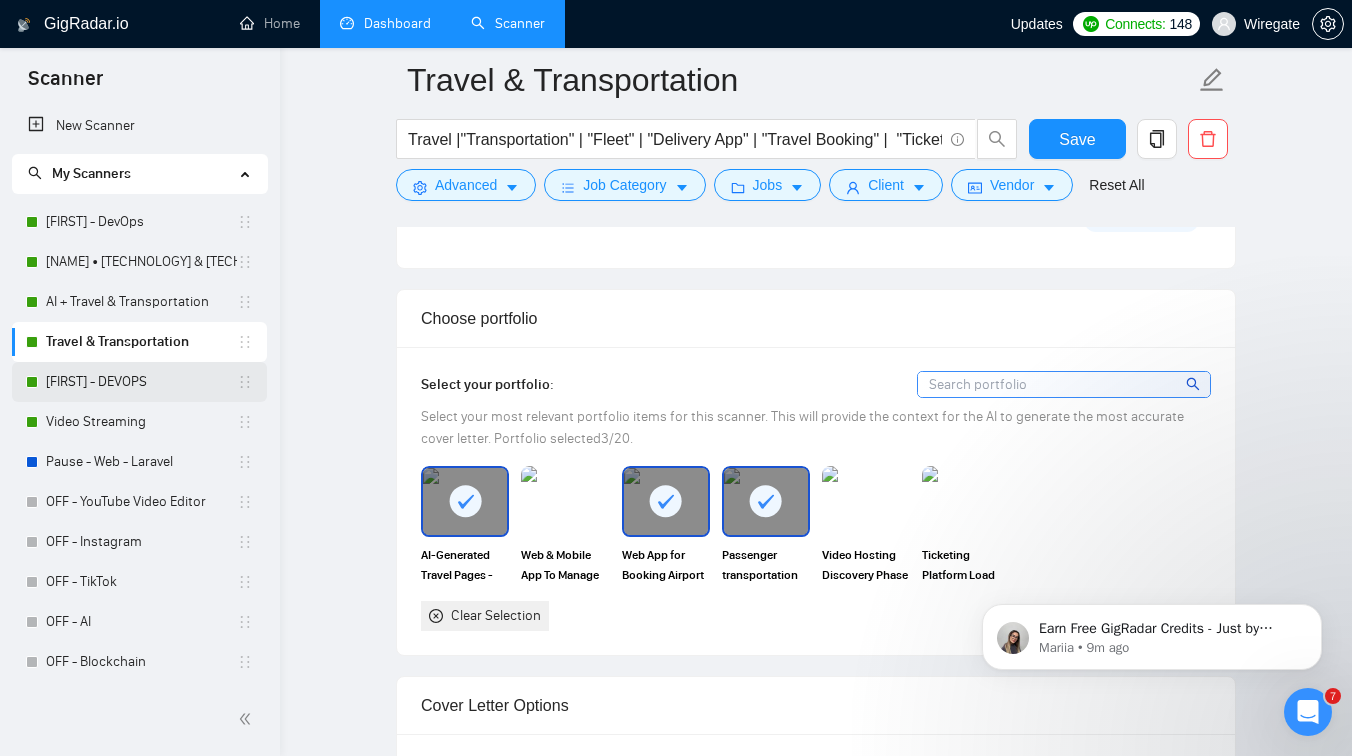 click on "[FIRST] - DEVOPS" at bounding box center (141, 382) 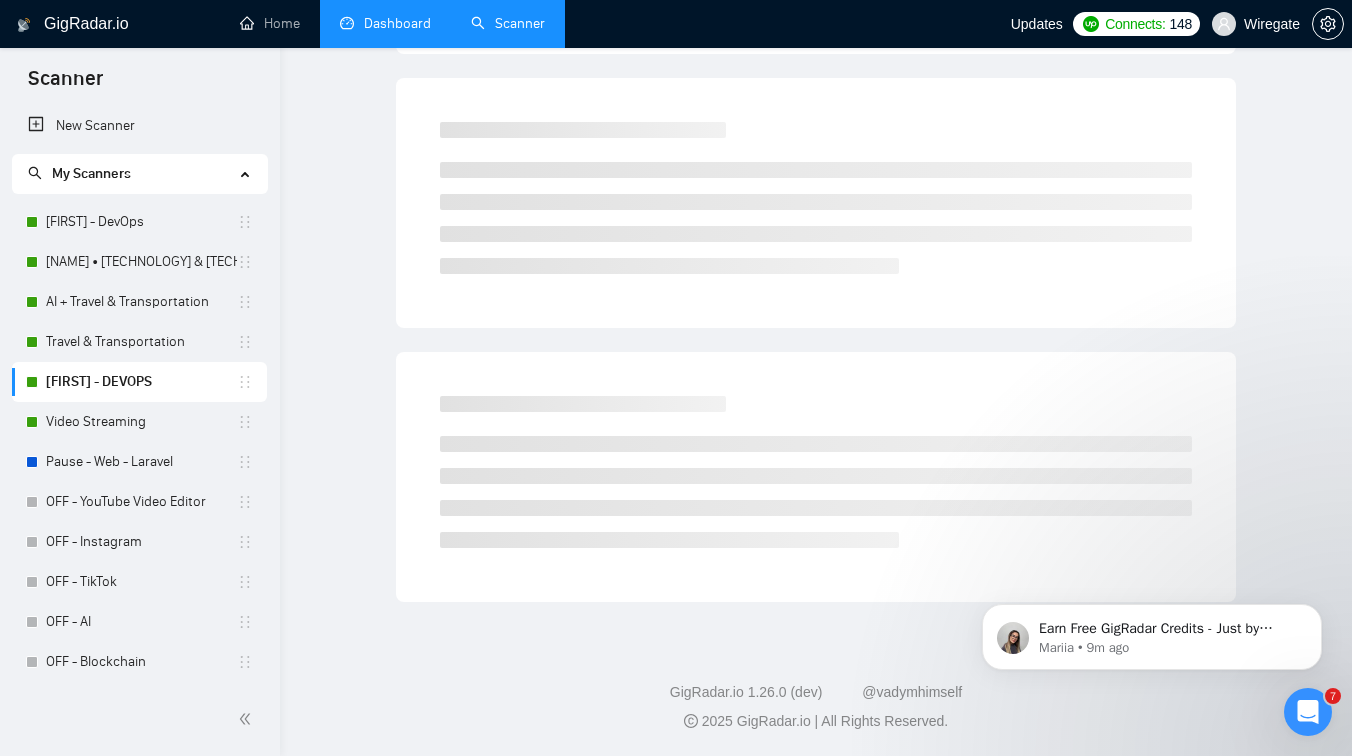 scroll, scrollTop: 0, scrollLeft: 0, axis: both 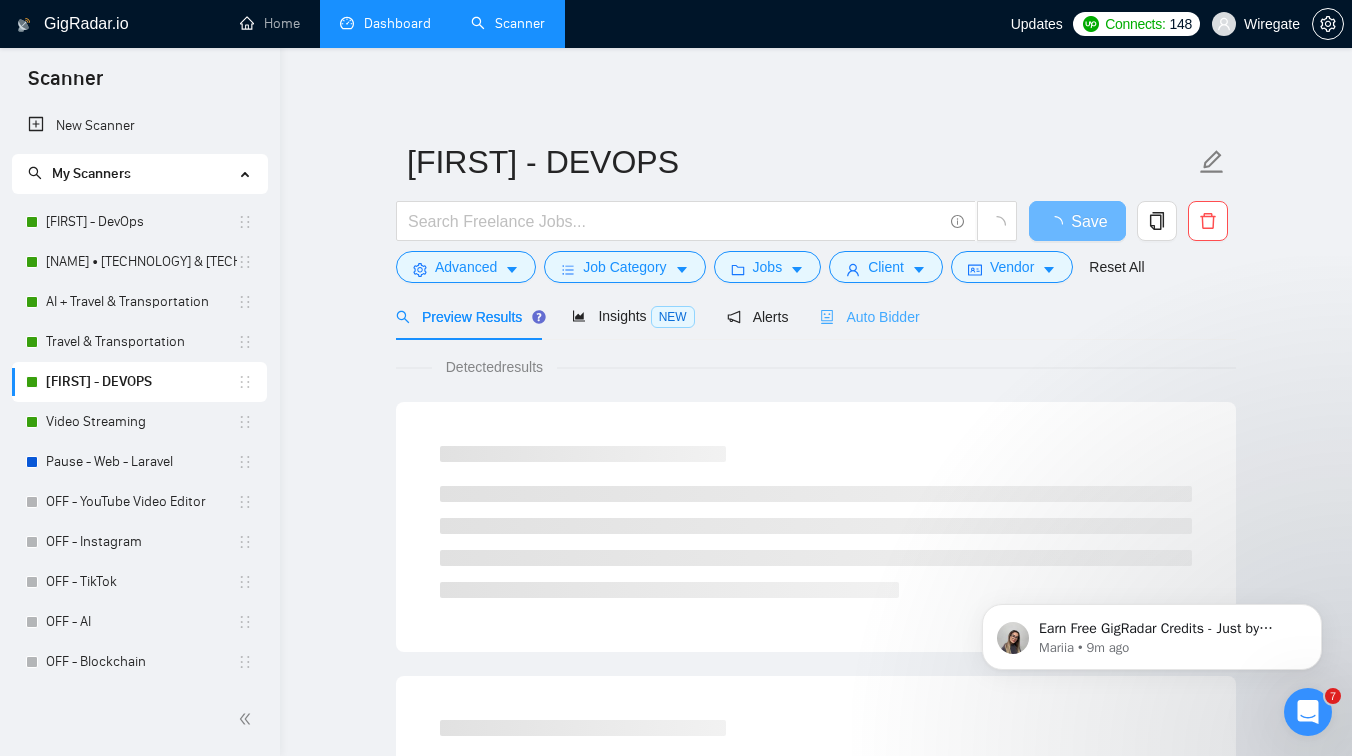 click on "Auto Bidder" at bounding box center (869, 316) 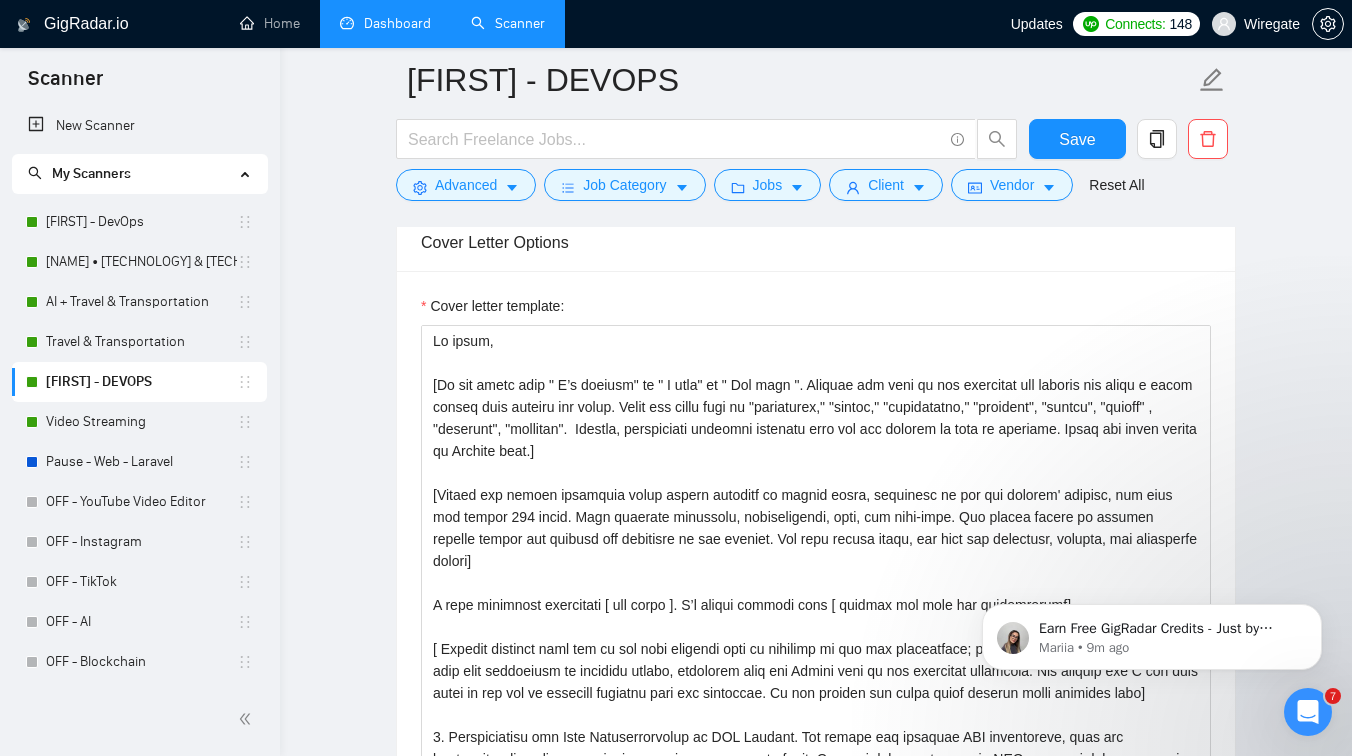 scroll, scrollTop: 2254, scrollLeft: 0, axis: vertical 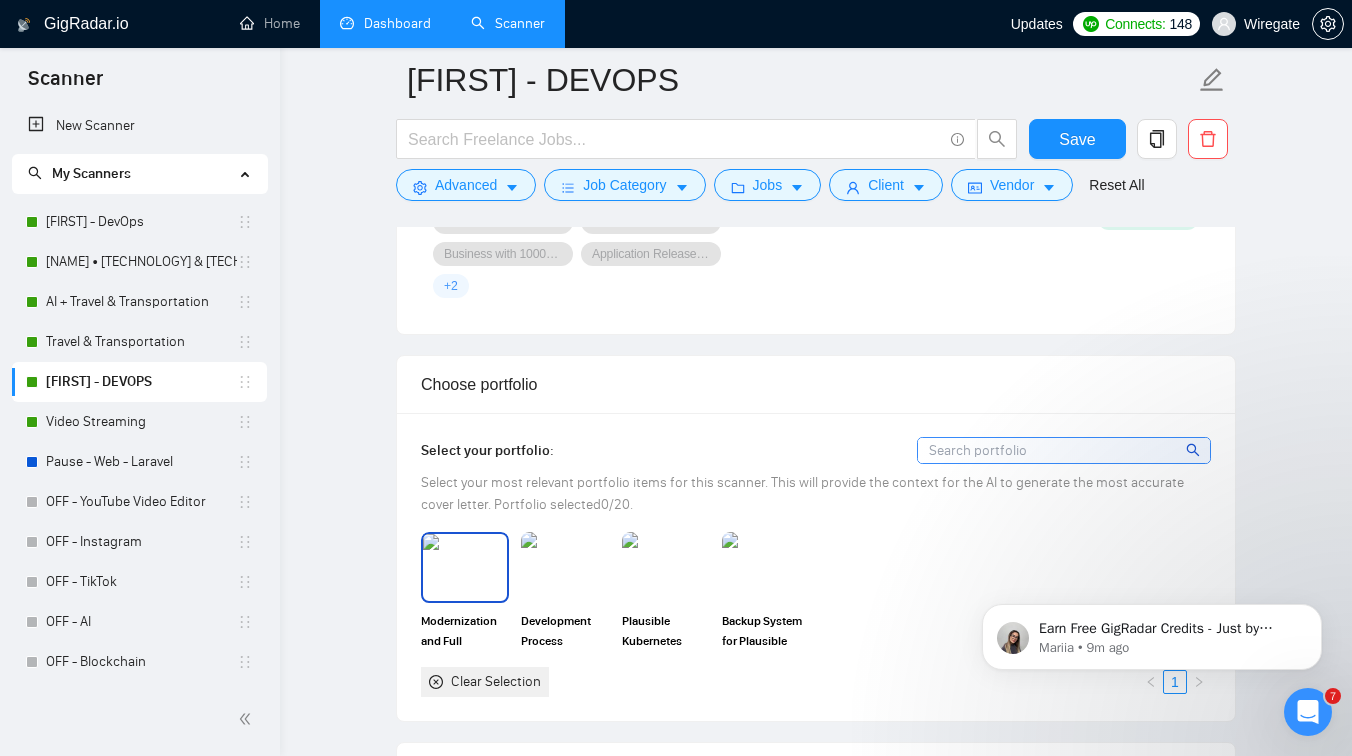 click at bounding box center [465, 567] 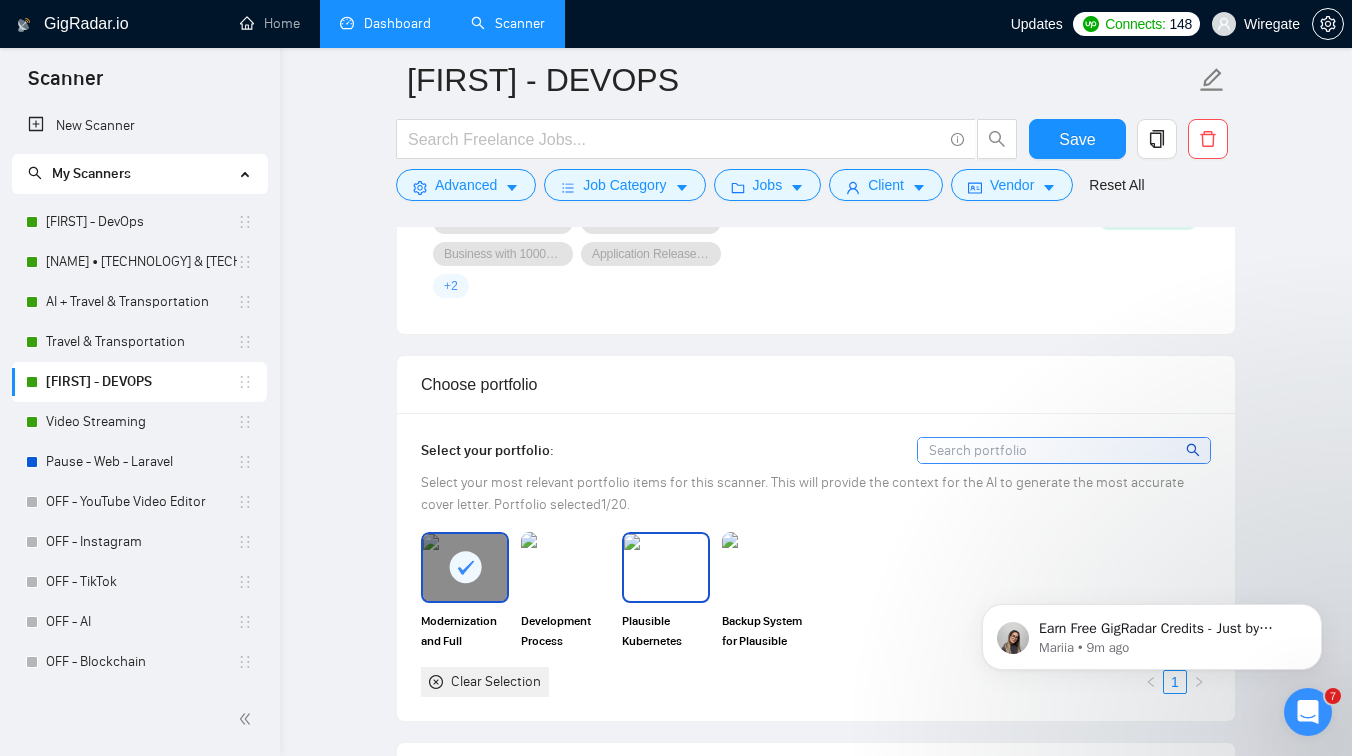 click at bounding box center (666, 567) 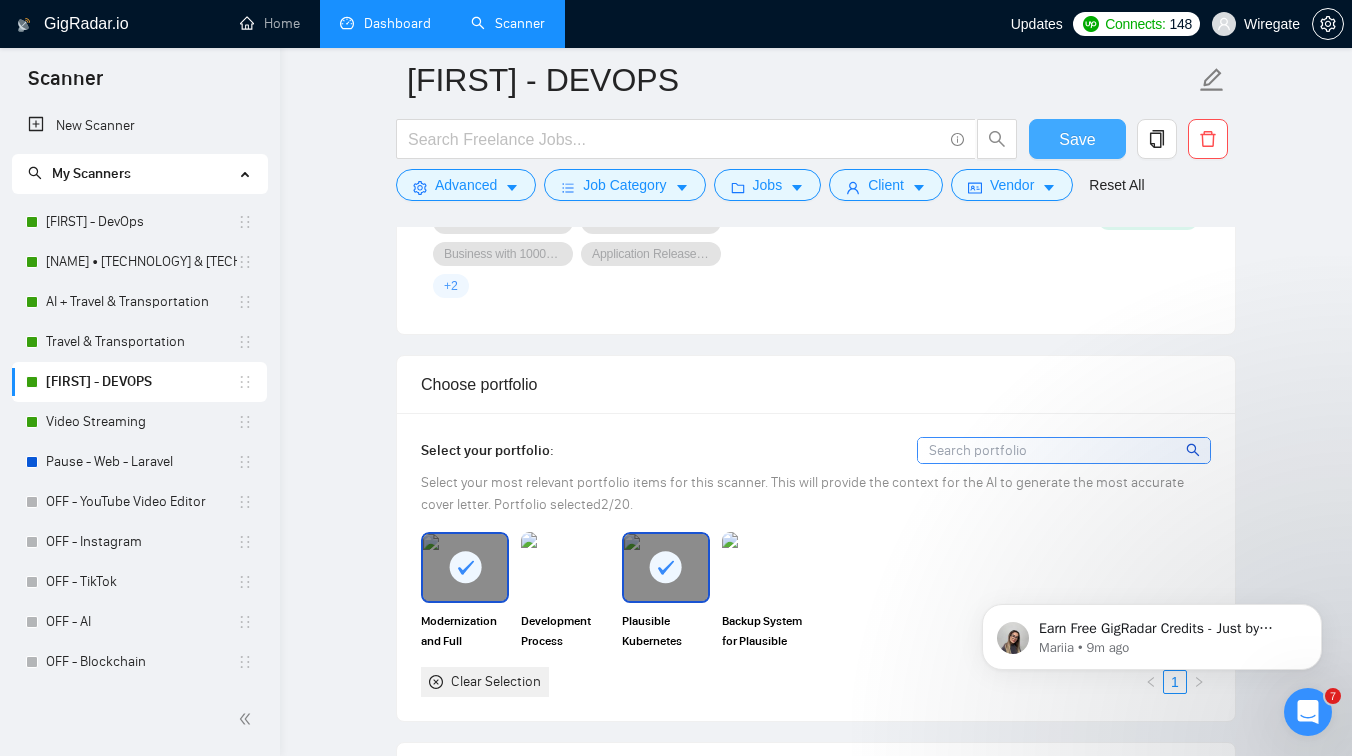 click on "Save" at bounding box center [1077, 139] 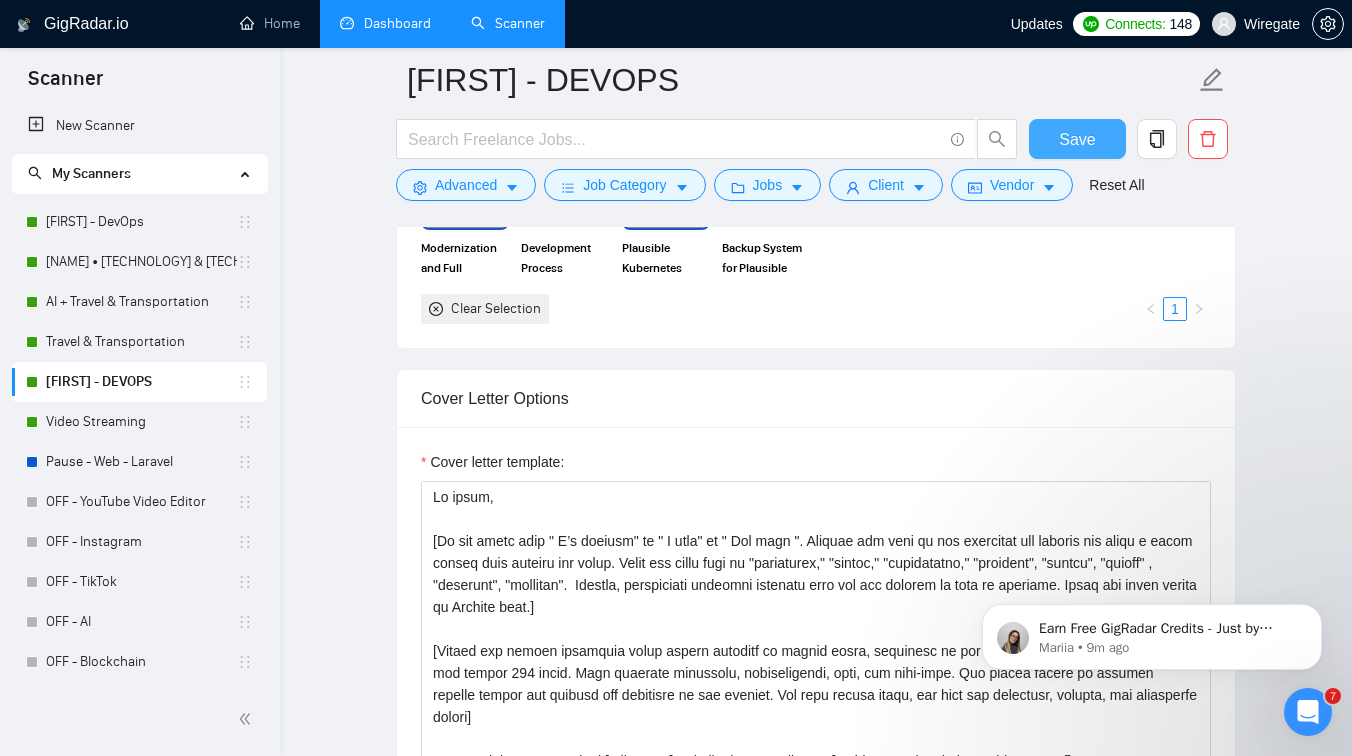 scroll, scrollTop: 2116, scrollLeft: 0, axis: vertical 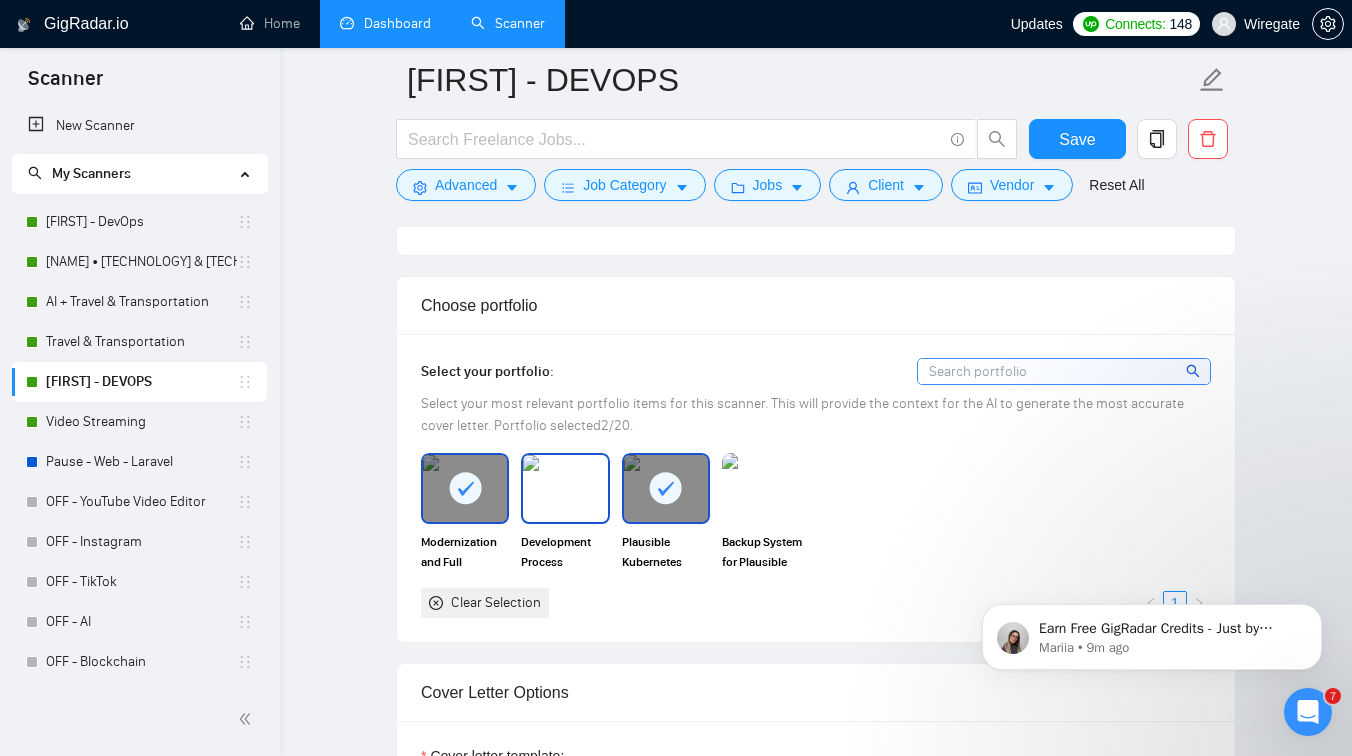 click at bounding box center [565, 488] 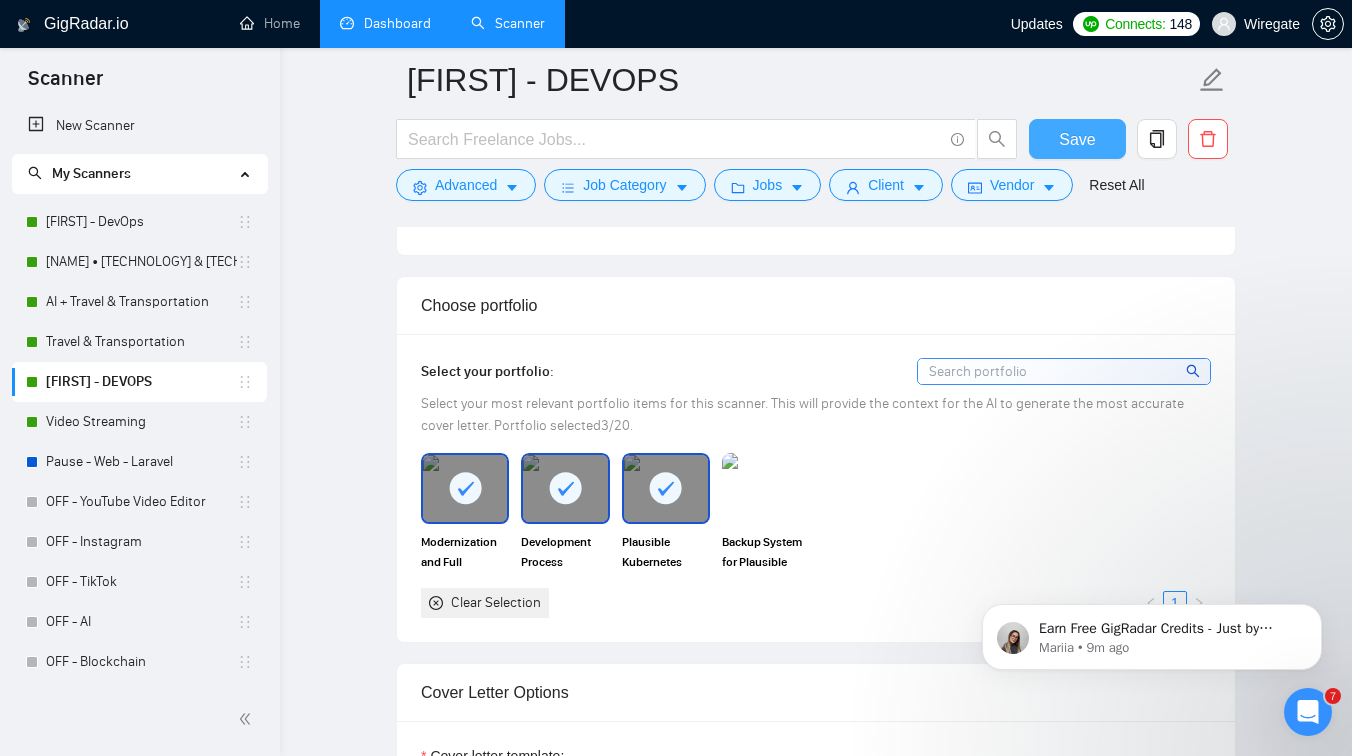 click on "Save" at bounding box center [1077, 139] 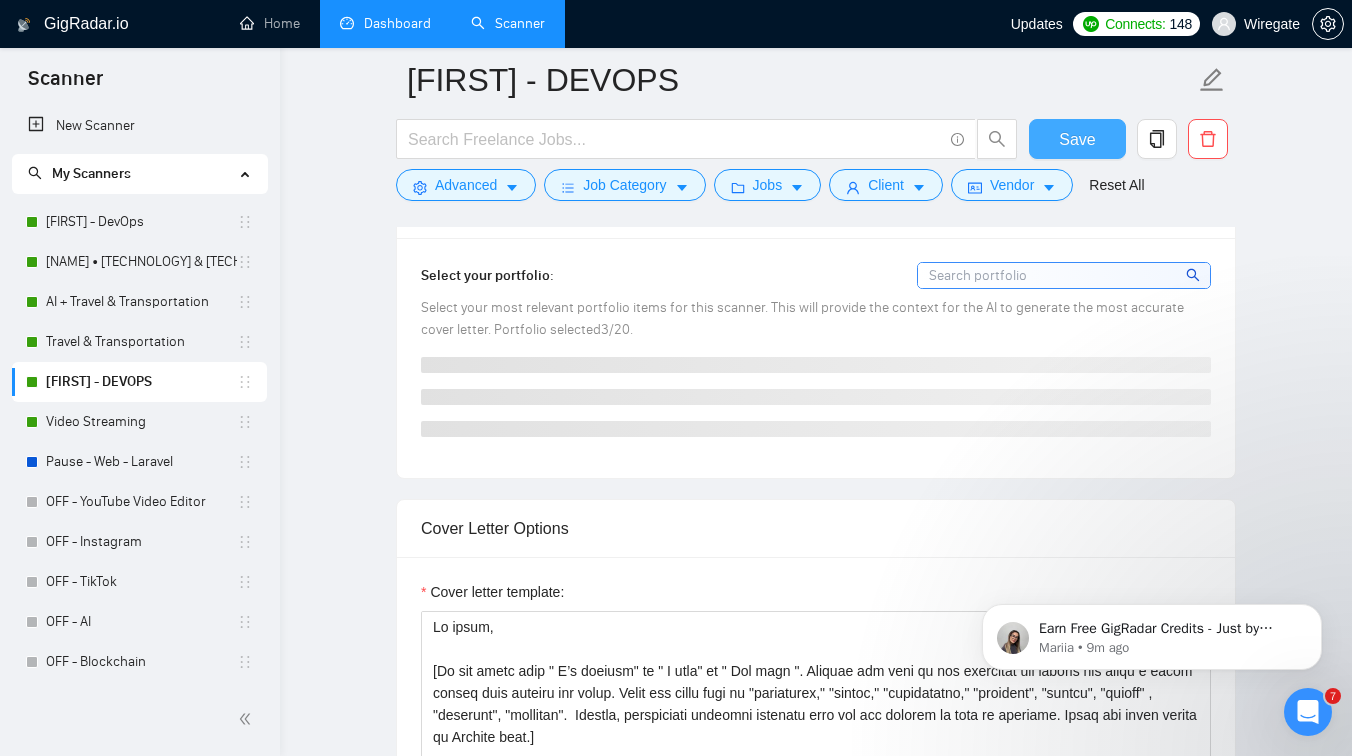 type 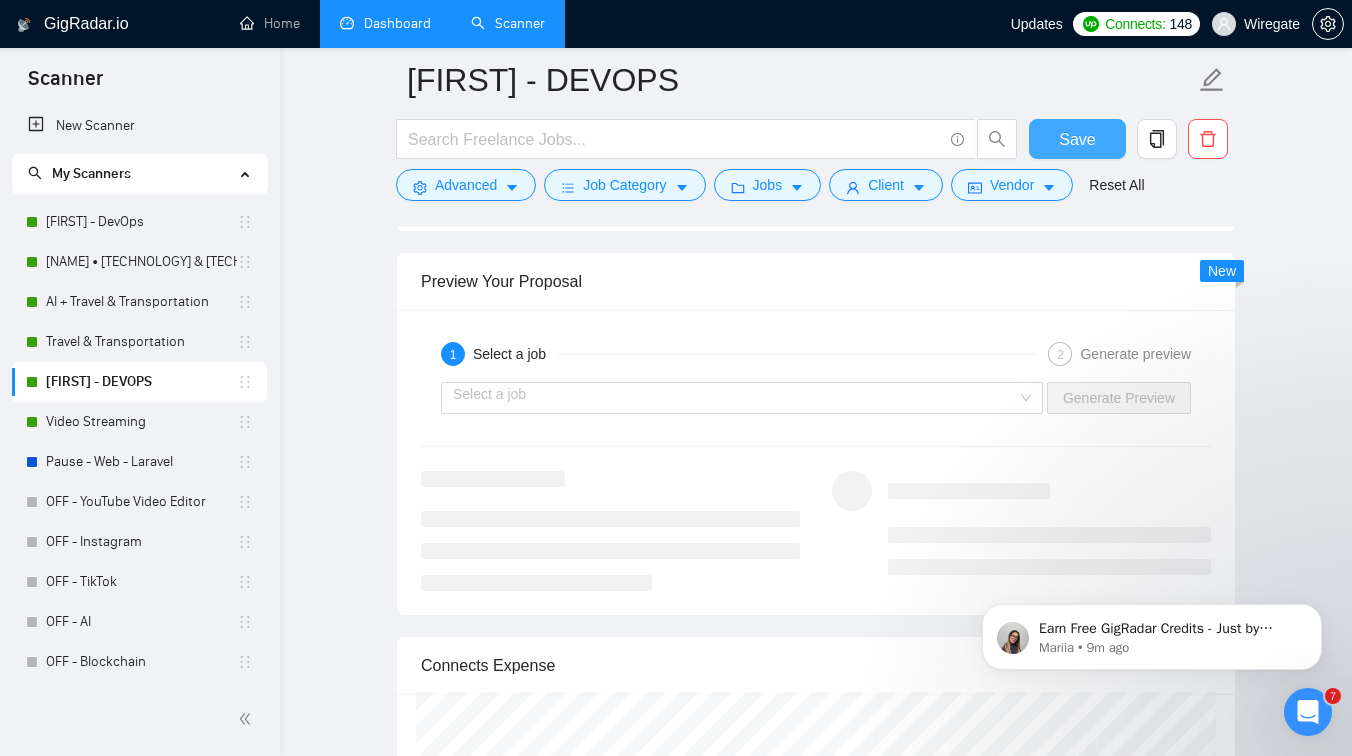 scroll, scrollTop: 3805, scrollLeft: 0, axis: vertical 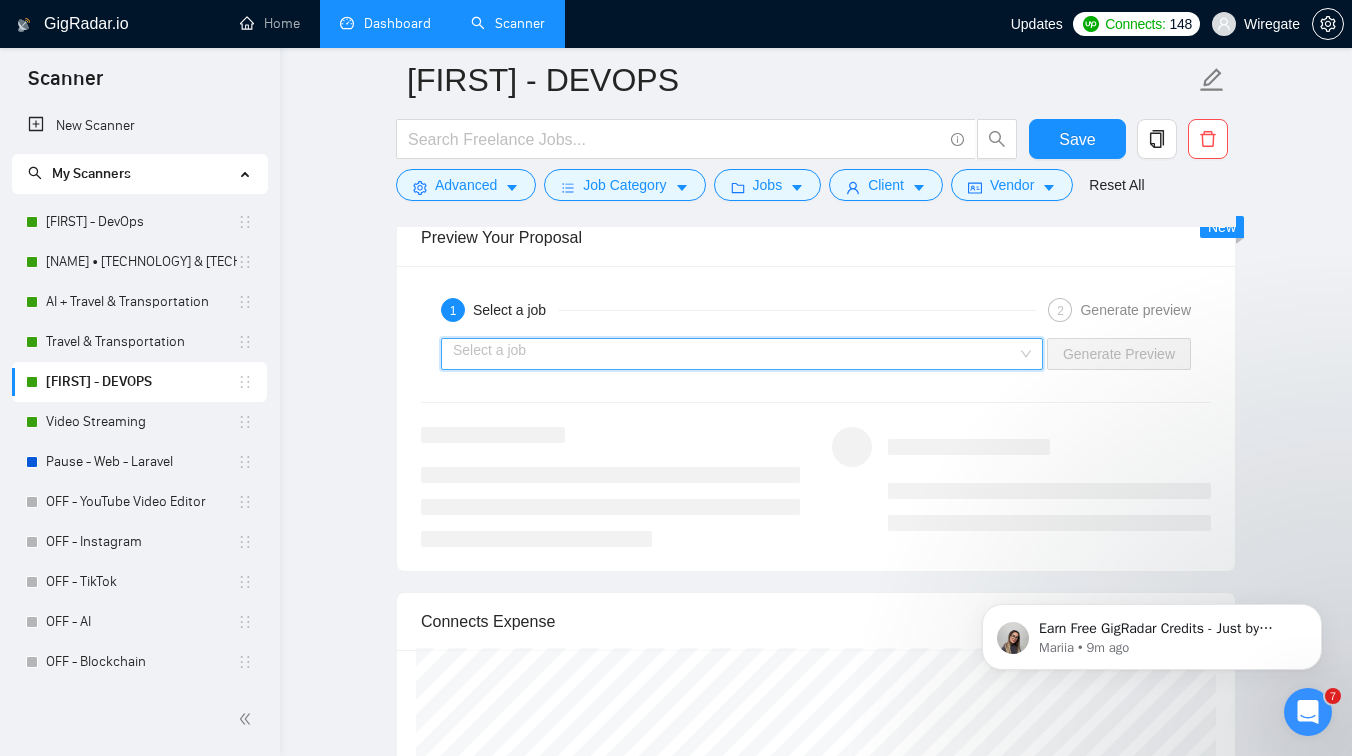 click at bounding box center [735, 354] 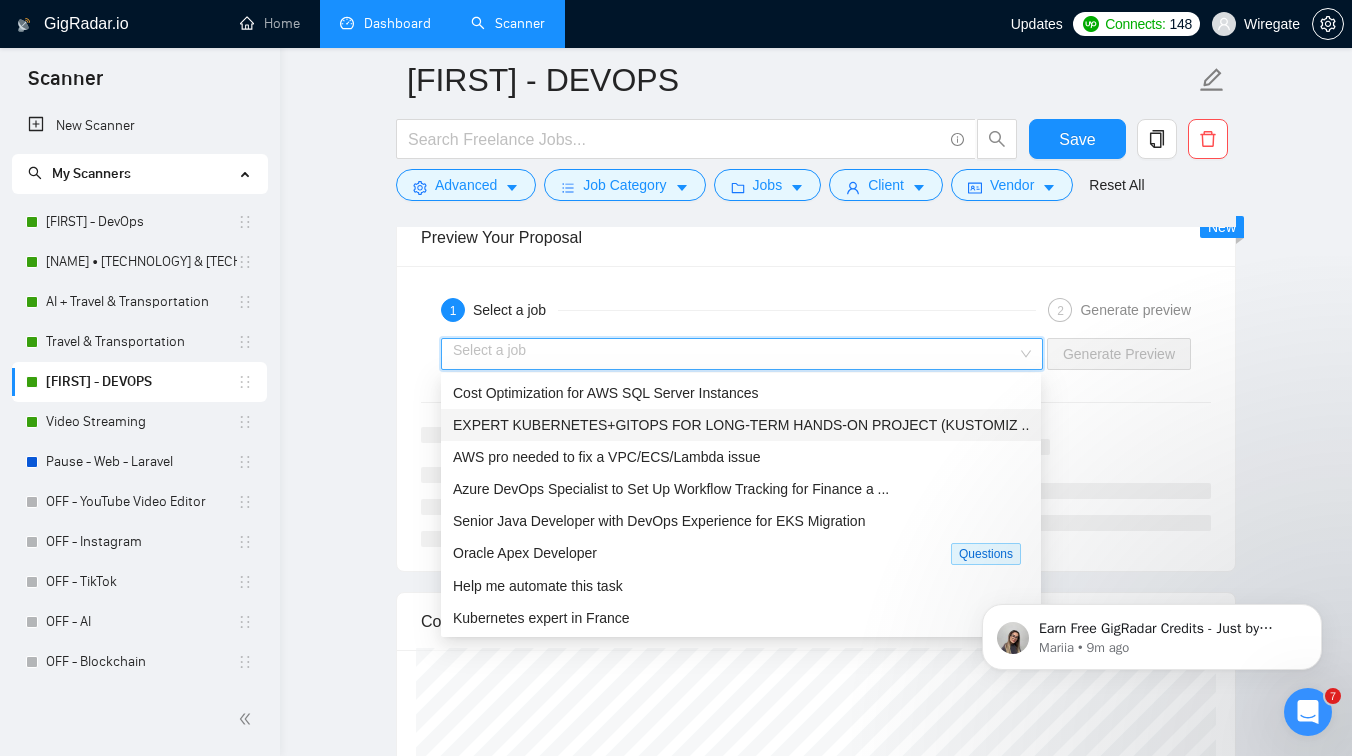 click on "EXPERT KUBERNETES+GITOPS FOR LONG-TERM HANDS-ON PROJECT (KUSTOMIZ ..." at bounding box center [741, 425] 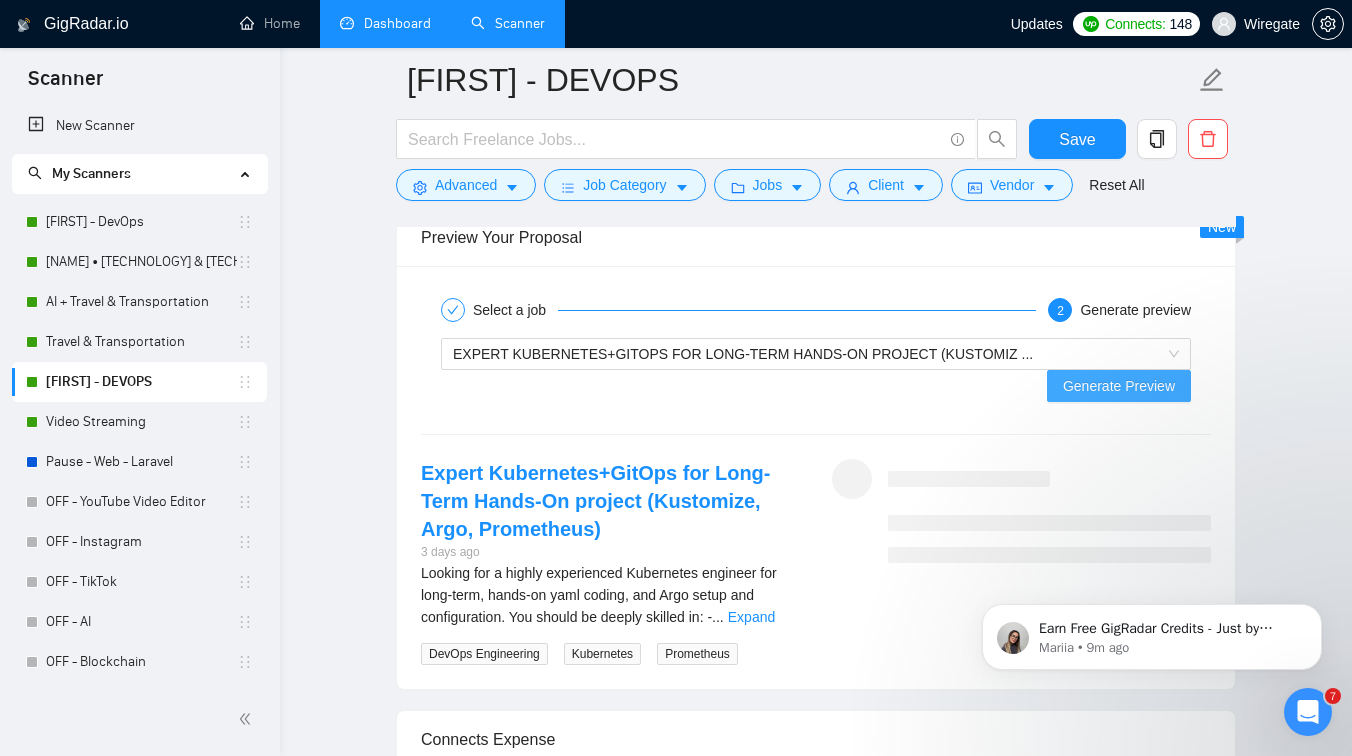 click on "Generate Preview" at bounding box center (1119, 386) 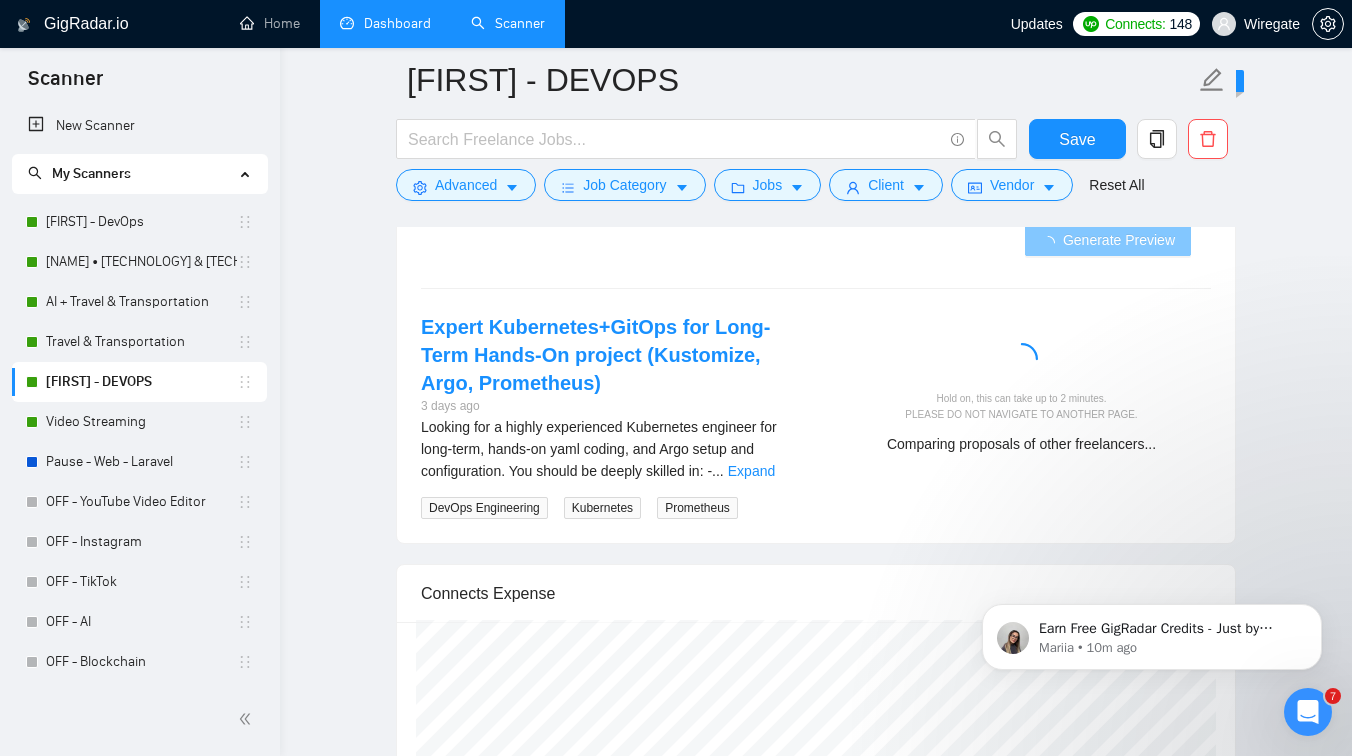 scroll, scrollTop: 3949, scrollLeft: 0, axis: vertical 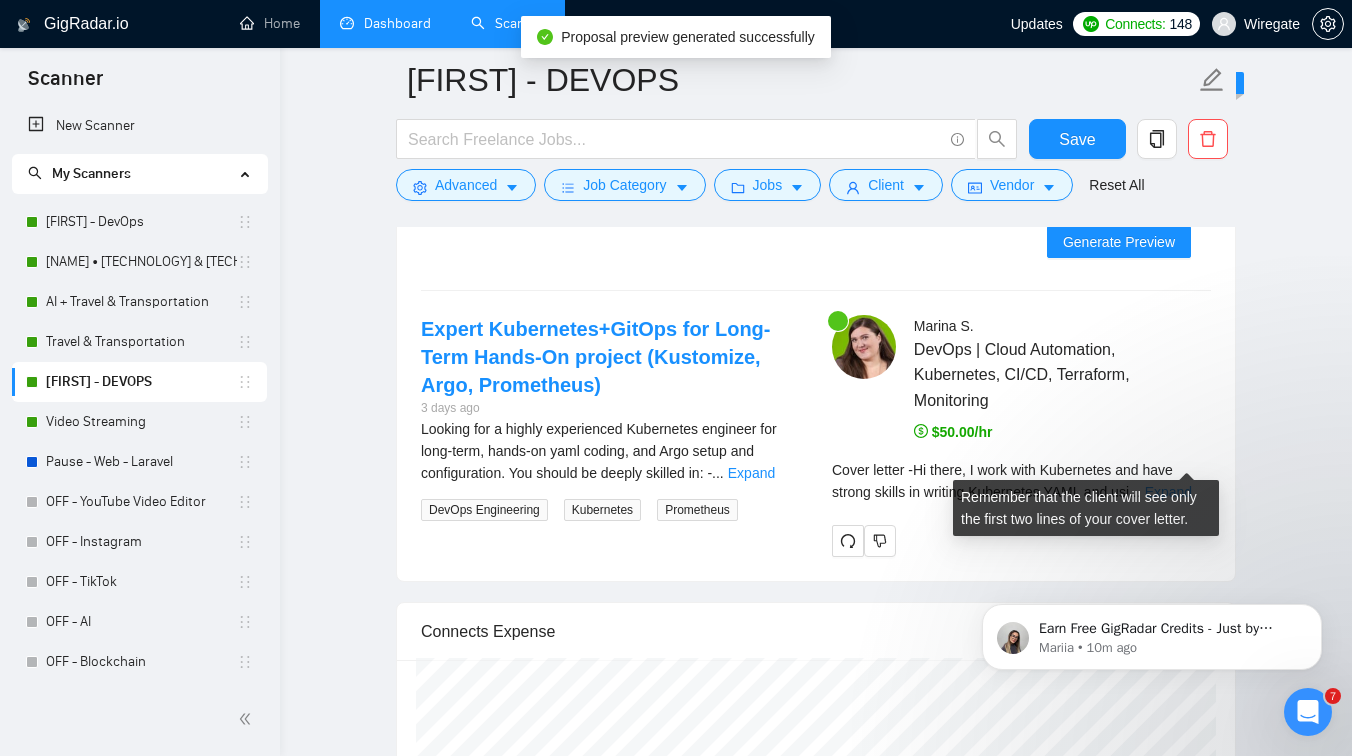 click on "Expand" at bounding box center (1168, 492) 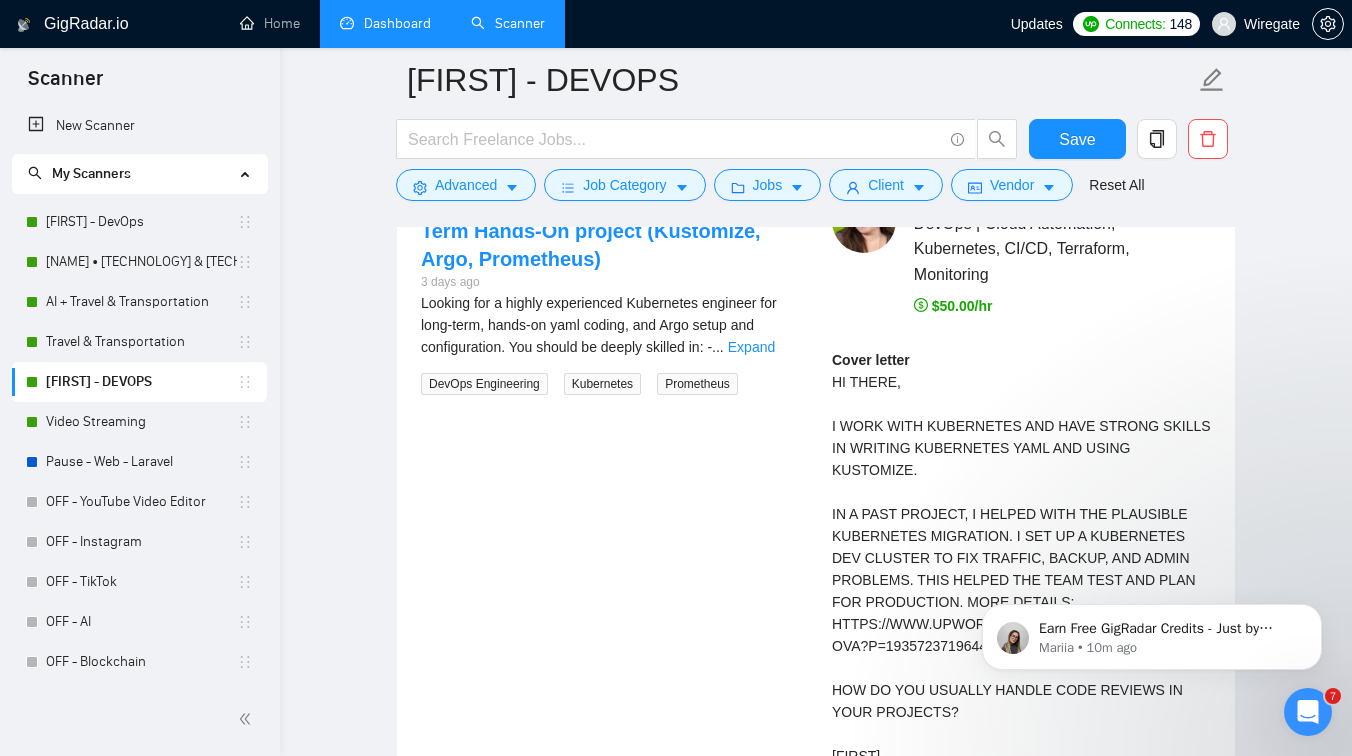 scroll, scrollTop: 4082, scrollLeft: 0, axis: vertical 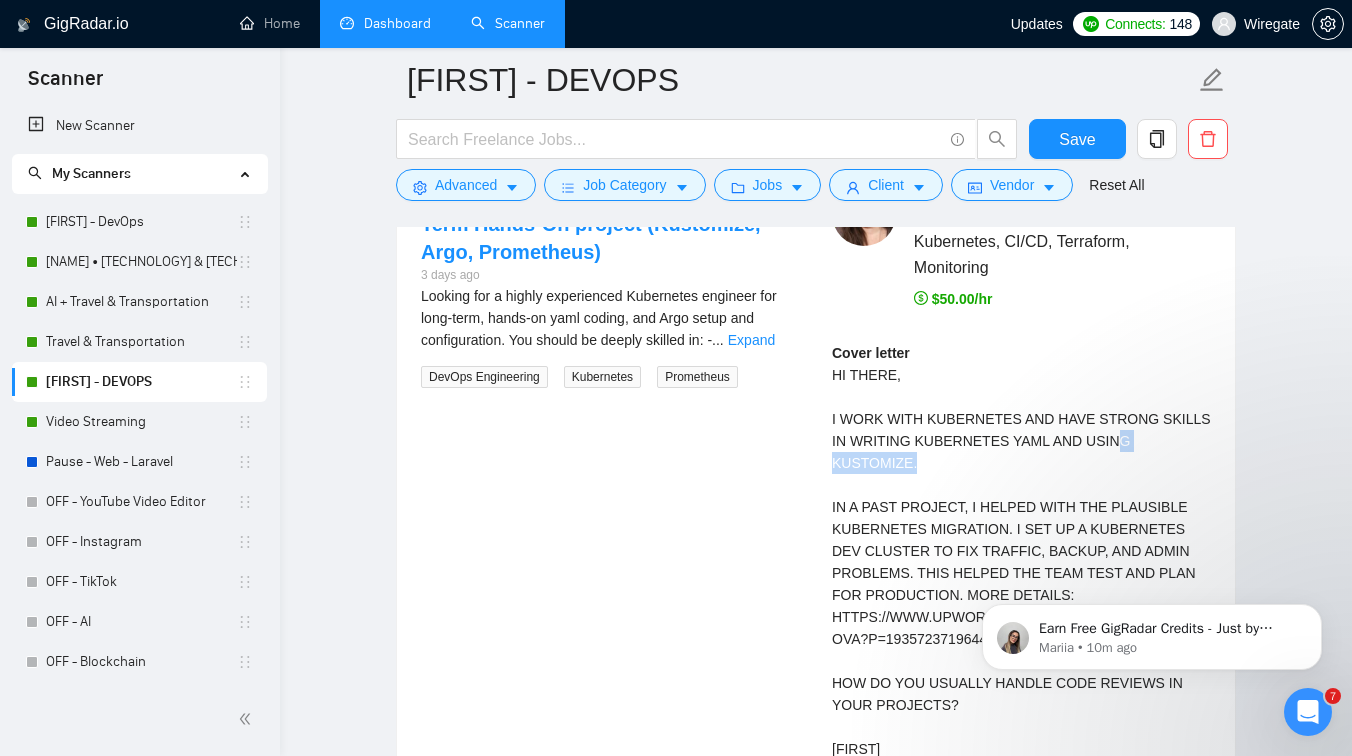 drag, startPoint x: 1005, startPoint y: 407, endPoint x: 1115, endPoint y: 402, distance: 110.11358 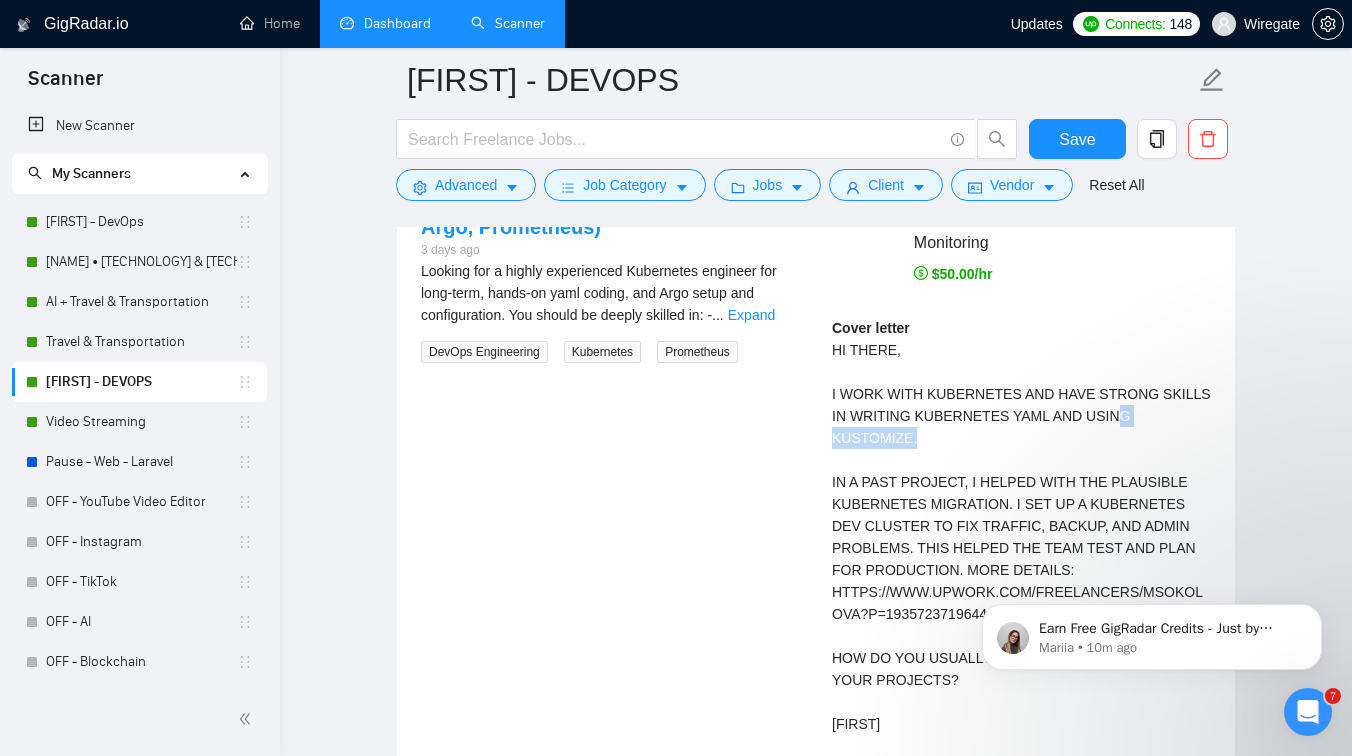 scroll, scrollTop: 4113, scrollLeft: 0, axis: vertical 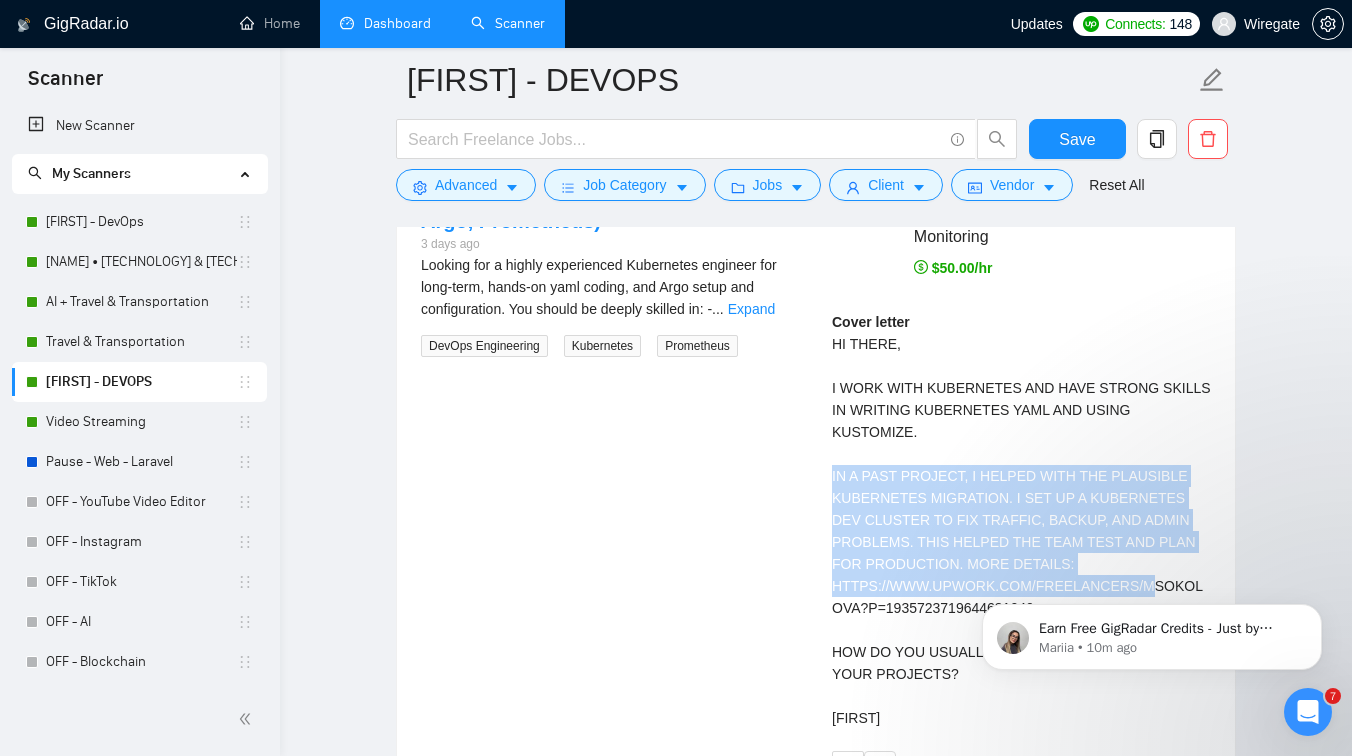 drag, startPoint x: 833, startPoint y: 424, endPoint x: 1083, endPoint y: 504, distance: 262.4881 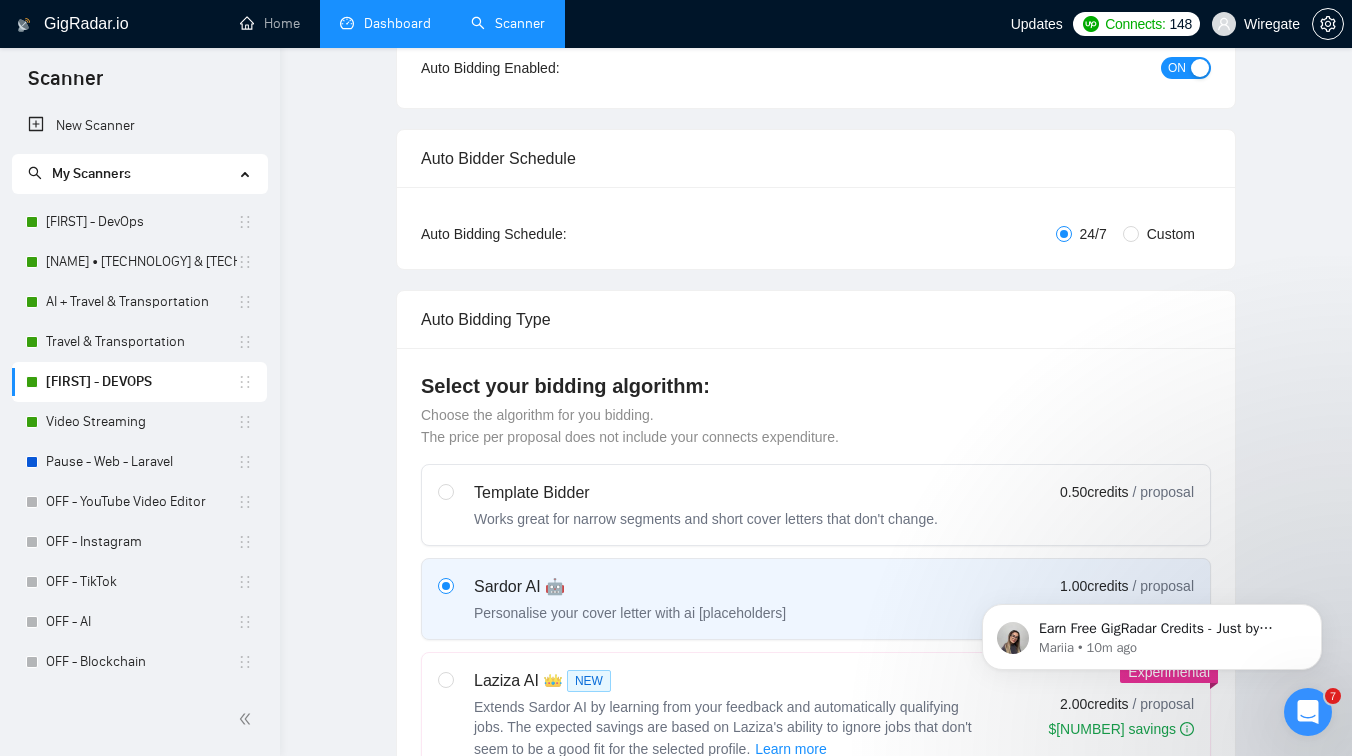 scroll, scrollTop: 0, scrollLeft: 0, axis: both 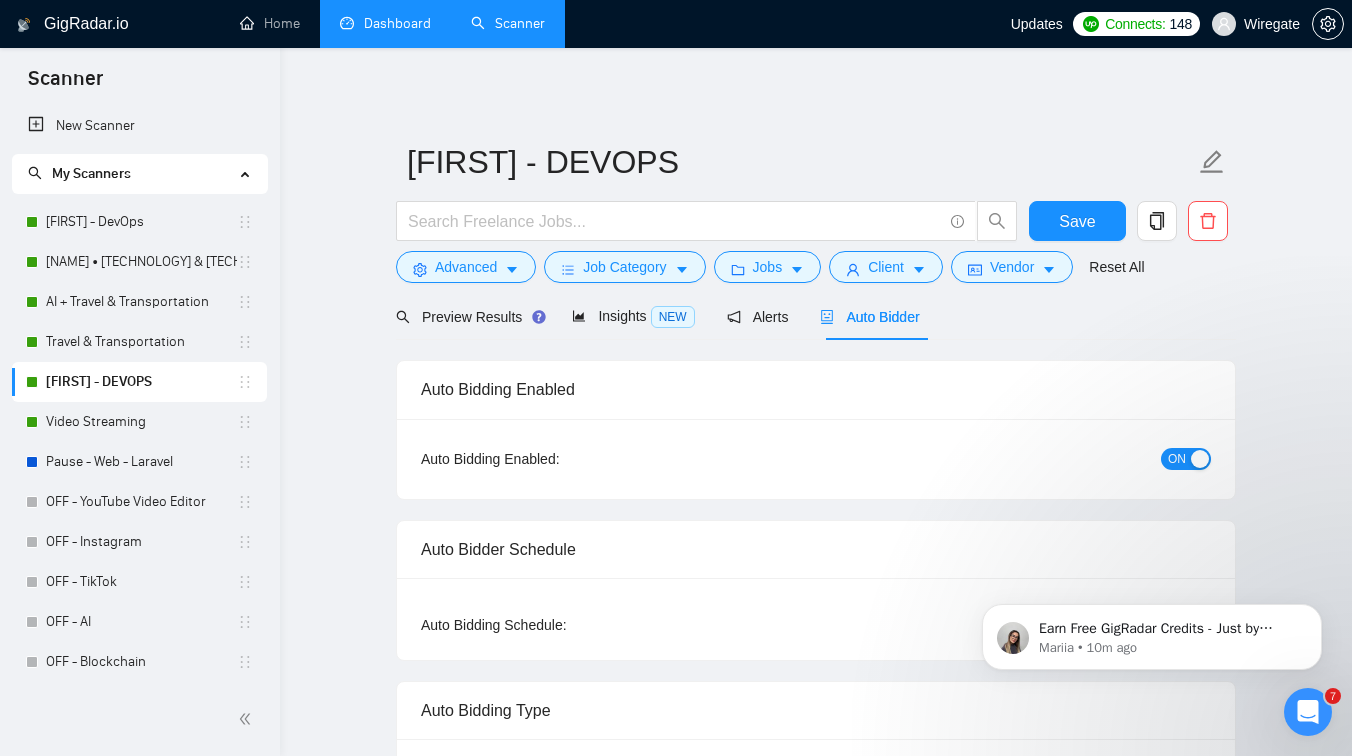 click on "Dashboard" at bounding box center (385, 23) 